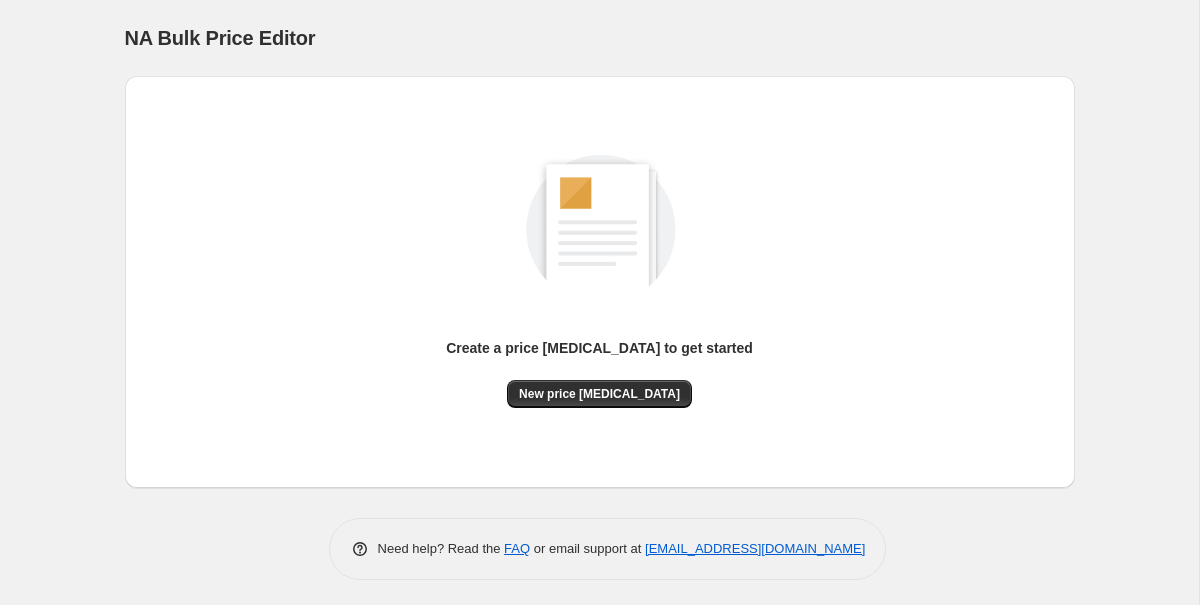 scroll, scrollTop: 0, scrollLeft: 0, axis: both 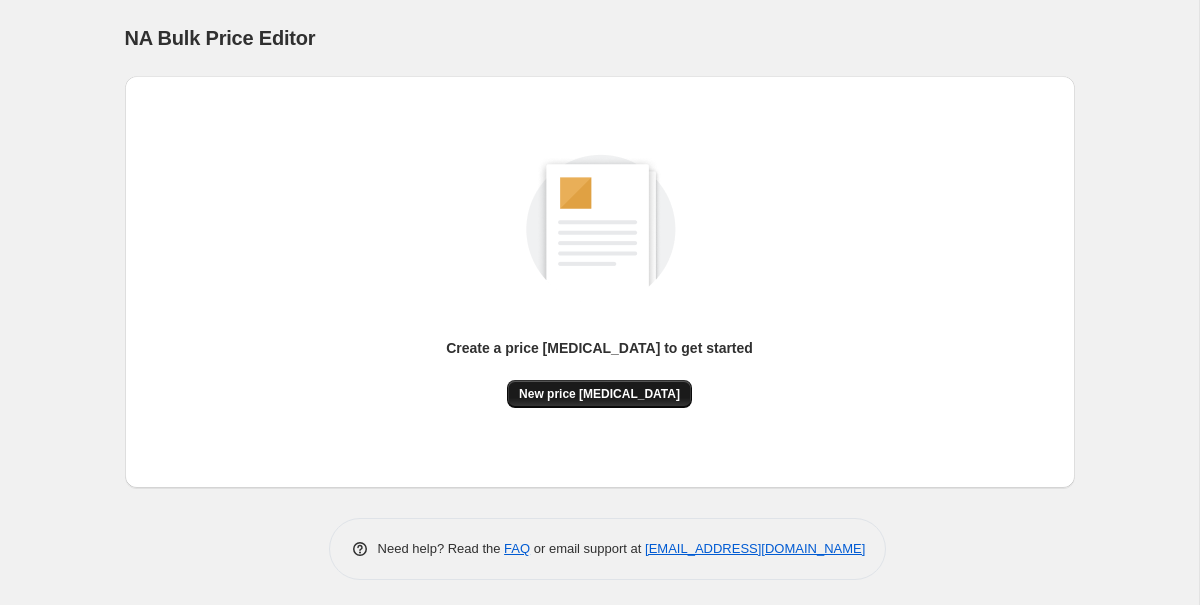 click on "New price [MEDICAL_DATA]" at bounding box center (599, 394) 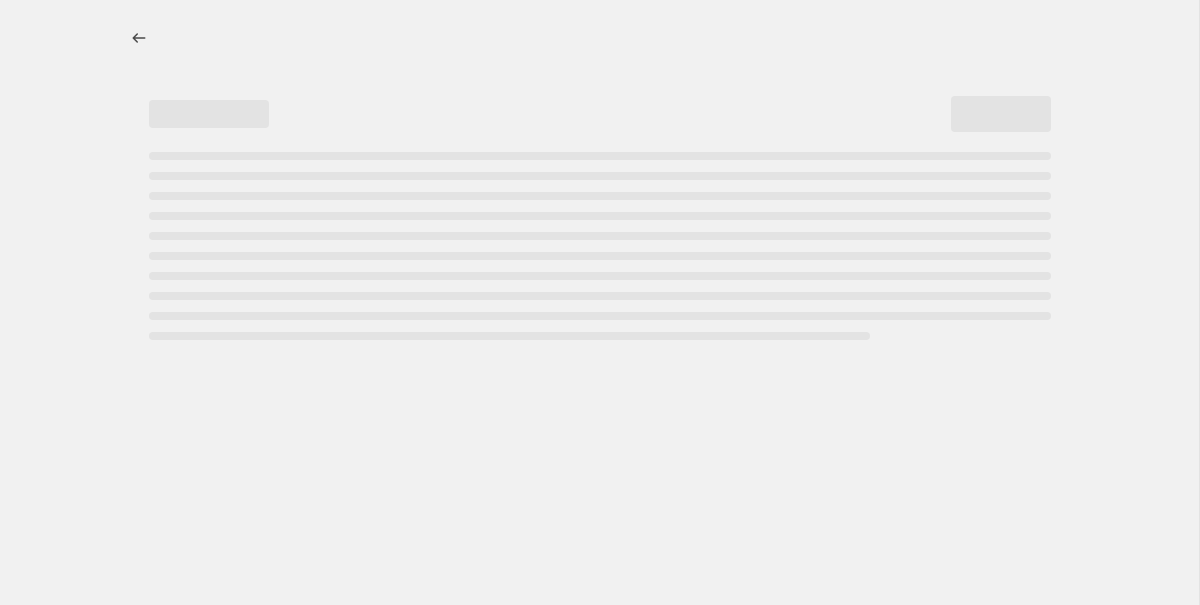 select on "percentage" 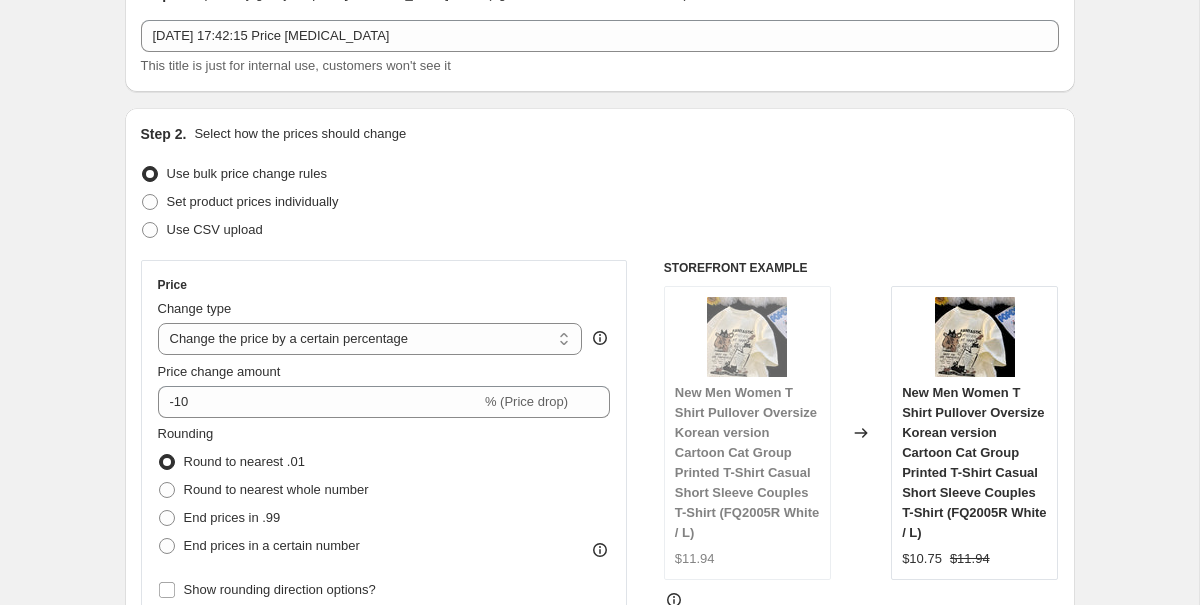scroll, scrollTop: 111, scrollLeft: 0, axis: vertical 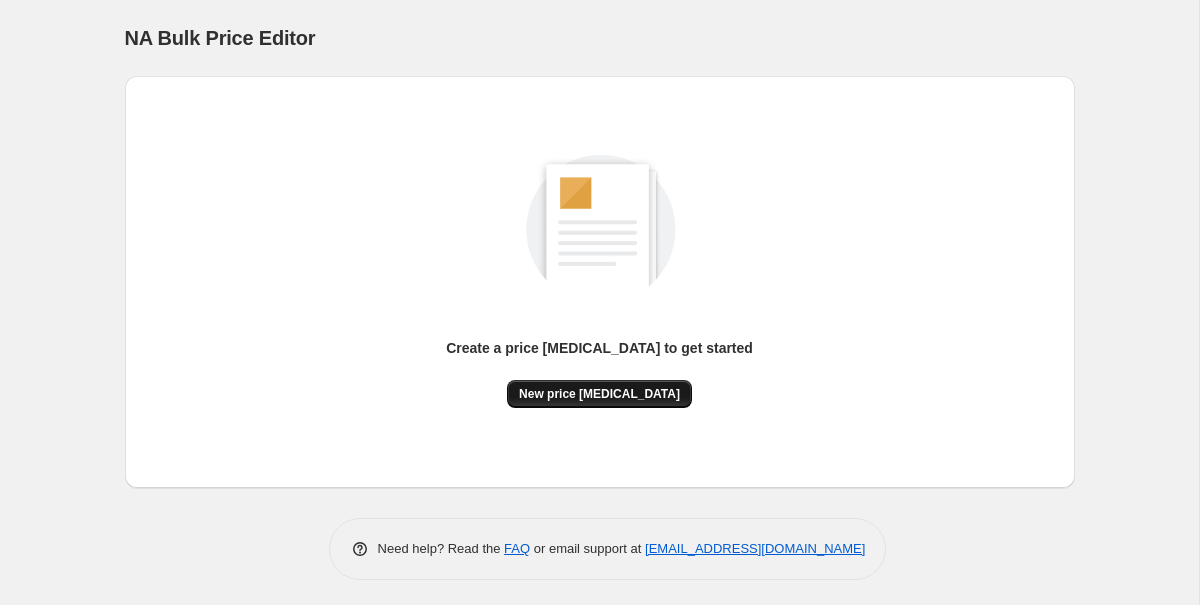 click on "New price change job" at bounding box center [599, 394] 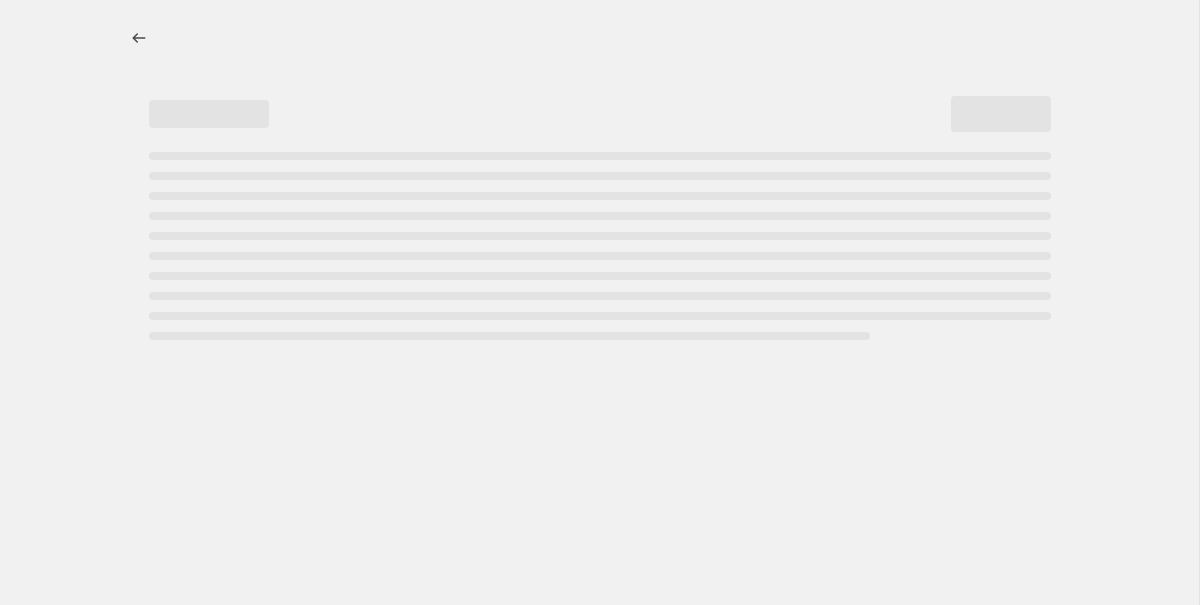 select on "percentage" 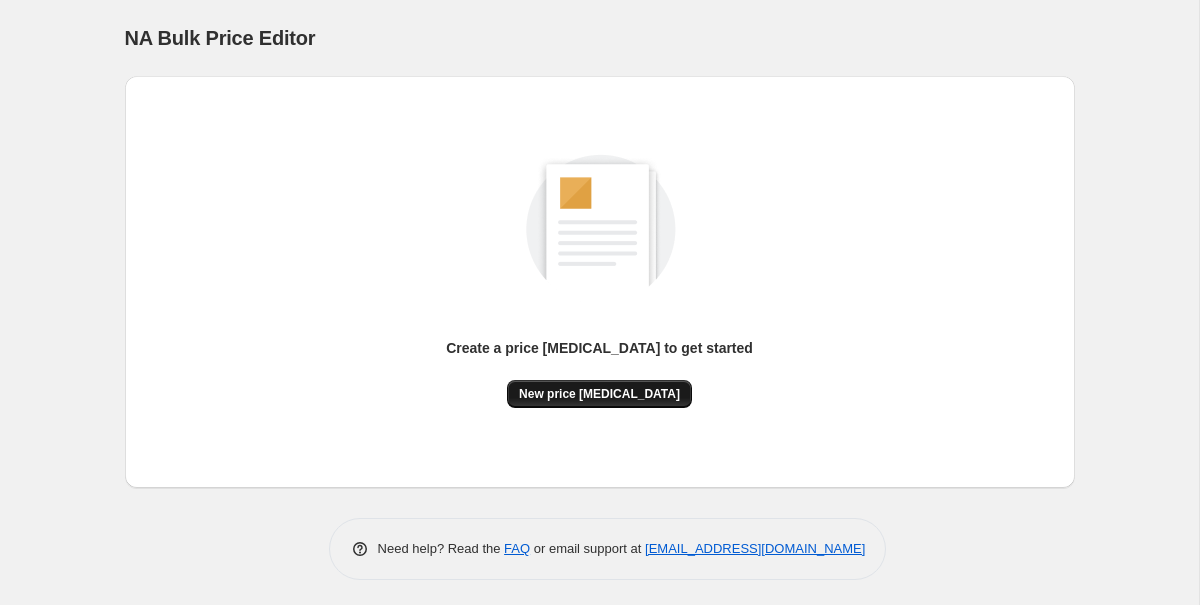 click on "New price change job" at bounding box center [599, 394] 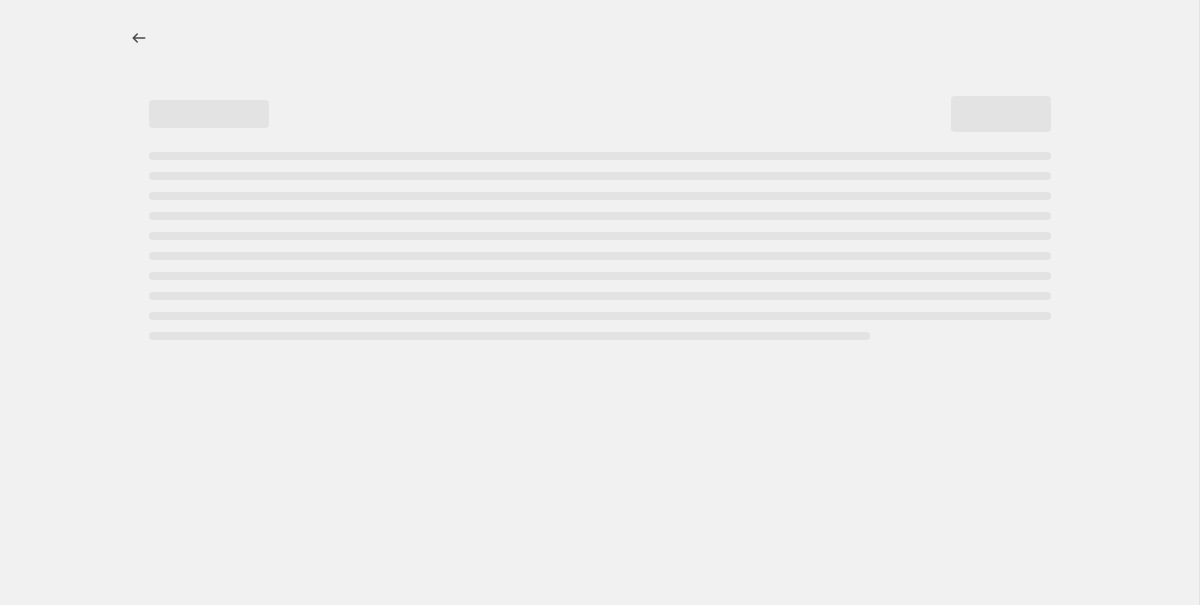 select on "percentage" 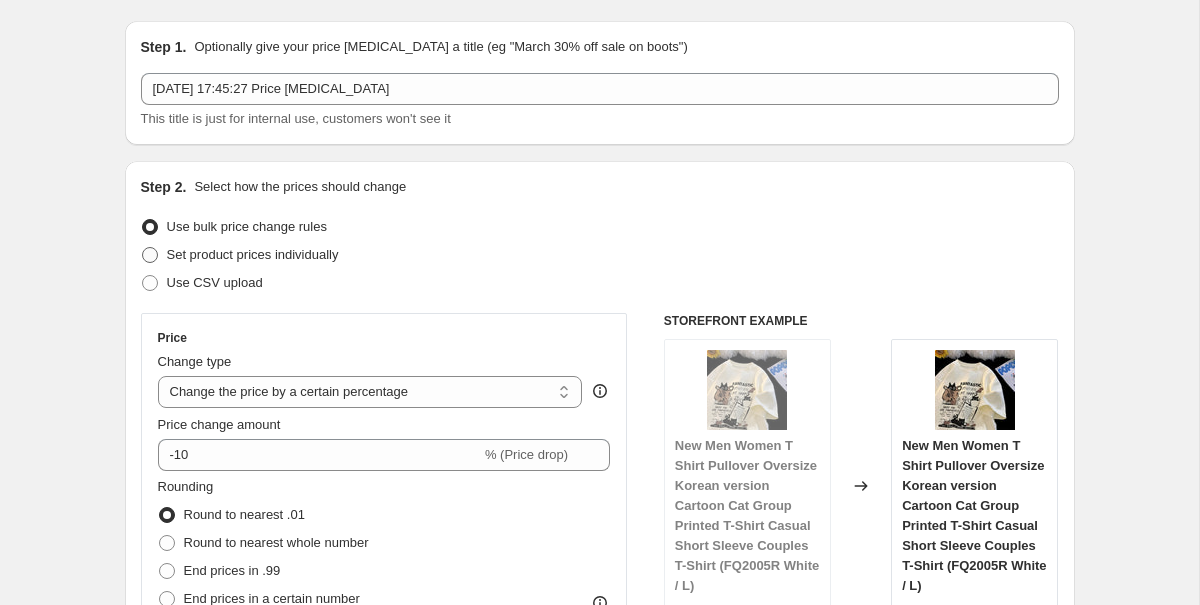 scroll, scrollTop: 59, scrollLeft: 0, axis: vertical 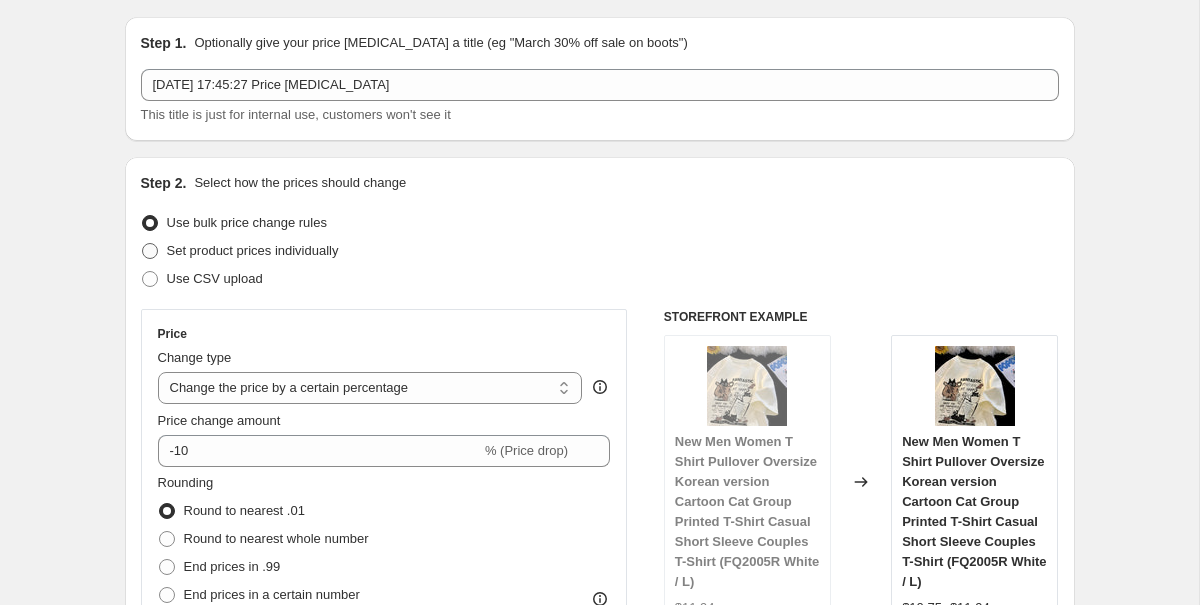 click on "Set product prices individually" at bounding box center (253, 250) 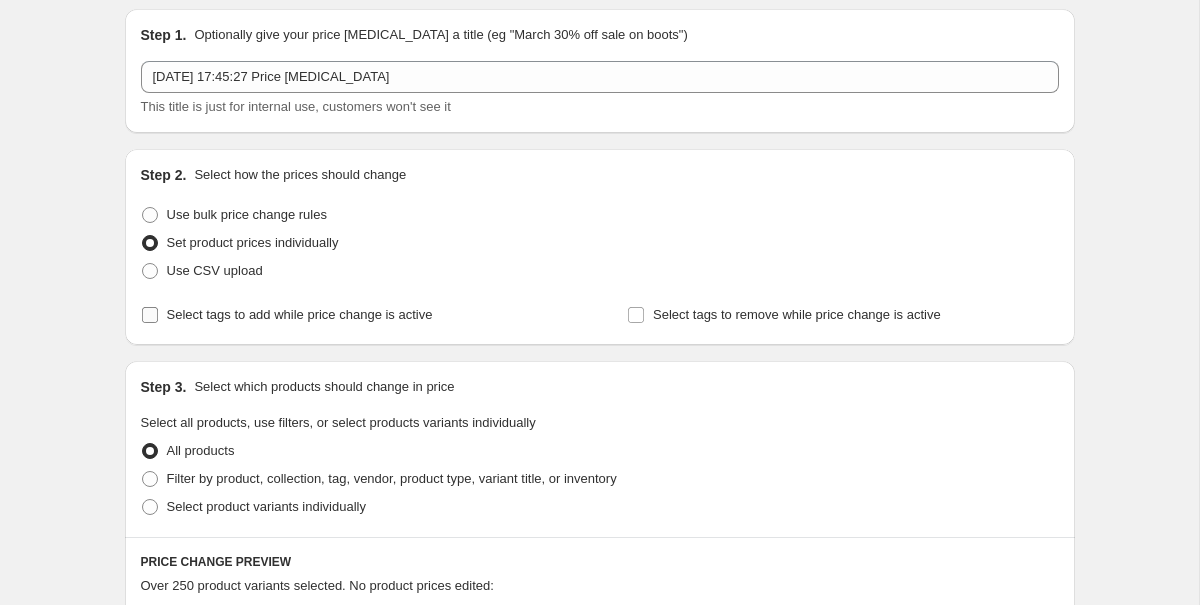 scroll, scrollTop: 65, scrollLeft: 0, axis: vertical 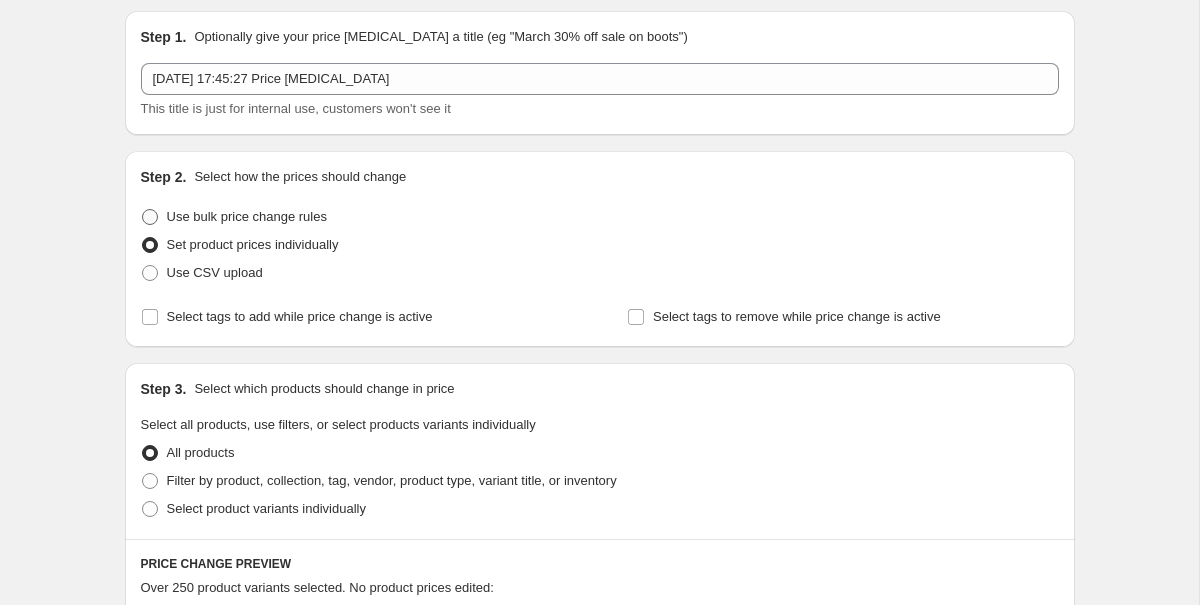 click on "Use bulk price change rules" at bounding box center (247, 216) 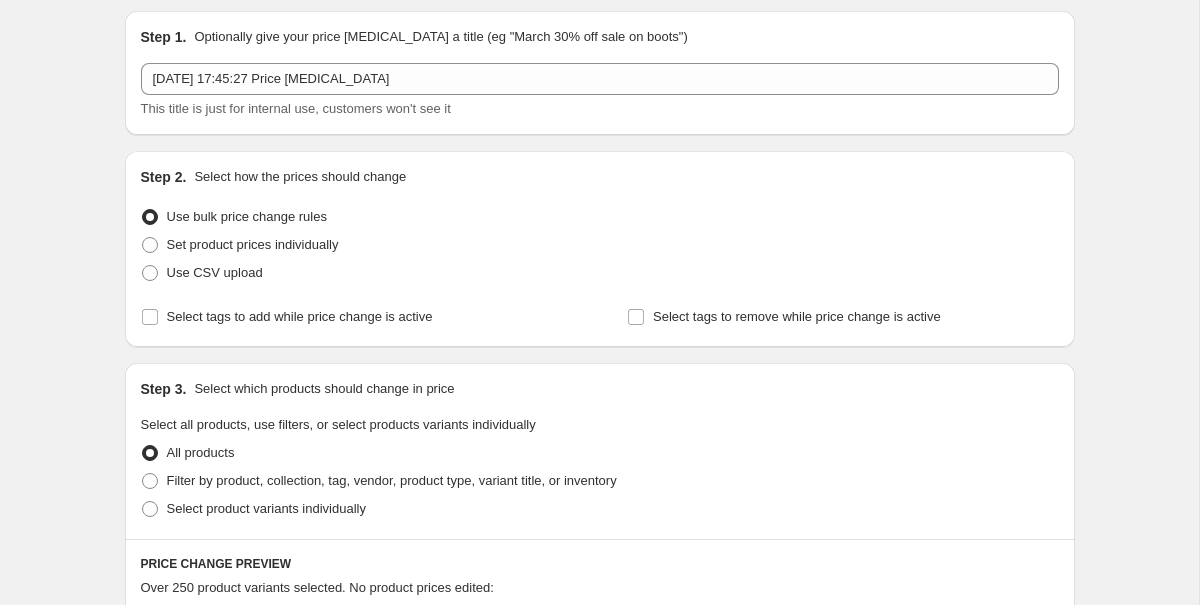 select on "percentage" 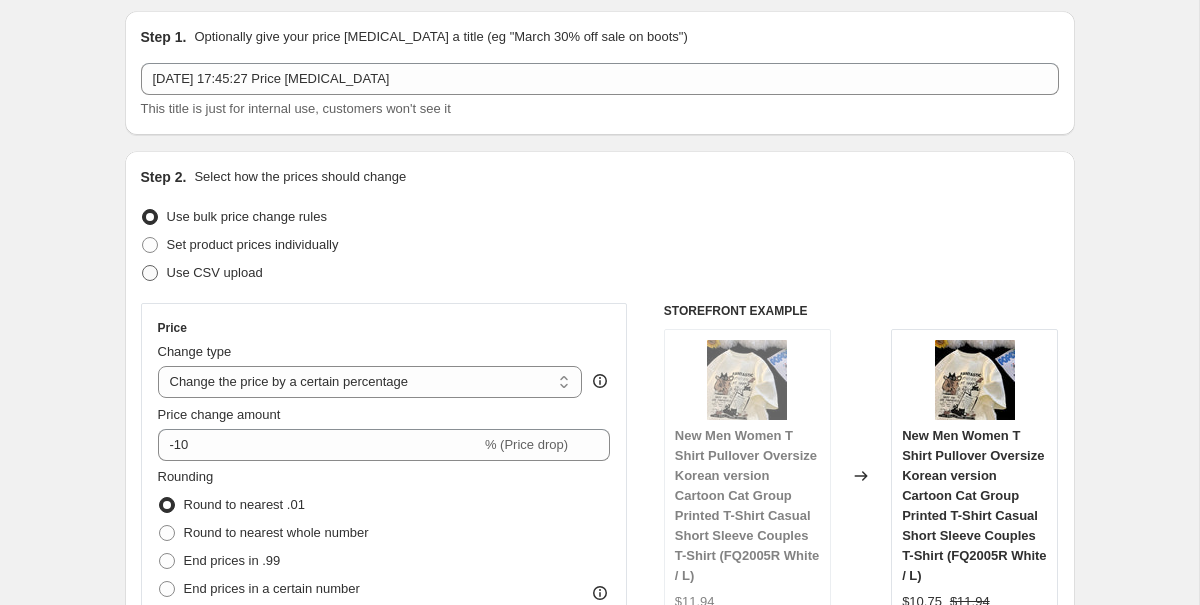 scroll, scrollTop: 198, scrollLeft: 0, axis: vertical 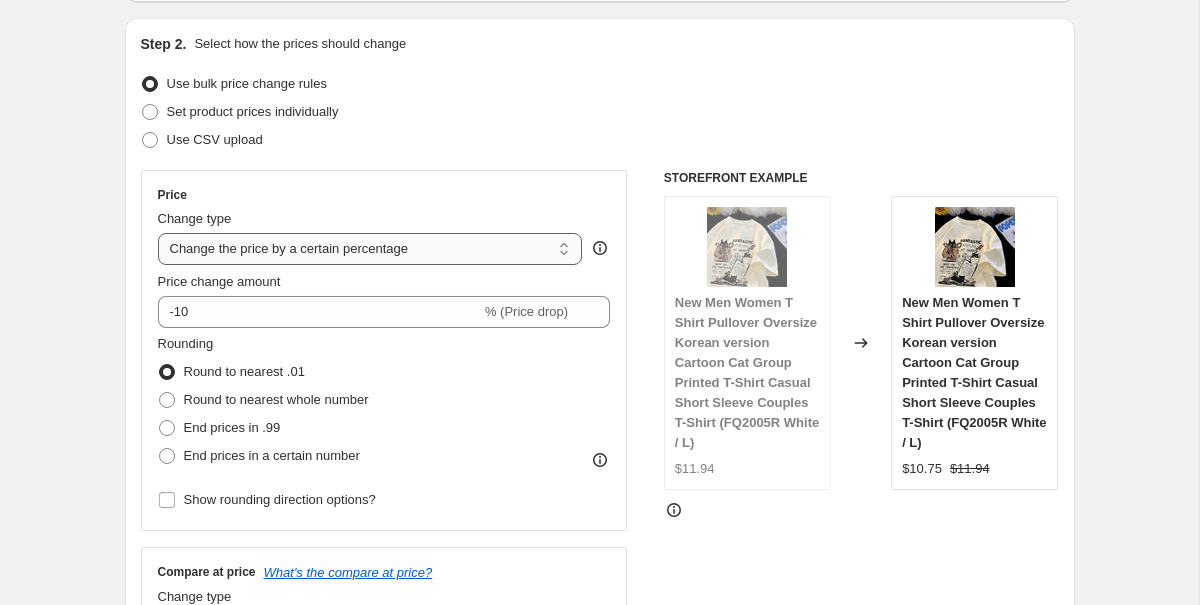 click on "Change the price to a certain amount Change the price by a certain amount Change the price by a certain percentage Change the price to the current compare at price (price before sale) Change the price by a certain amount relative to the compare at price Change the price by a certain percentage relative to the compare at price Don't change the price Change the price by a certain percentage relative to the cost per item Change price to certain cost margin" at bounding box center [370, 249] 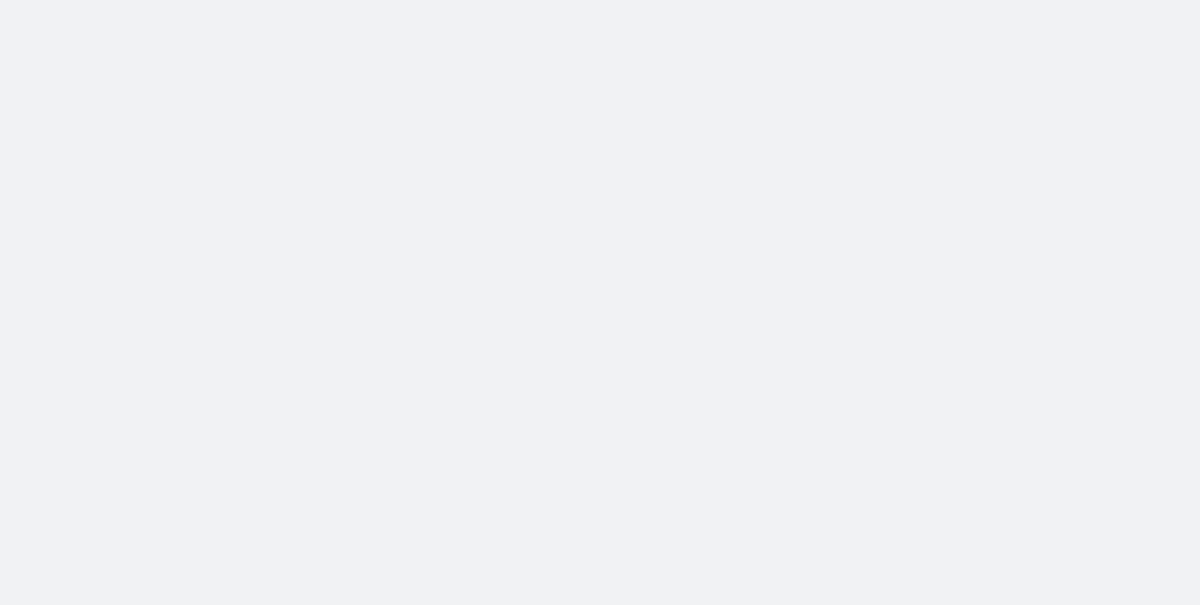 scroll, scrollTop: 0, scrollLeft: 0, axis: both 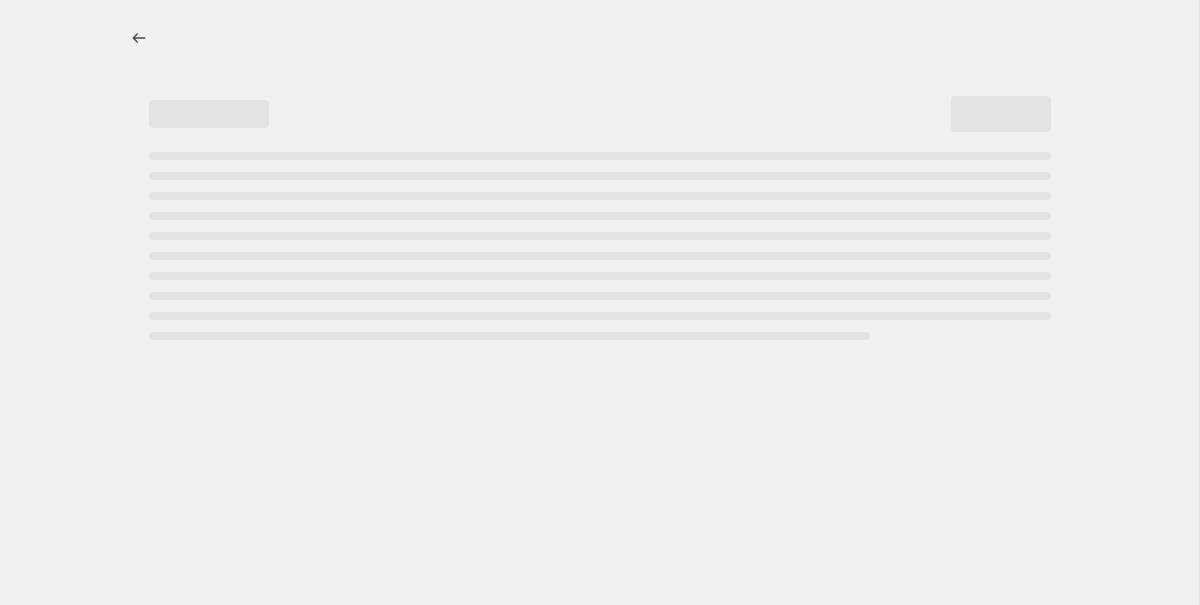 select on "percentage" 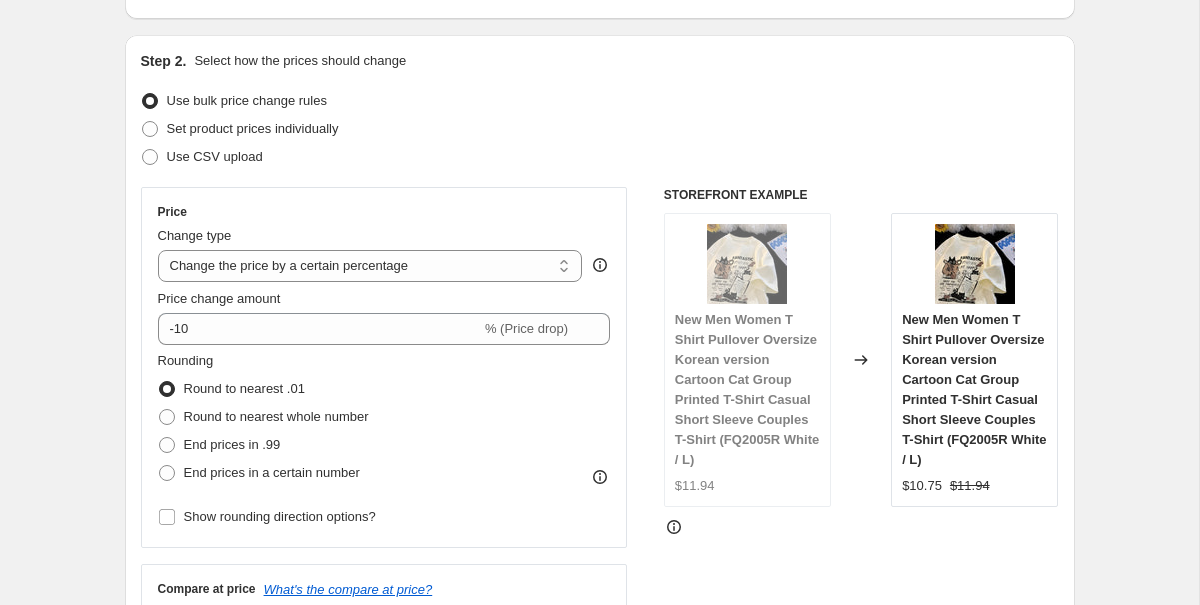 scroll, scrollTop: 200, scrollLeft: 0, axis: vertical 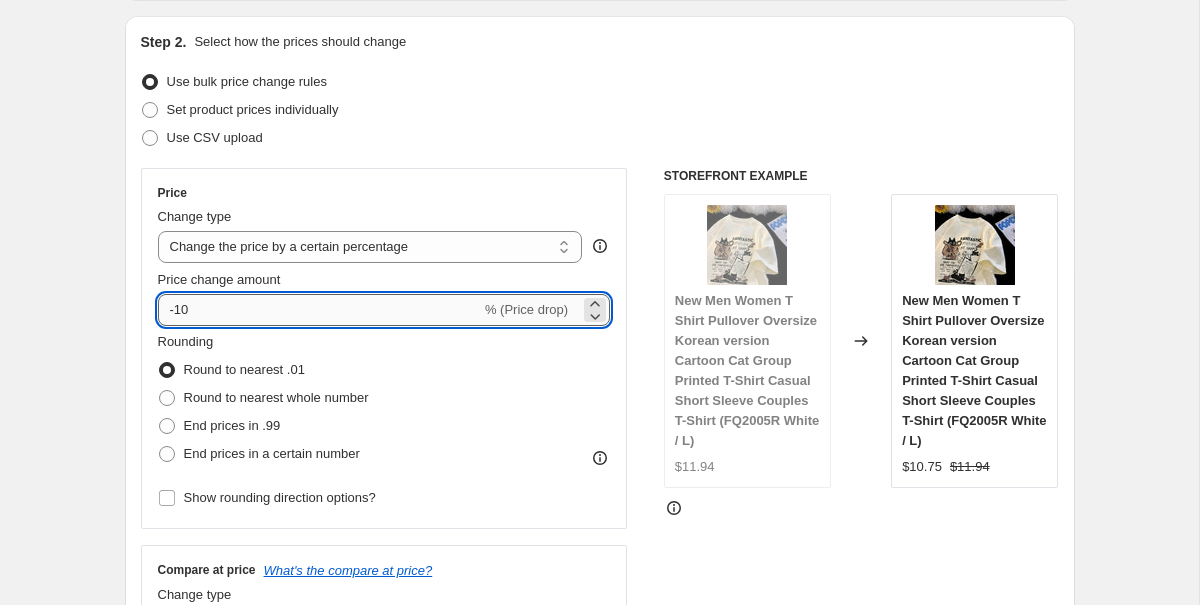 click on "-10" at bounding box center (319, 310) 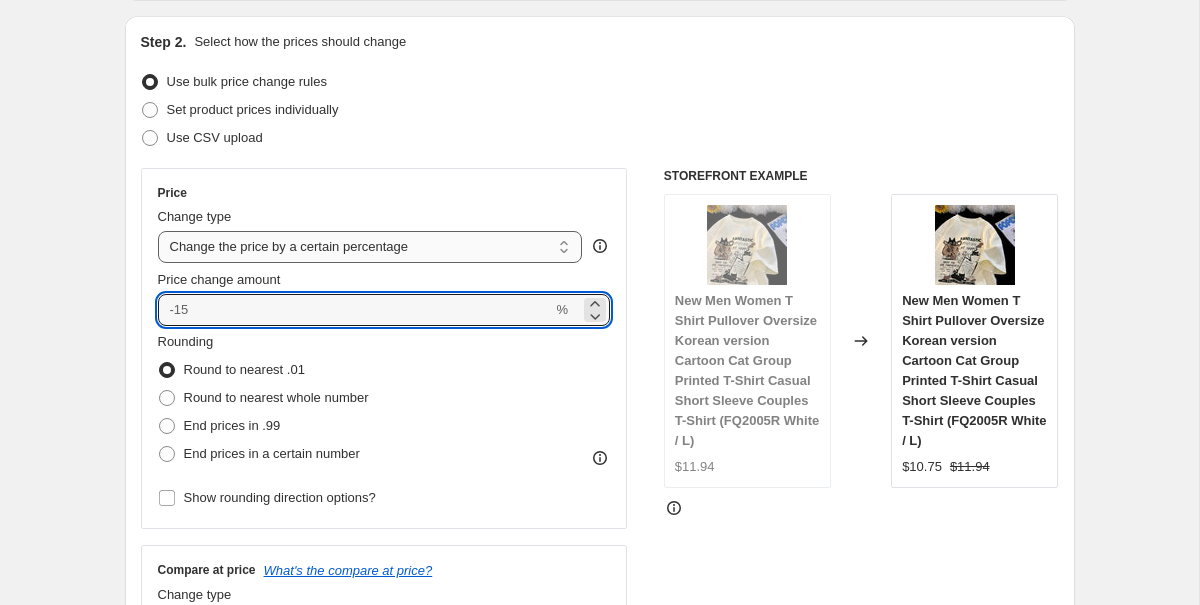 type on "0" 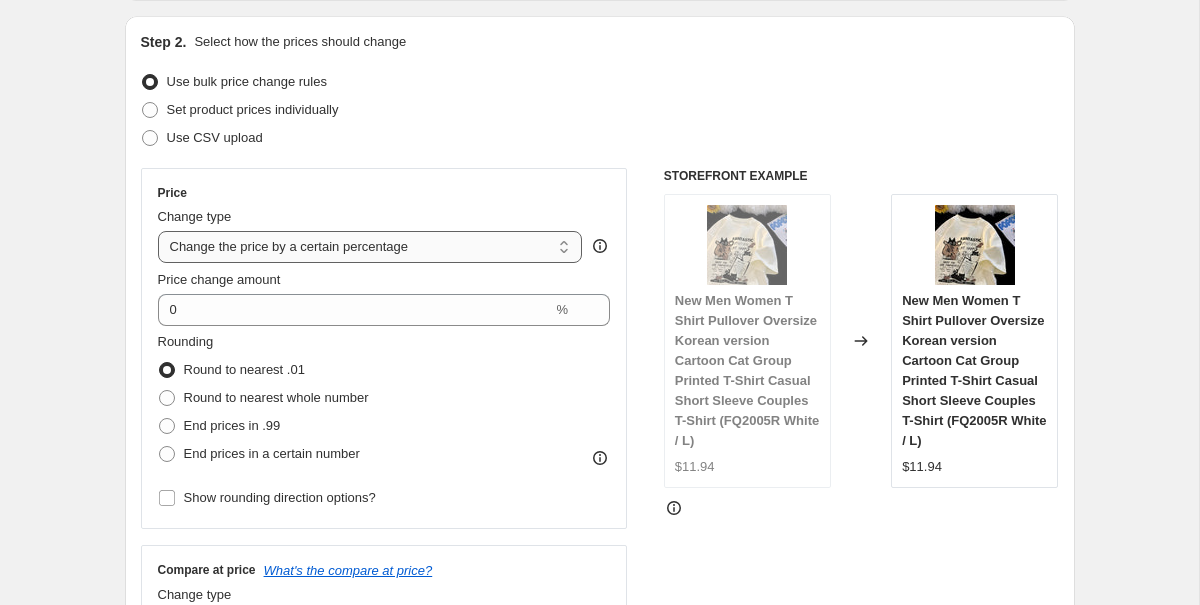 select on "bcap" 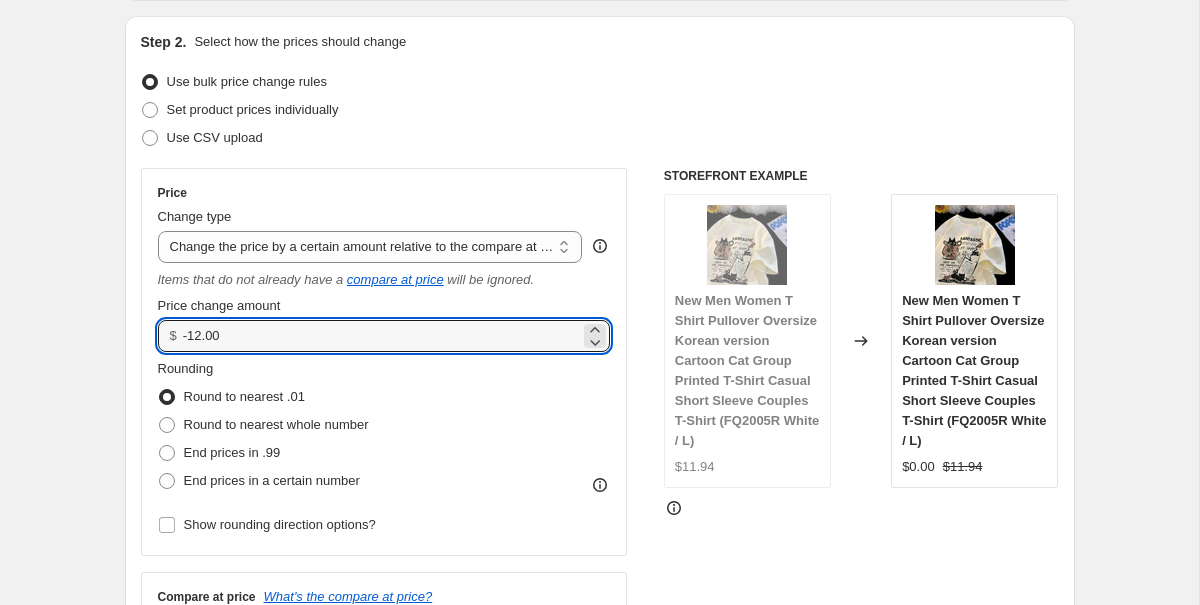 drag, startPoint x: 277, startPoint y: 342, endPoint x: 157, endPoint y: 344, distance: 120.01666 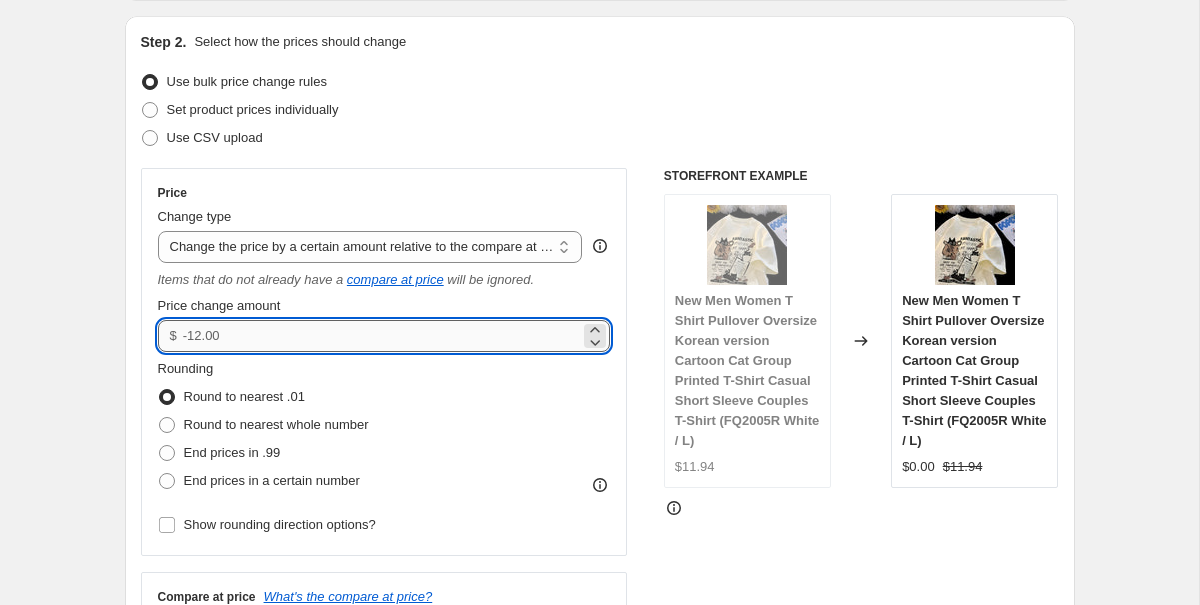 click on "Price change amount" at bounding box center (381, 336) 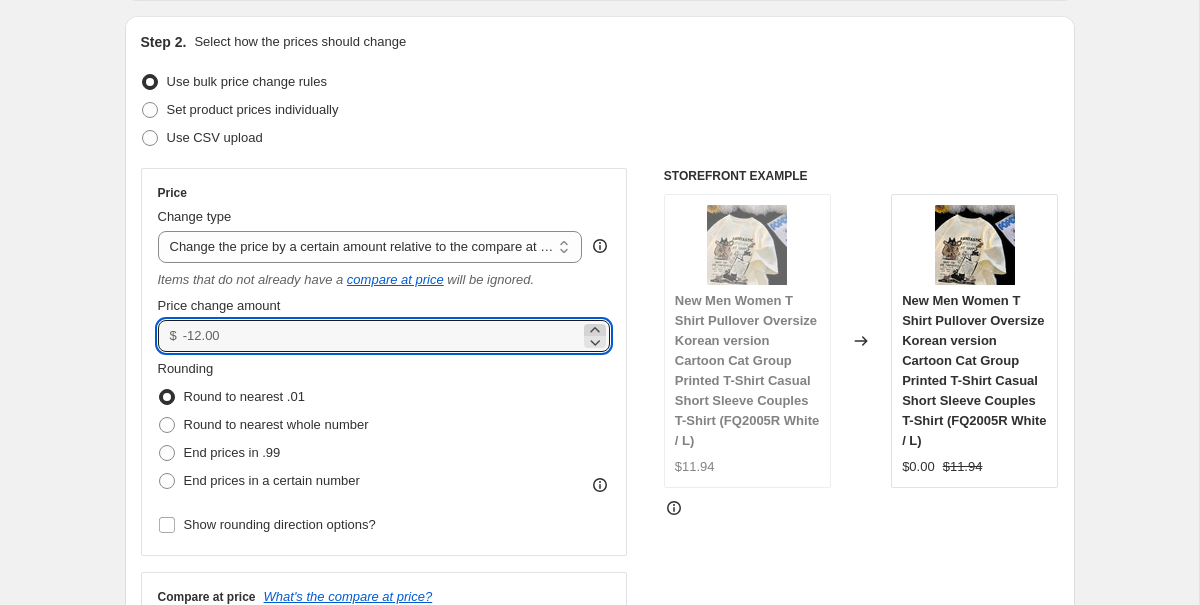 click 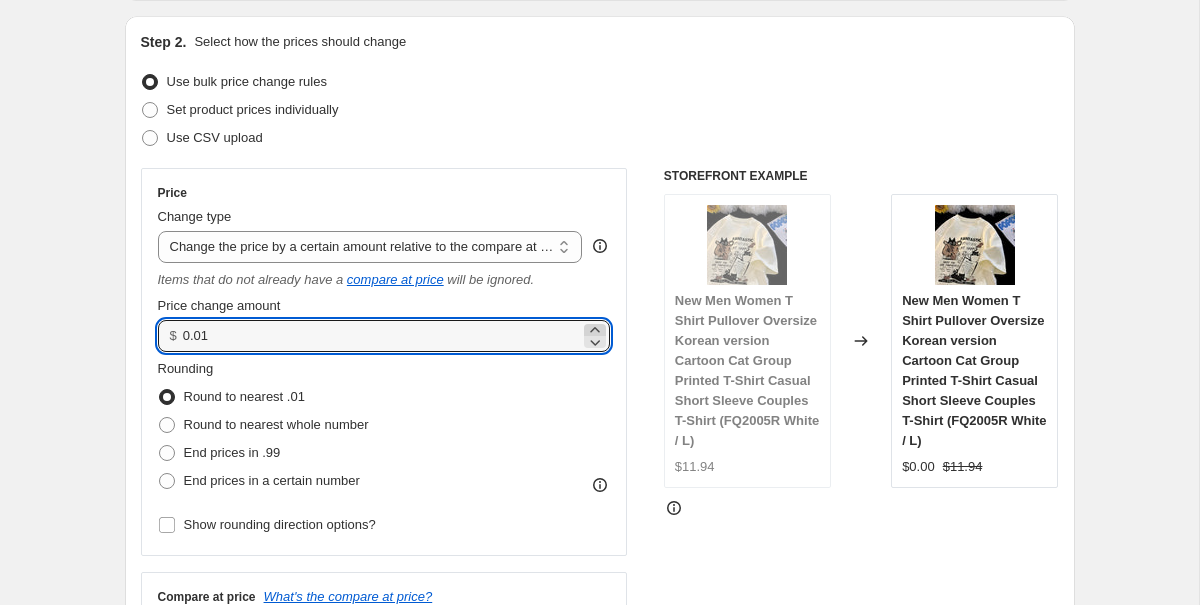 click 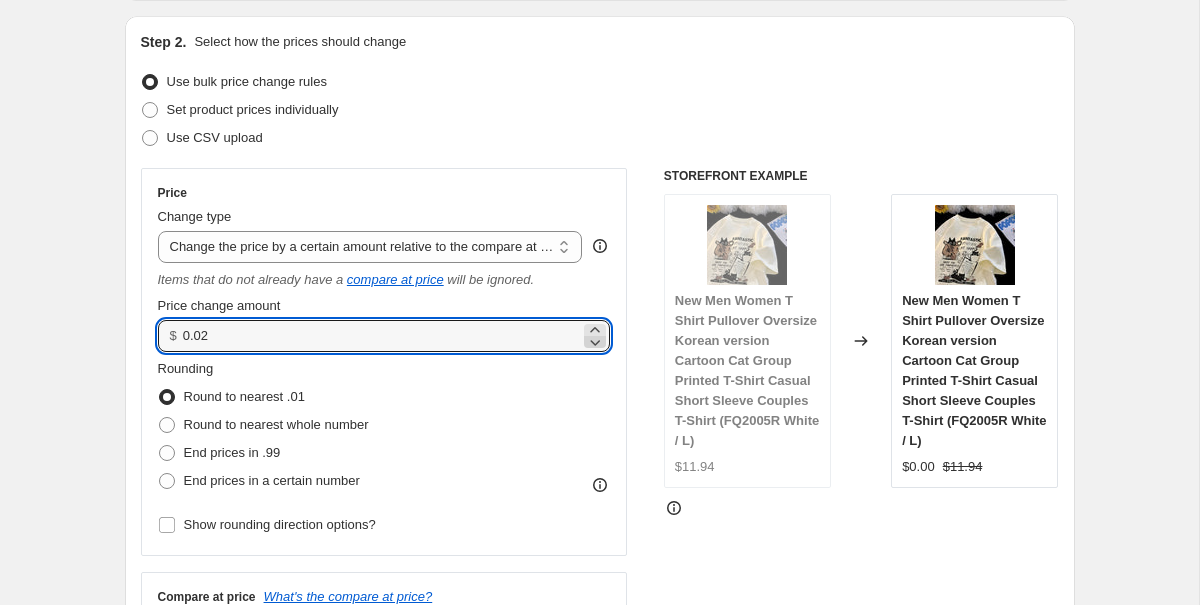 click 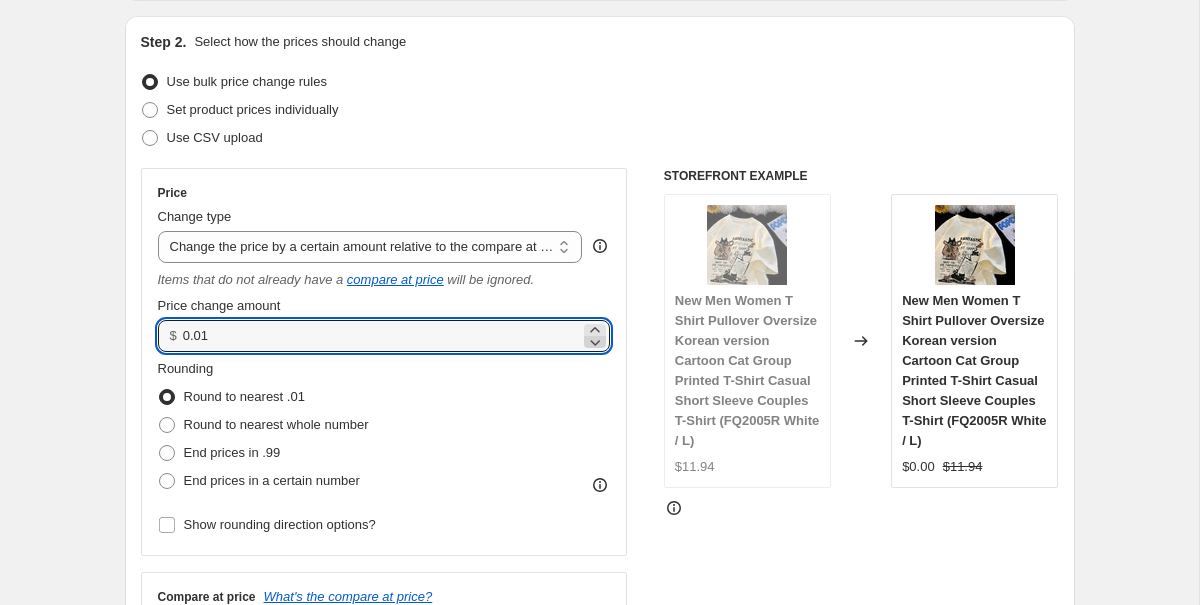 click 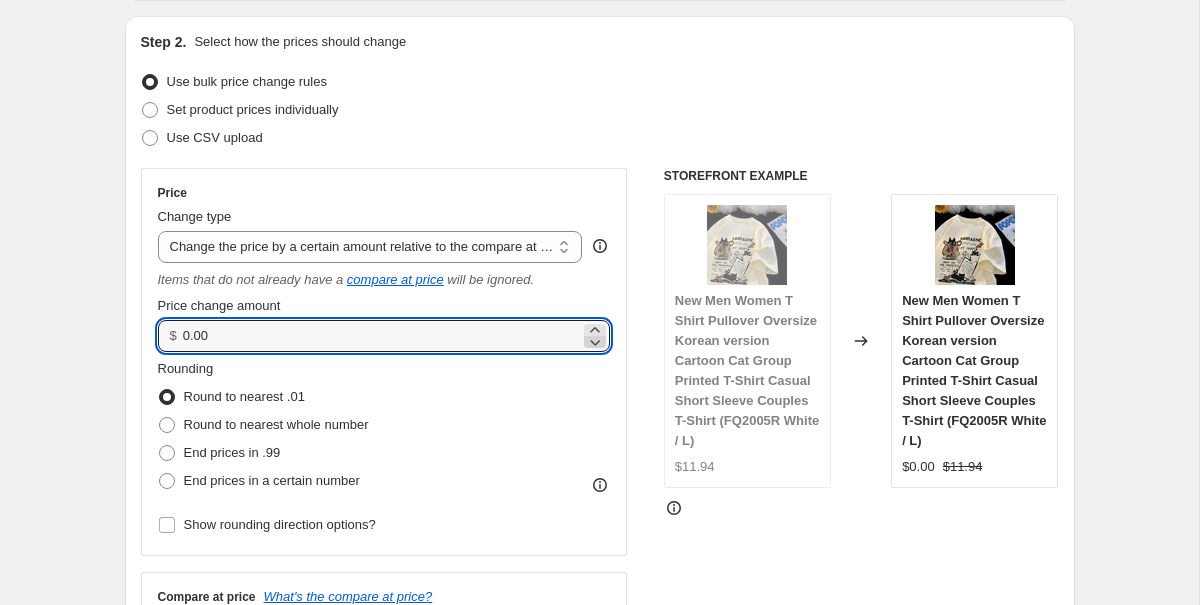 click 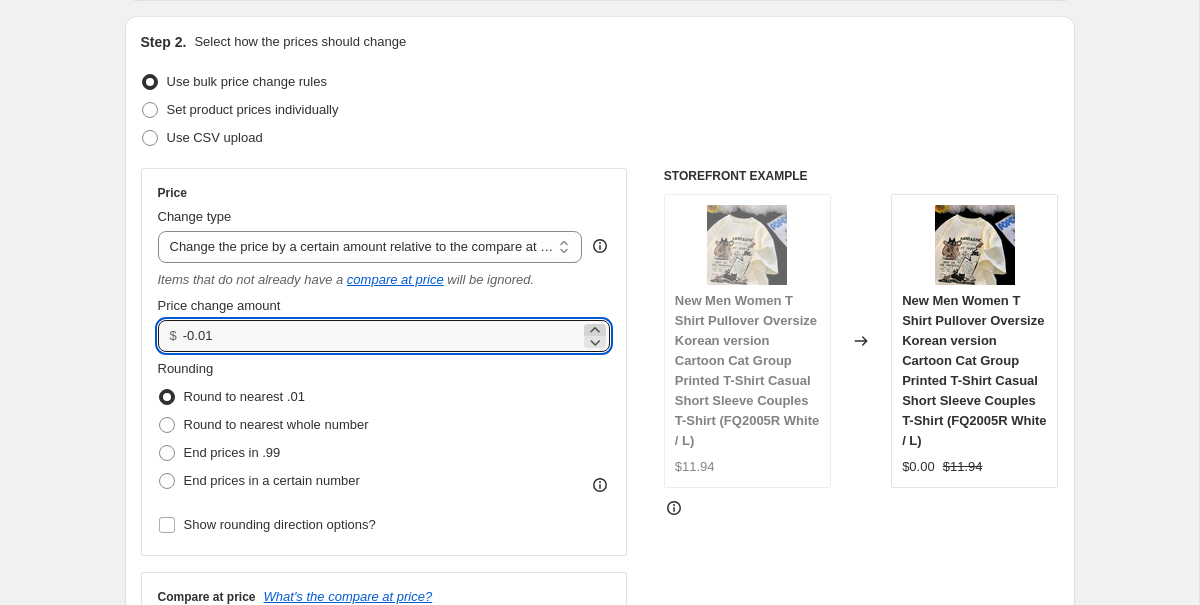 click 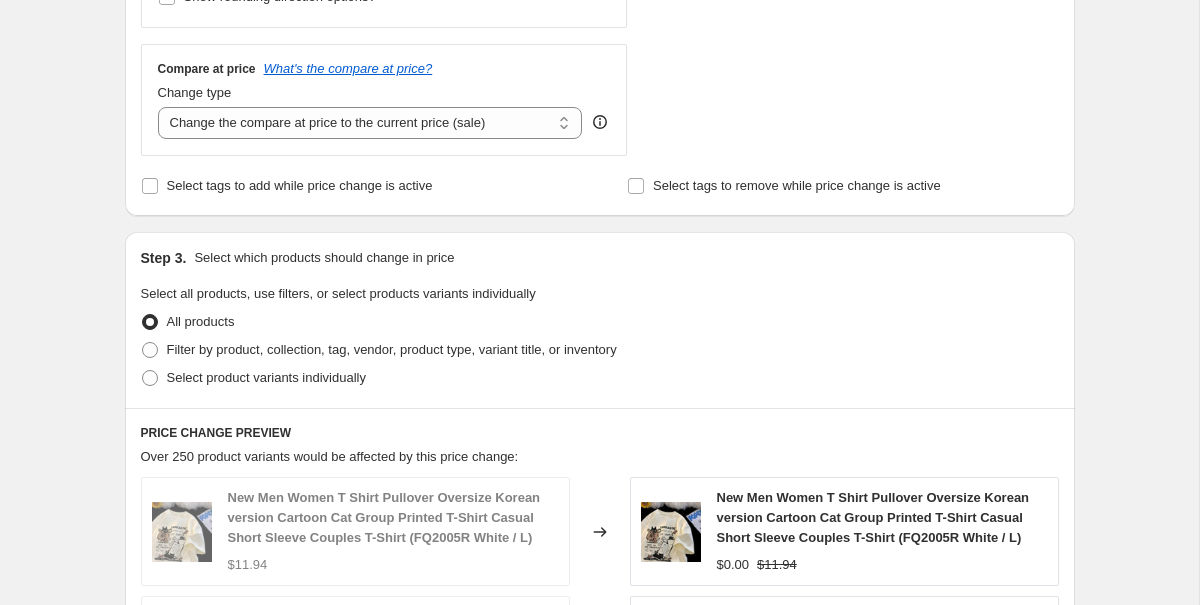 scroll, scrollTop: 577, scrollLeft: 0, axis: vertical 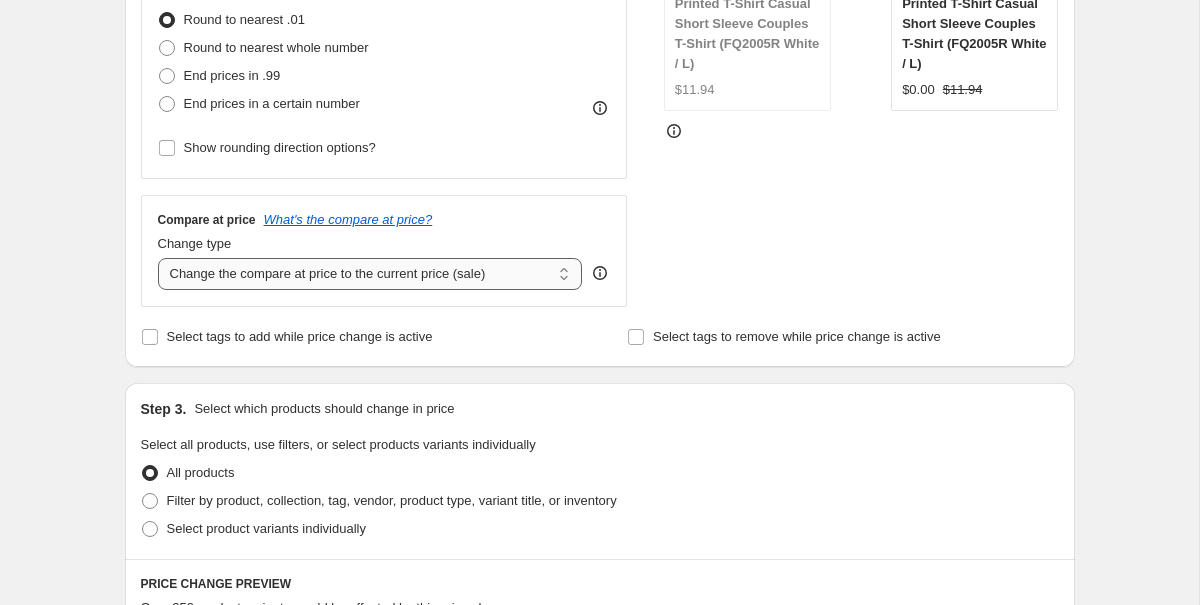 click on "Change the compare at price to the current price (sale) Change the compare at price to a certain amount Change the compare at price by a certain amount Change the compare at price by a certain percentage Change the compare at price by a certain amount relative to the actual price Change the compare at price by a certain percentage relative to the actual price Don't change the compare at price Remove the compare at price" at bounding box center [370, 274] 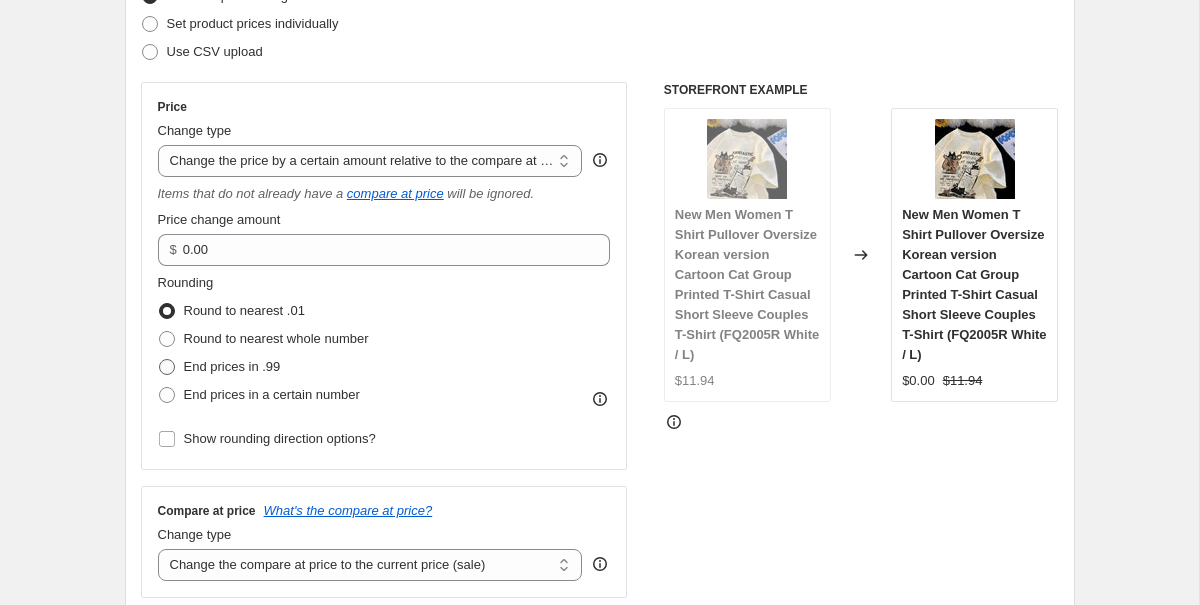 scroll, scrollTop: 188, scrollLeft: 0, axis: vertical 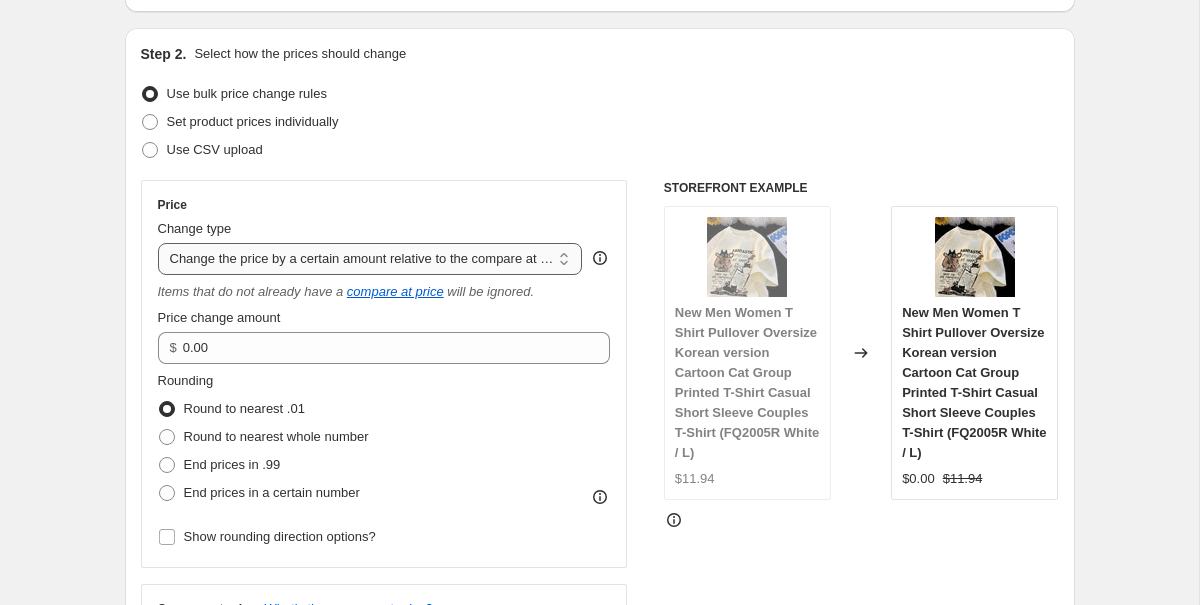 click on "Change the price to a certain amount Change the price by a certain amount Change the price by a certain percentage Change the price to the current compare at price (price before sale) Change the price by a certain amount relative to the compare at price Change the price by a certain percentage relative to the compare at price Don't change the price Change the price by a certain percentage relative to the cost per item Change price to certain cost margin" at bounding box center (370, 259) 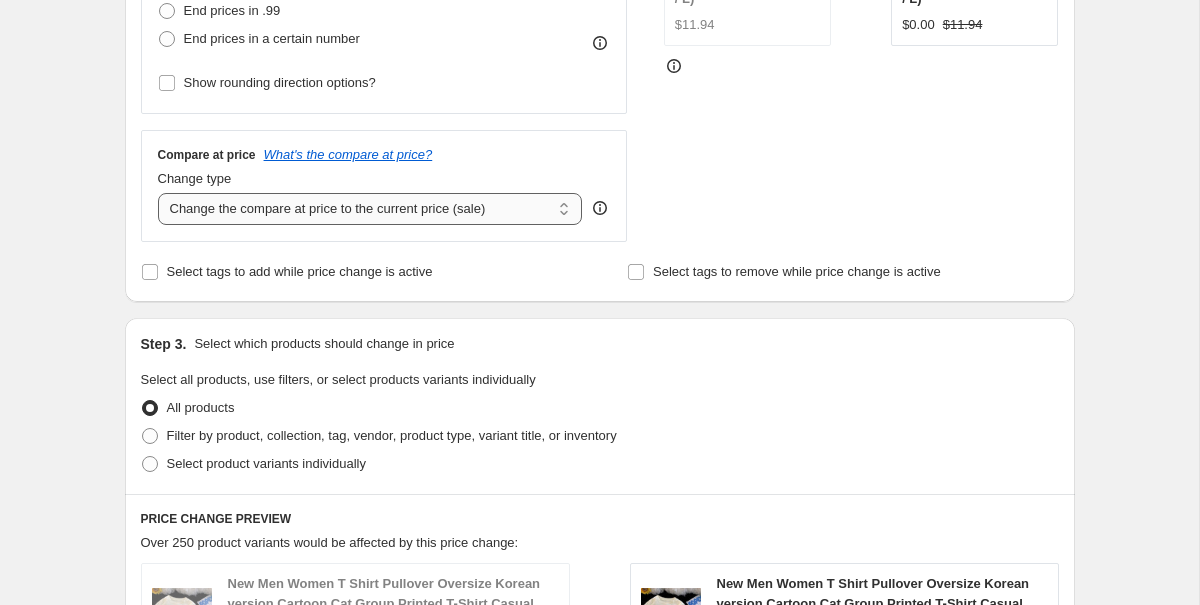scroll, scrollTop: 545, scrollLeft: 0, axis: vertical 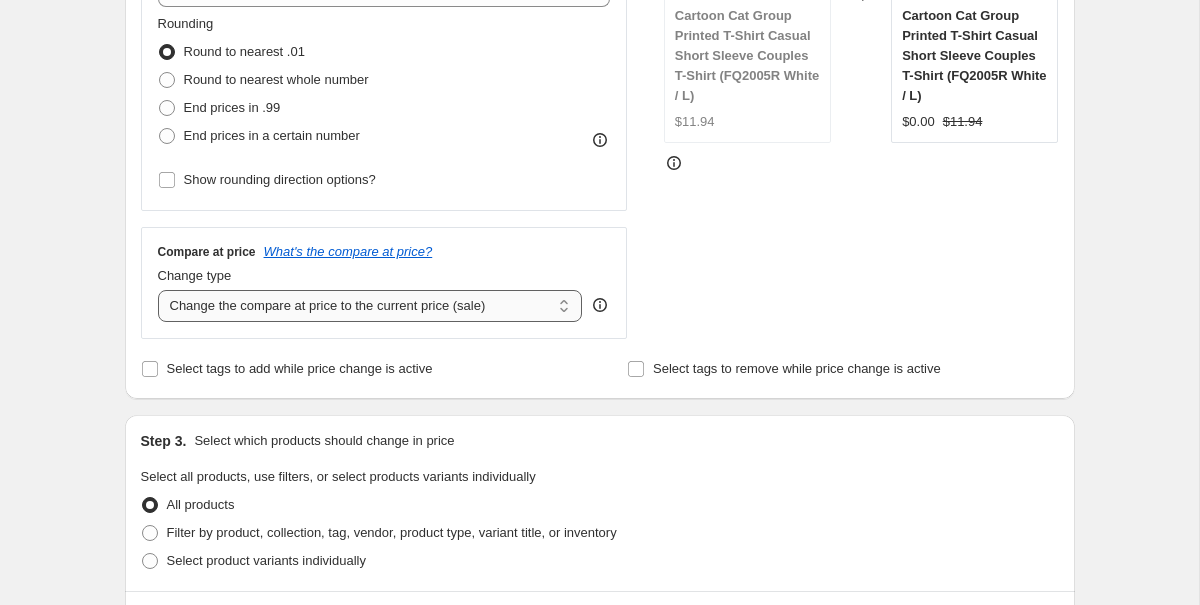 click on "Change the compare at price to the current price (sale) Change the compare at price to a certain amount Change the compare at price by a certain amount Change the compare at price by a certain percentage Change the compare at price by a certain amount relative to the actual price Change the compare at price by a certain percentage relative to the actual price Don't change the compare at price Remove the compare at price" at bounding box center [370, 306] 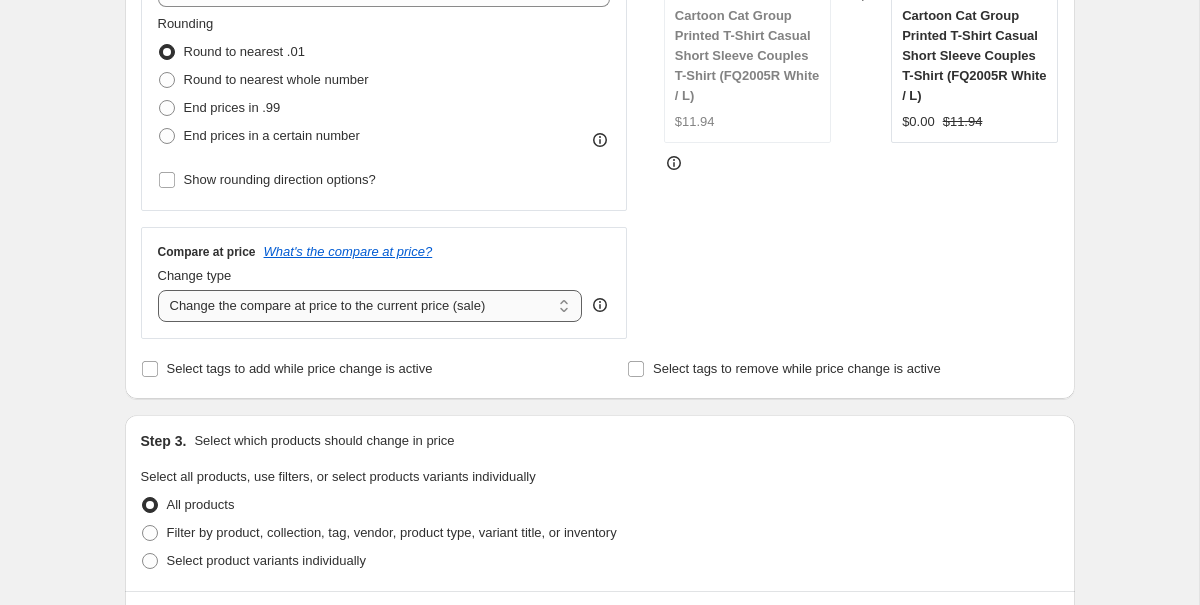 select on "percentage" 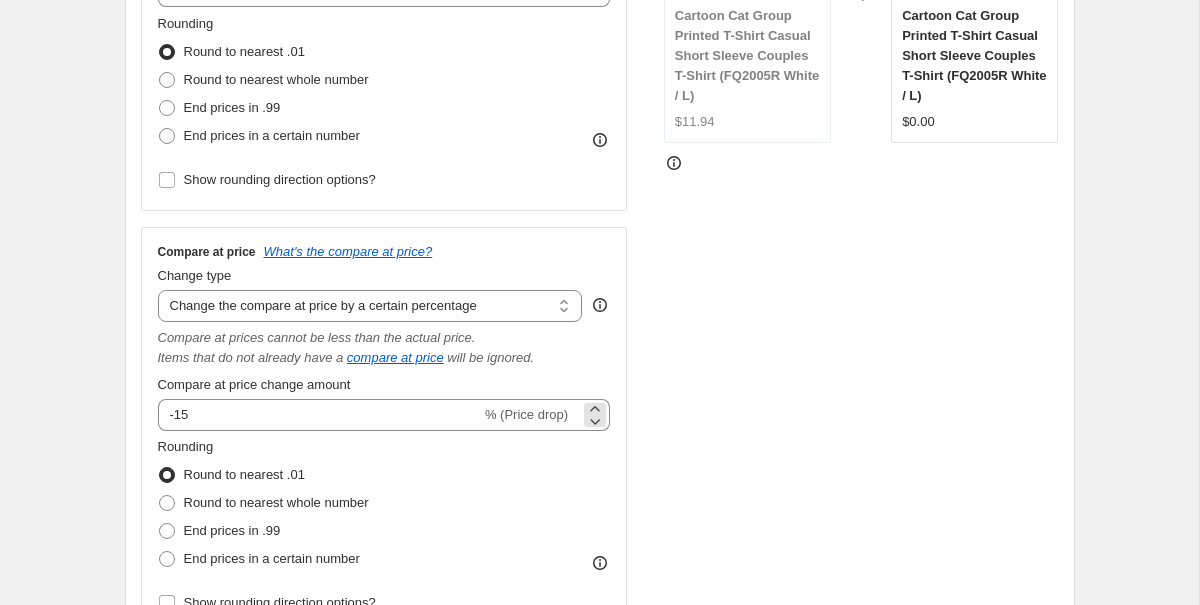 click on "% (Price drop)" at bounding box center (526, 414) 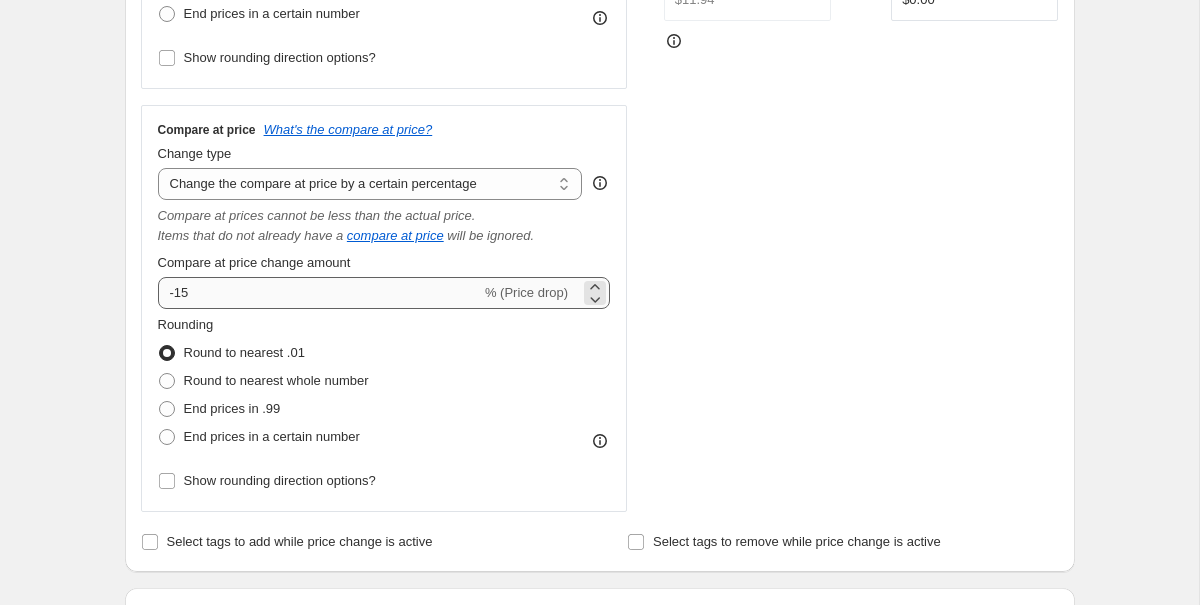 scroll, scrollTop: 668, scrollLeft: 0, axis: vertical 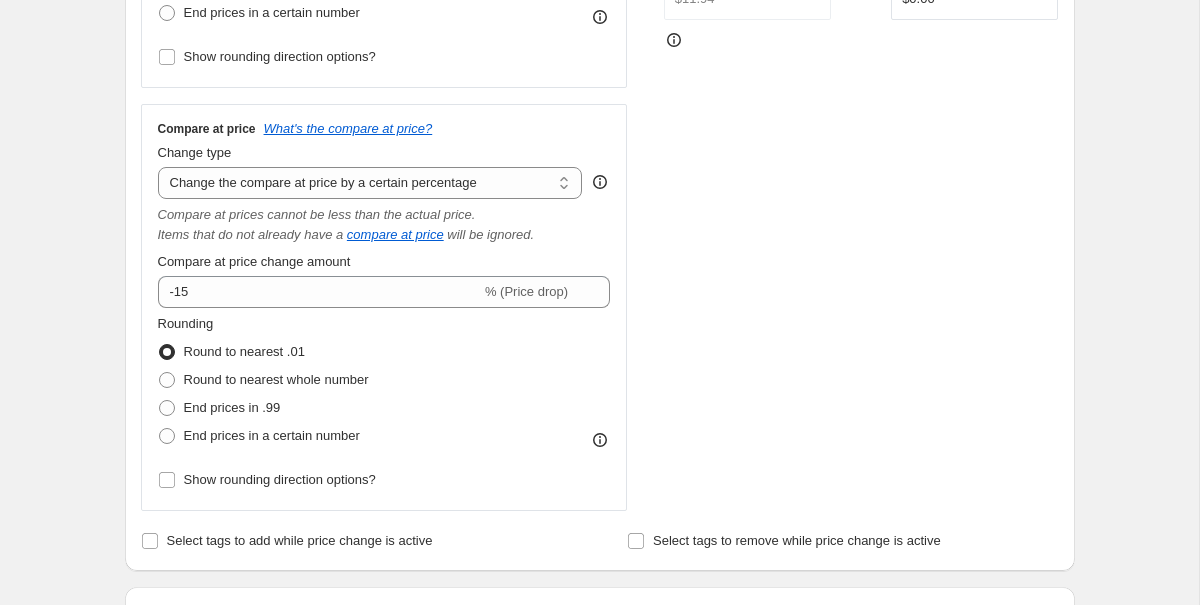 click on "Compare at price change amount -15 % (Price drop)" at bounding box center (384, 280) 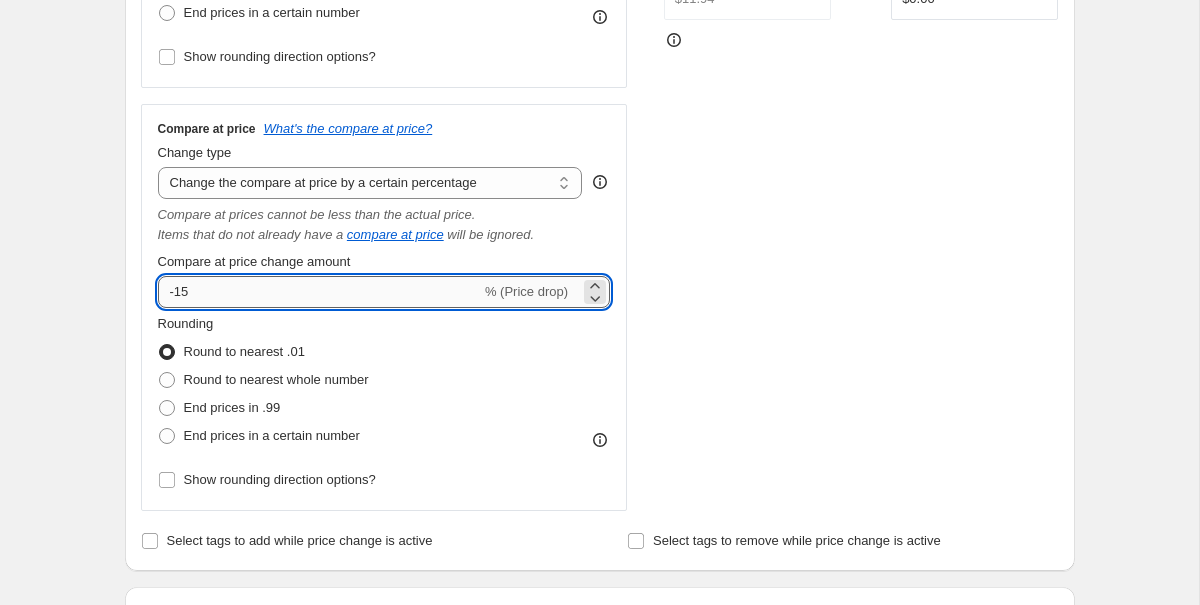 click on "-15" at bounding box center [319, 292] 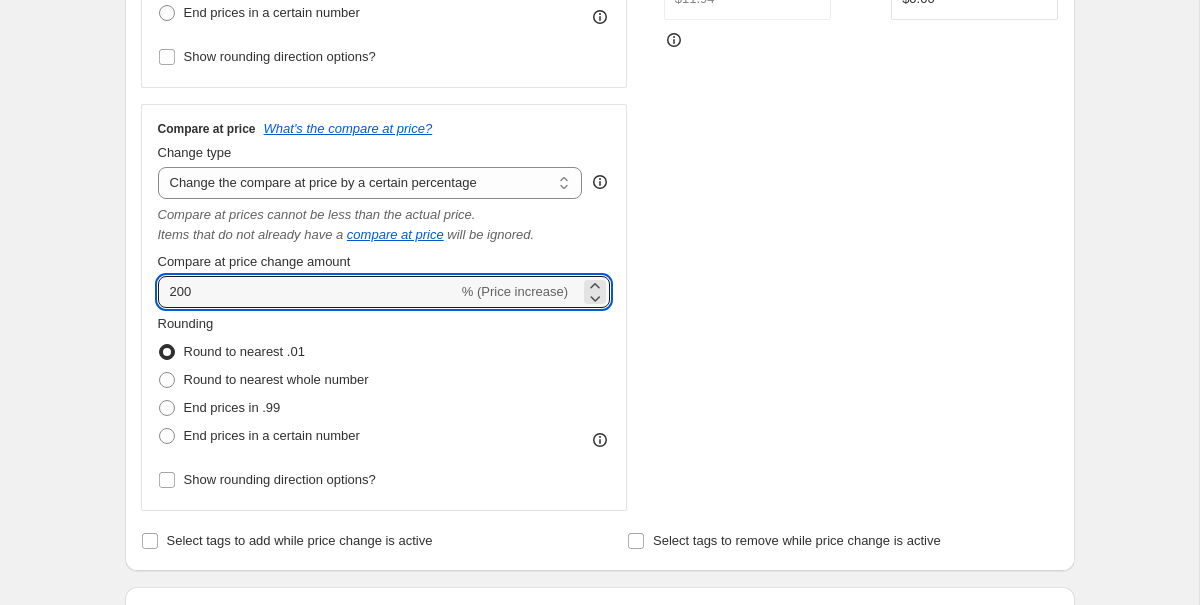 type on "200" 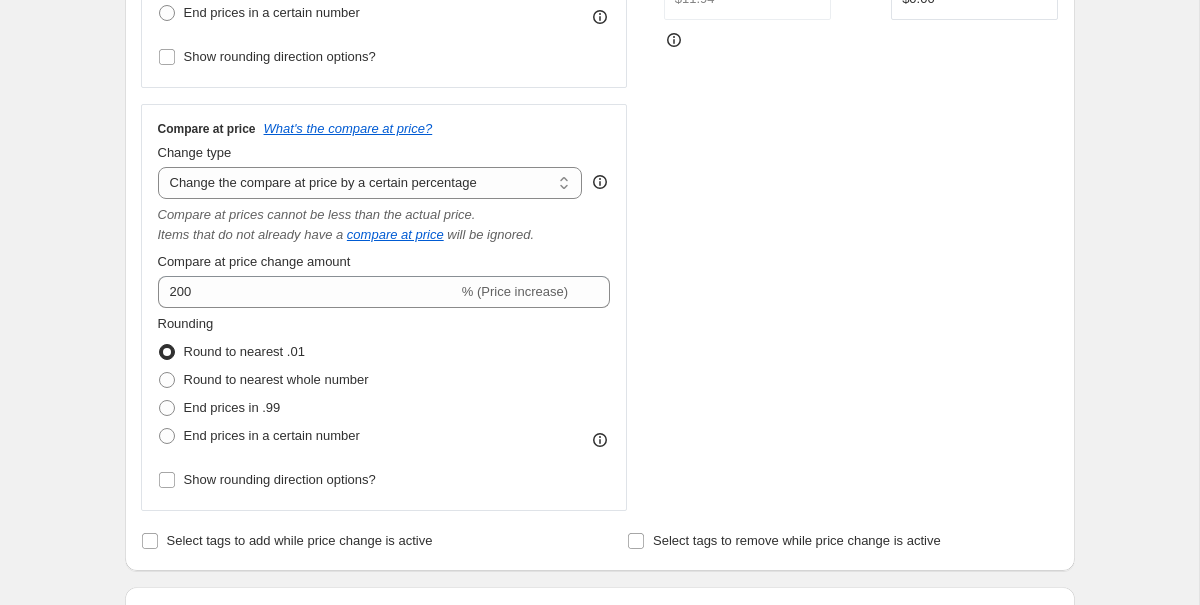 click on "Items that do not already have a" at bounding box center (251, 234) 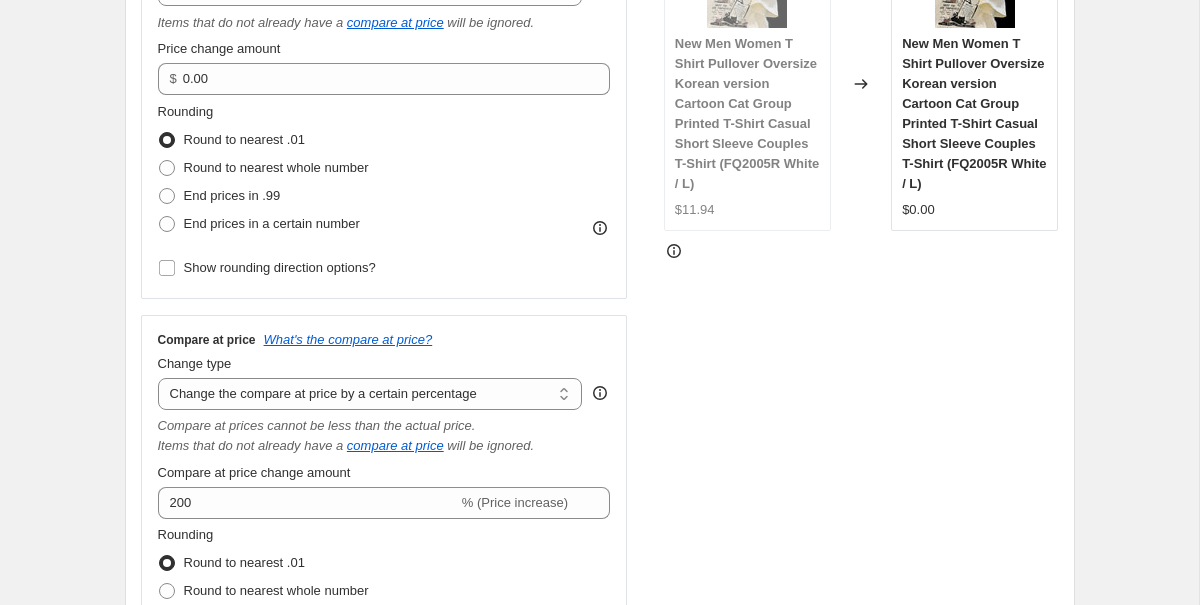 scroll, scrollTop: 226, scrollLeft: 0, axis: vertical 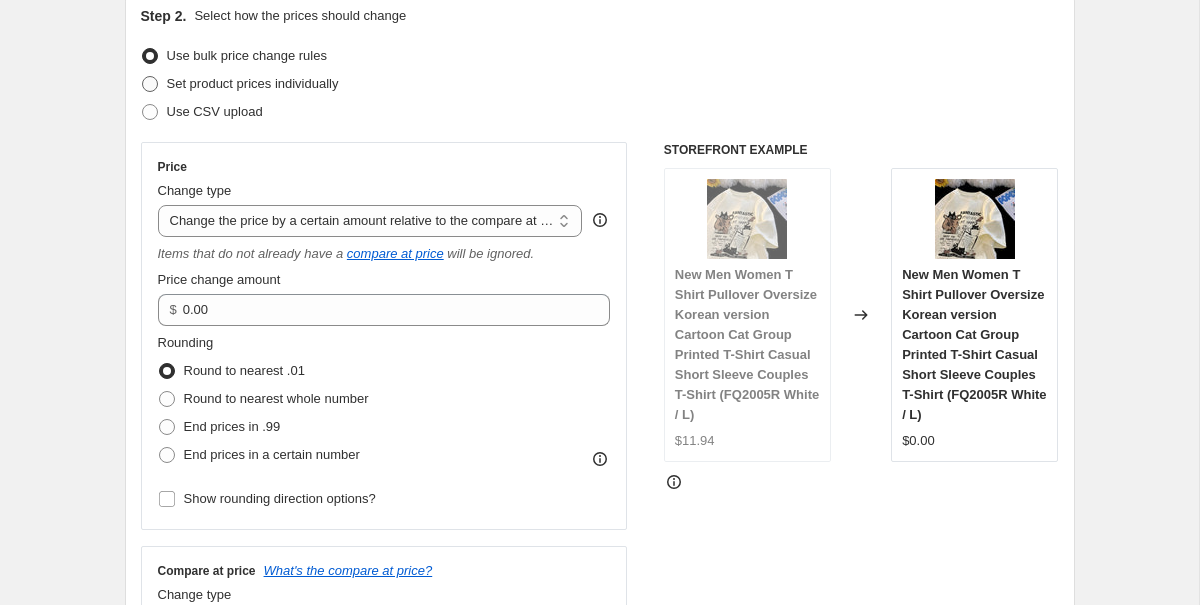 click on "Set product prices individually" at bounding box center (253, 83) 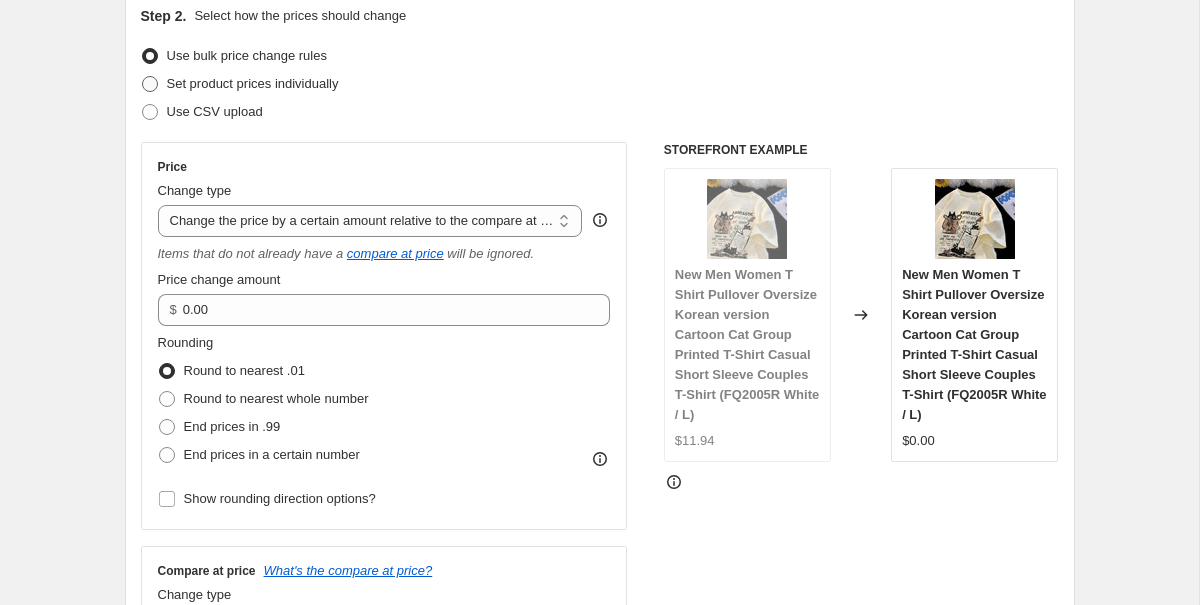 radio on "true" 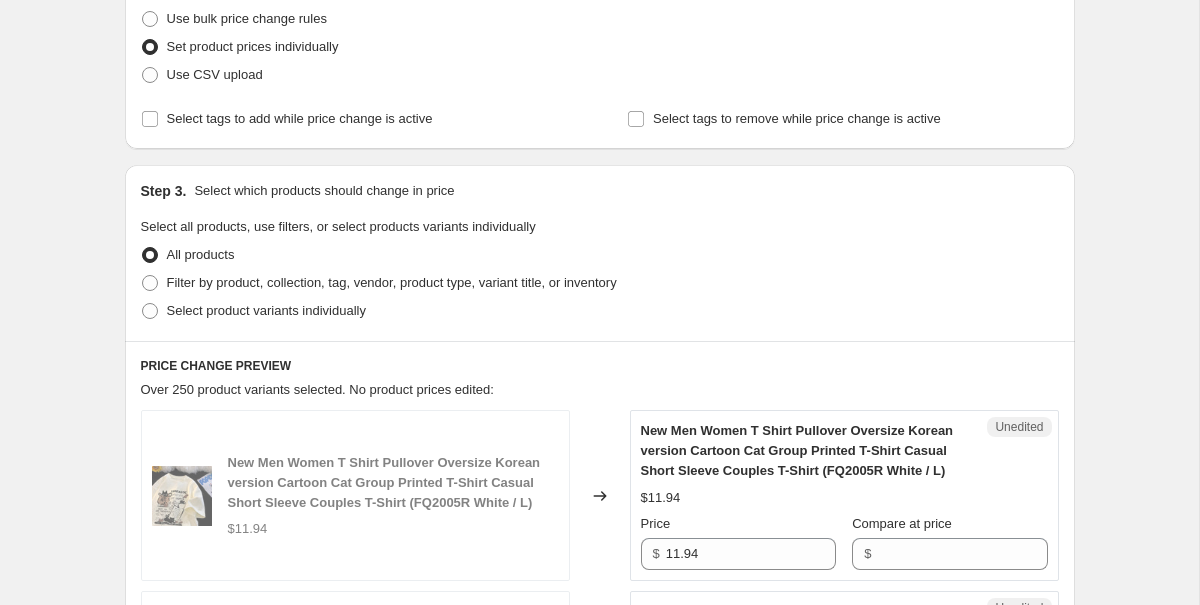 scroll, scrollTop: 260, scrollLeft: 0, axis: vertical 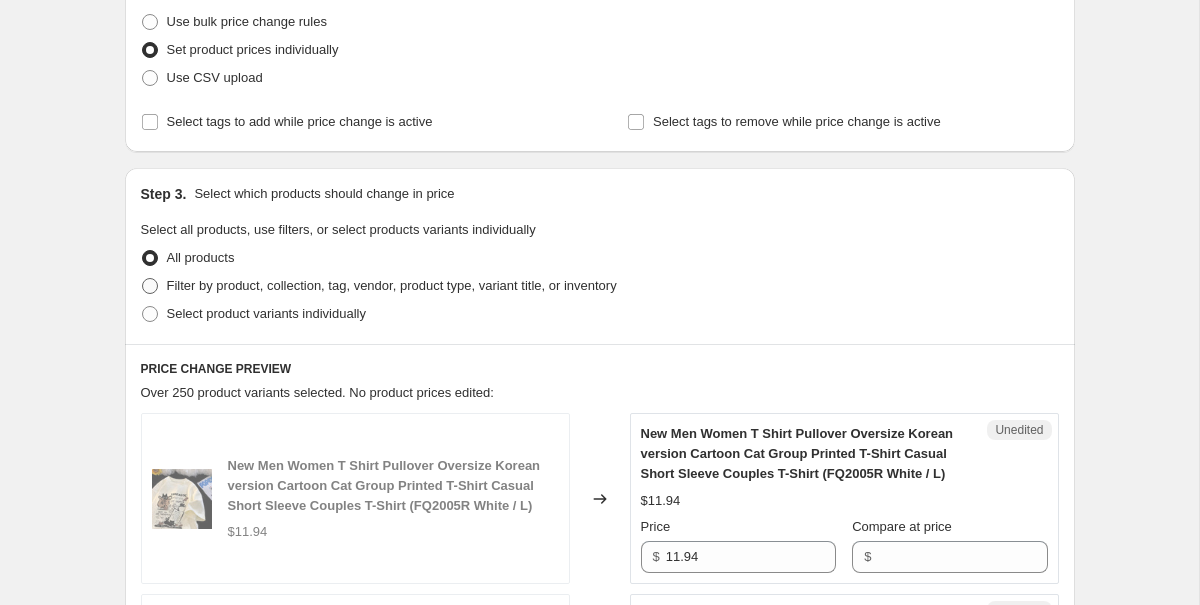 click on "Filter by product, collection, tag, vendor, product type, variant title, or inventory" at bounding box center (392, 285) 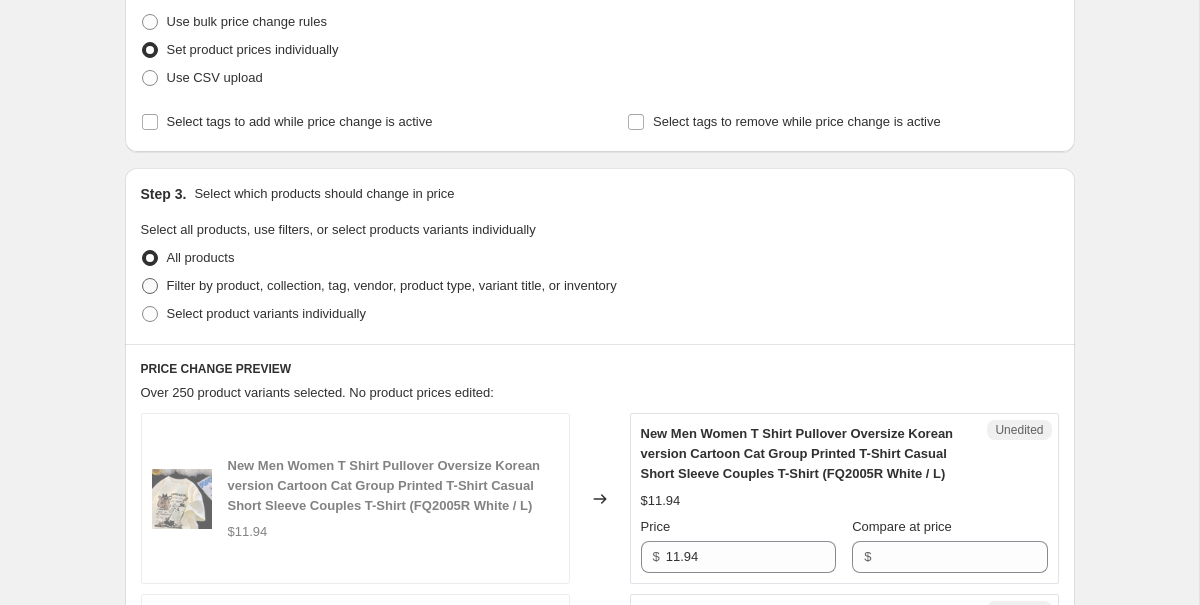 radio on "true" 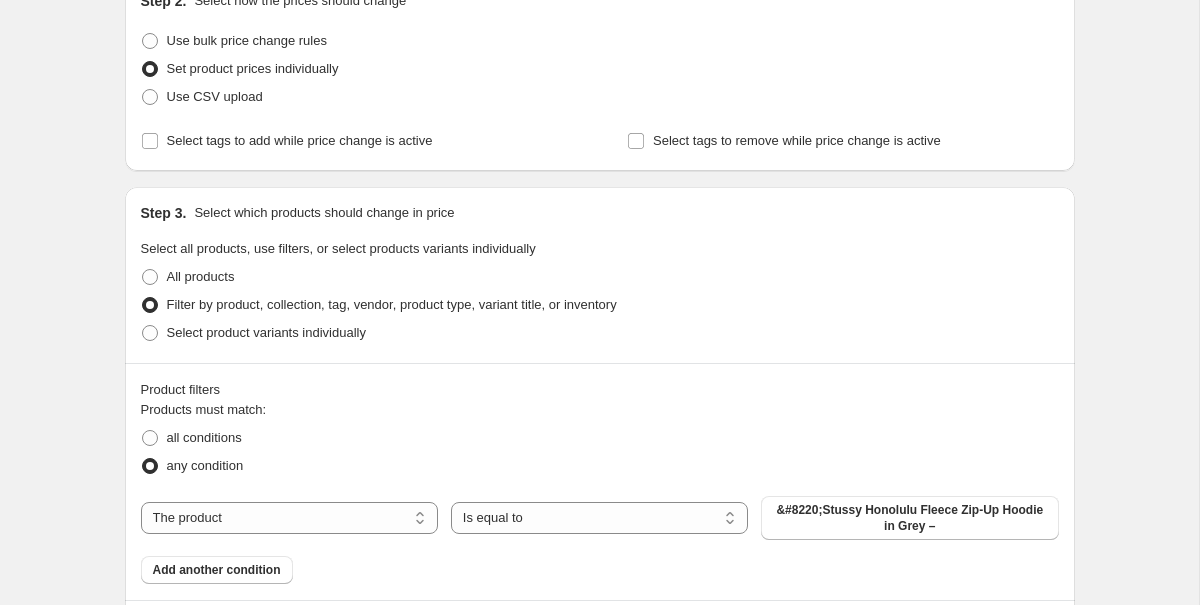 scroll, scrollTop: 236, scrollLeft: 0, axis: vertical 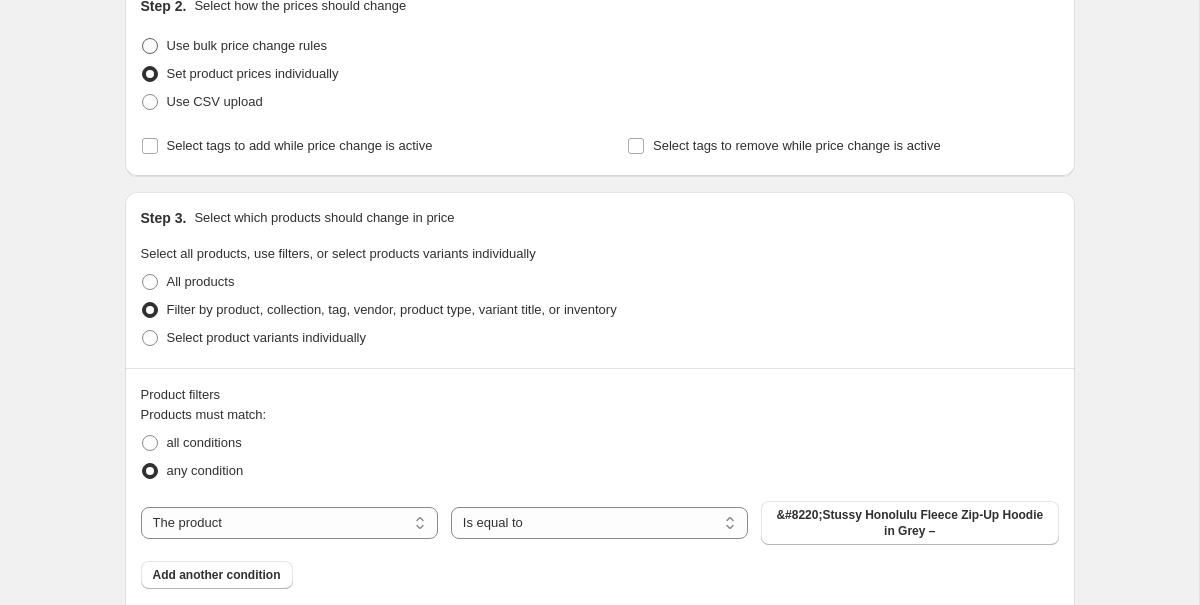 click on "Use bulk price change rules" at bounding box center (247, 45) 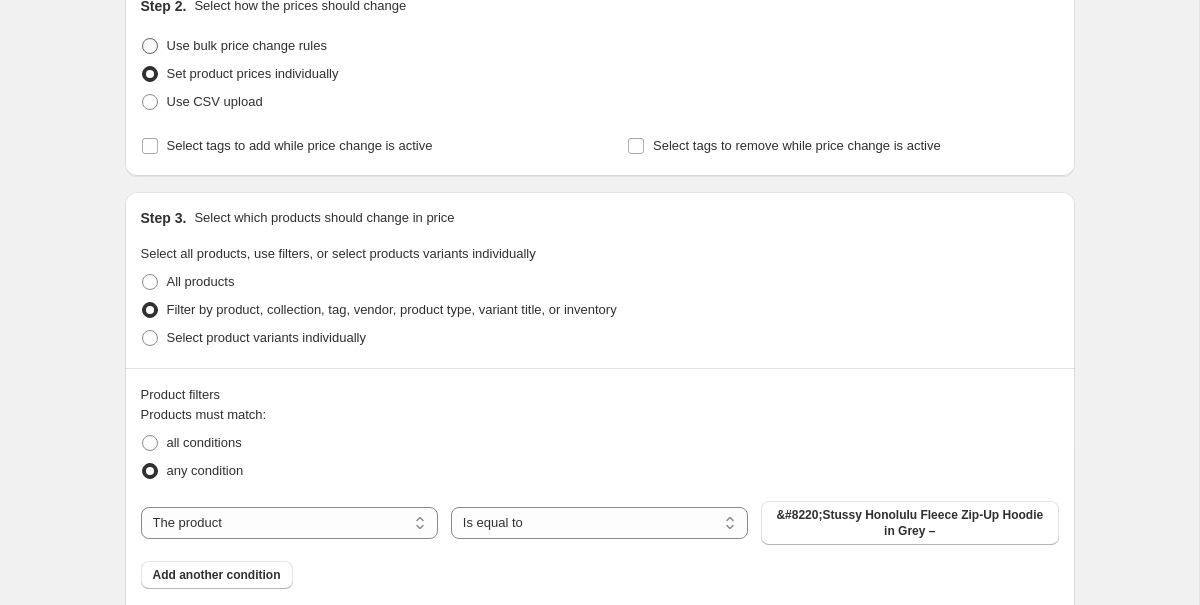 radio on "true" 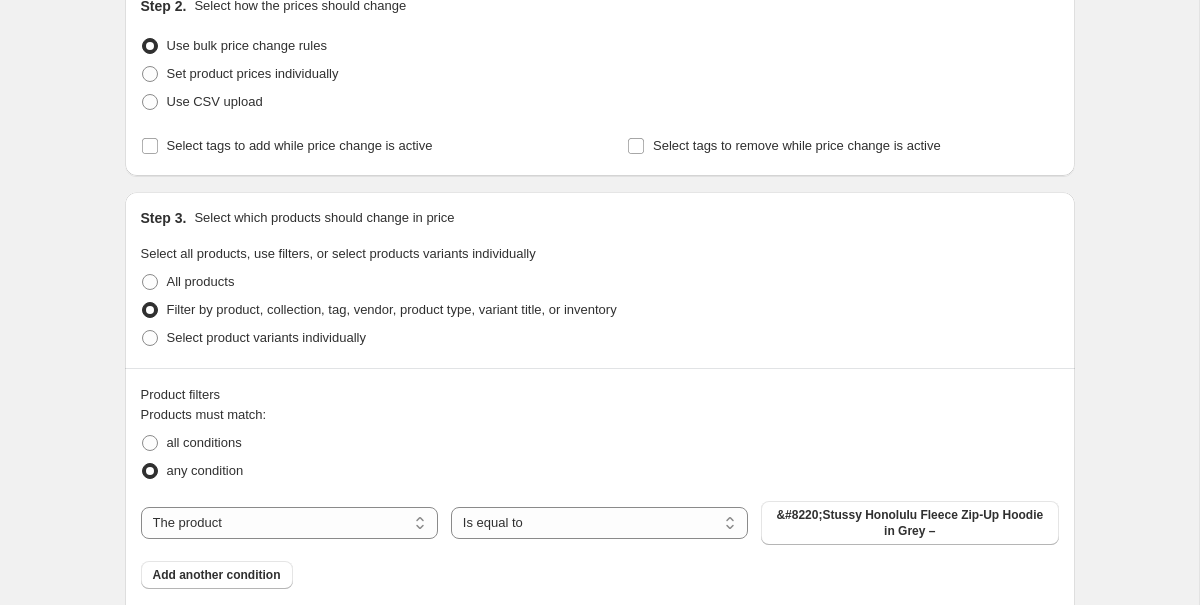 select on "bcap" 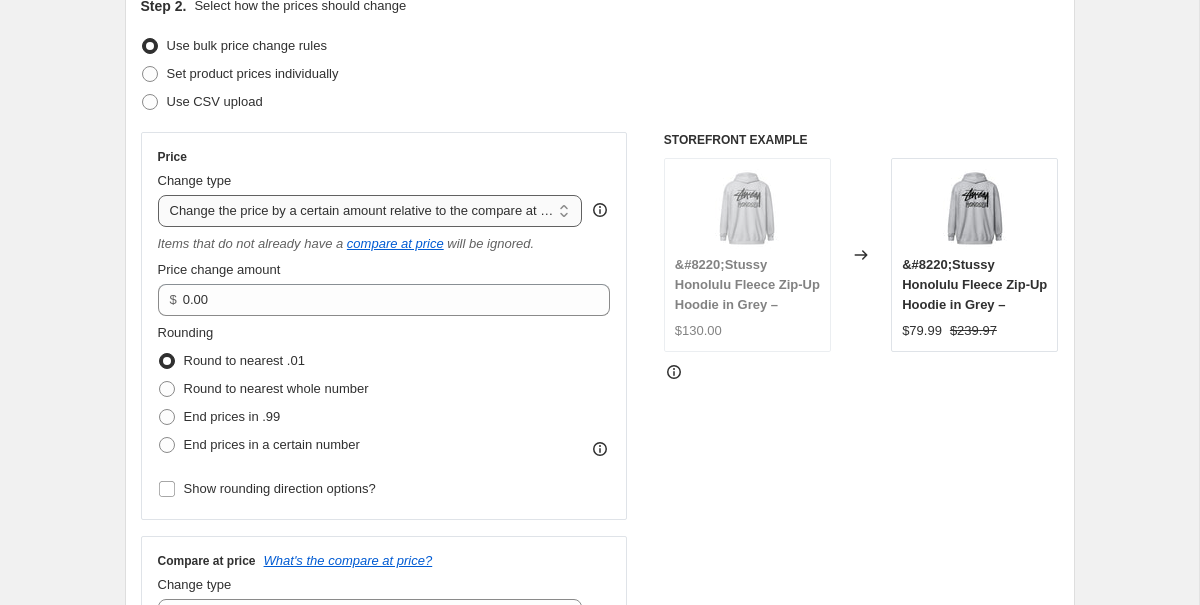 click on "Change the price to a certain amount Change the price by a certain amount Change the price by a certain percentage Change the price to the current compare at price (price before sale) Change the price by a certain amount relative to the compare at price Change the price by a certain percentage relative to the compare at price Don't change the price Change the price by a certain percentage relative to the cost per item Change price to certain cost margin" at bounding box center [370, 211] 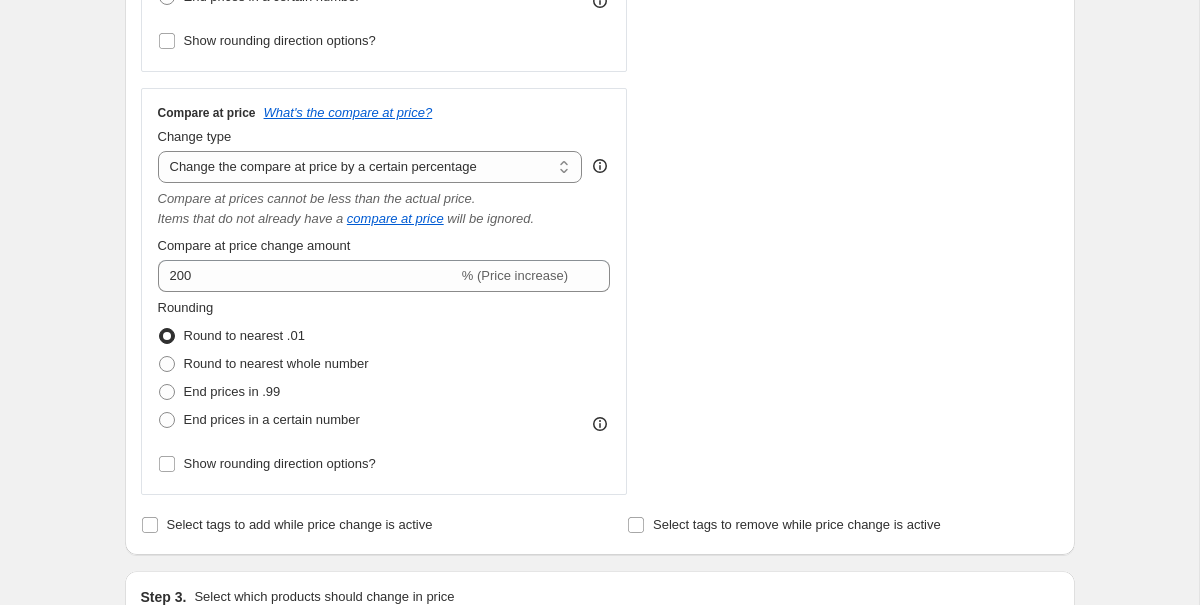 scroll, scrollTop: 1065, scrollLeft: 0, axis: vertical 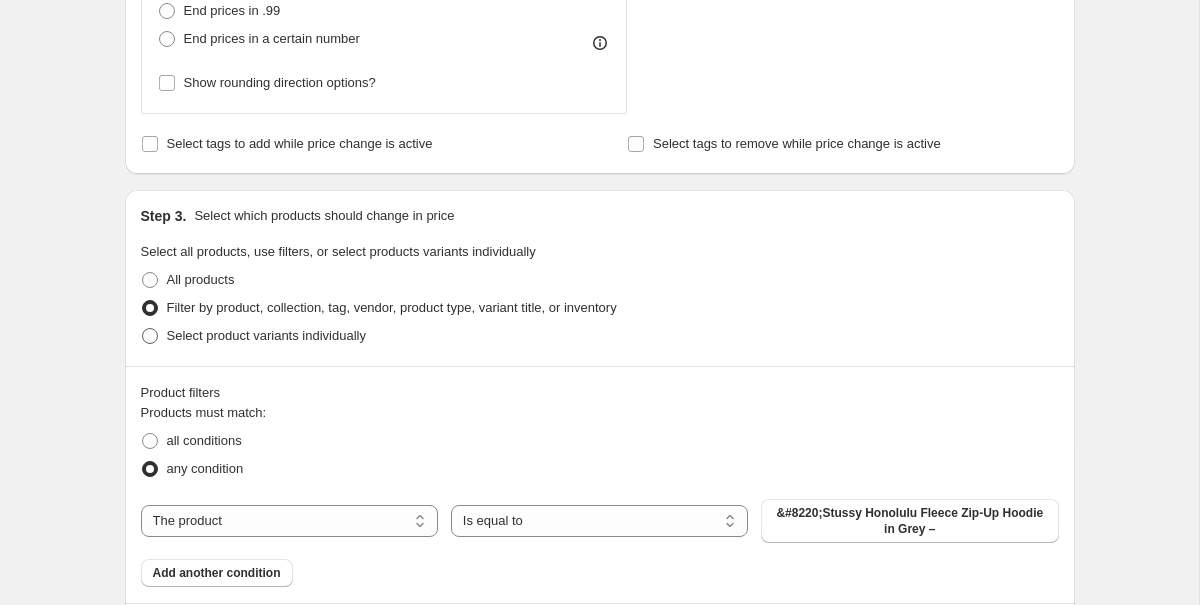 click on "Select product variants individually" at bounding box center (266, 335) 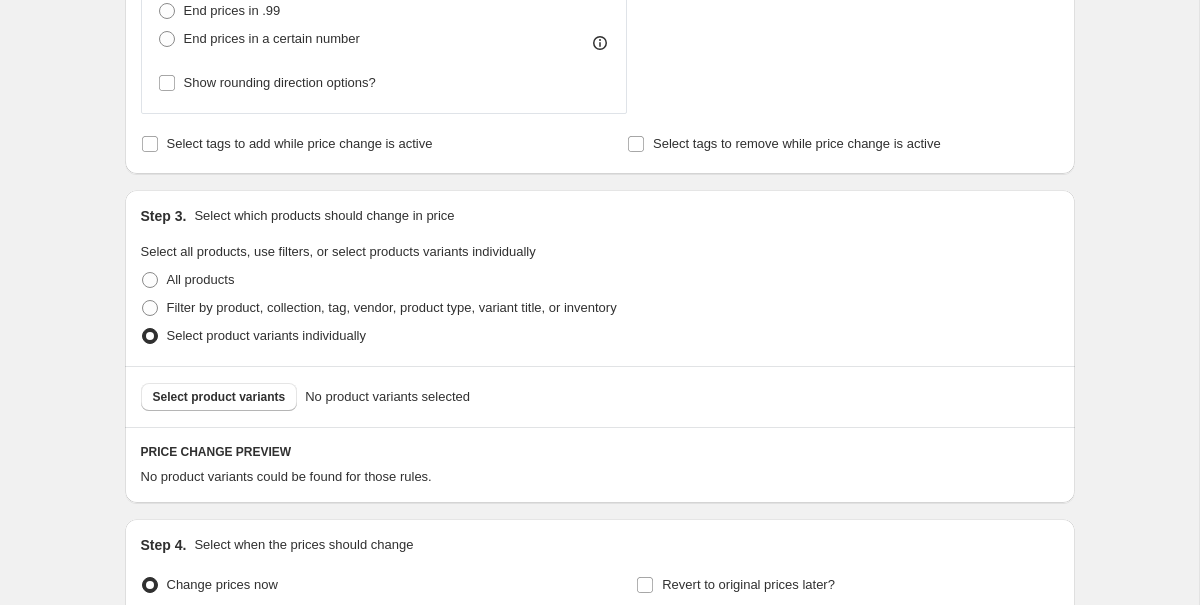 scroll, scrollTop: 1139, scrollLeft: 0, axis: vertical 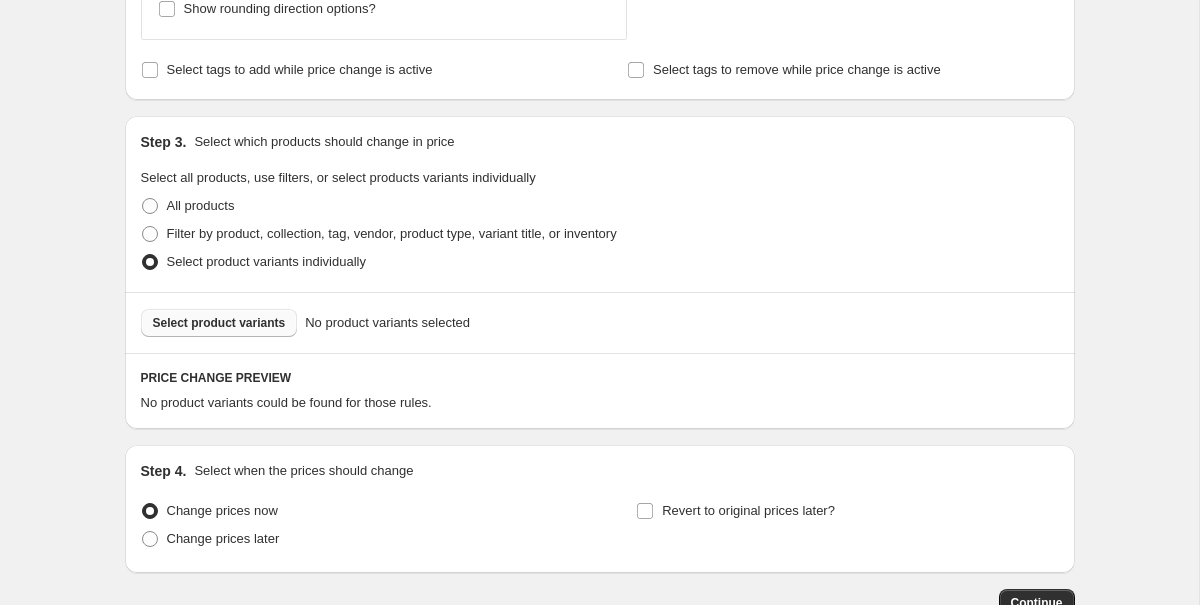 click on "Select product variants" at bounding box center (219, 323) 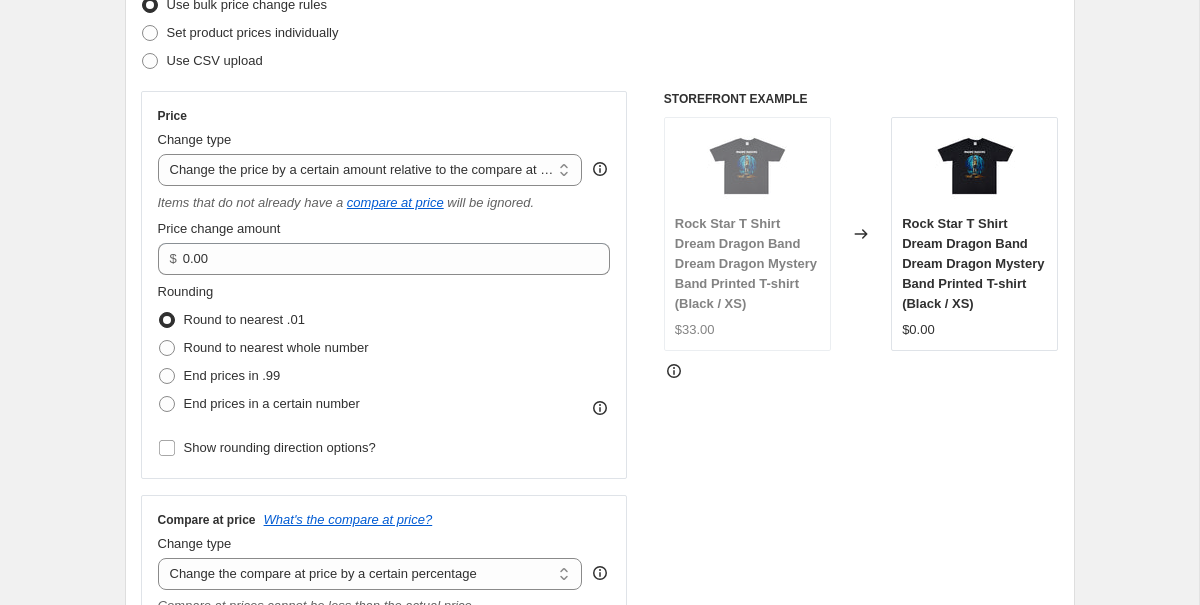 scroll, scrollTop: 275, scrollLeft: 0, axis: vertical 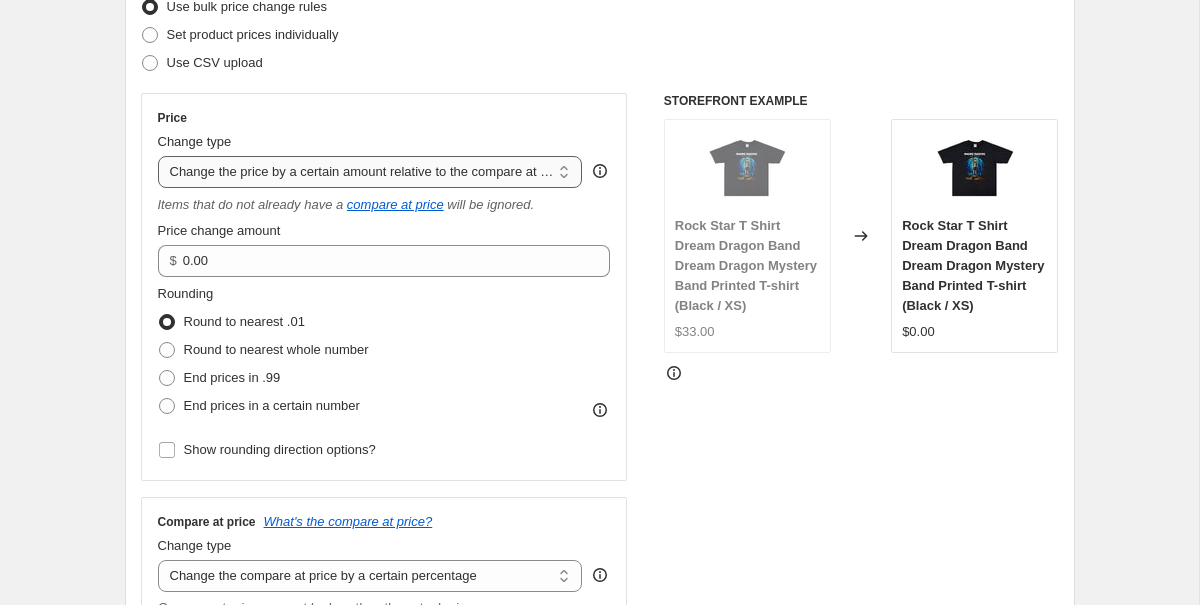 click on "Change the price to a certain amount Change the price by a certain amount Change the price by a certain percentage Change the price to the current compare at price (price before sale) Change the price by a certain amount relative to the compare at price Change the price by a certain percentage relative to the compare at price Don't change the price Change the price by a certain percentage relative to the cost per item Change price to certain cost margin" at bounding box center [370, 172] 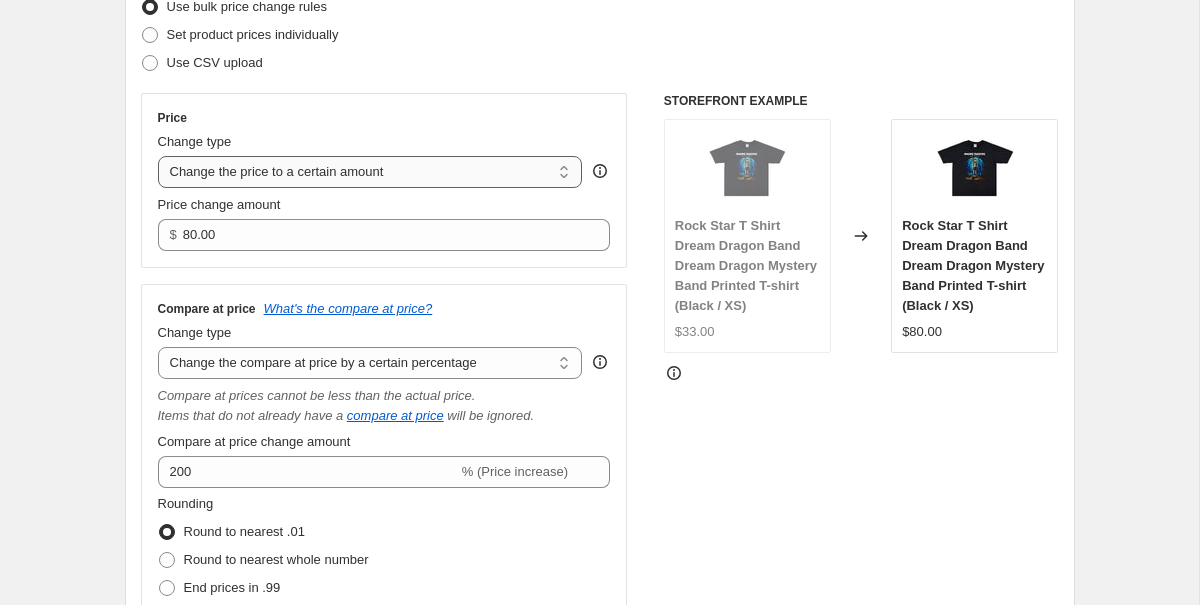 click on "Change the price to a certain amount Change the price by a certain amount Change the price by a certain percentage Change the price to the current compare at price (price before sale) Change the price by a certain amount relative to the compare at price Change the price by a certain percentage relative to the compare at price Don't change the price Change the price by a certain percentage relative to the cost per item Change price to certain cost margin" at bounding box center (370, 172) 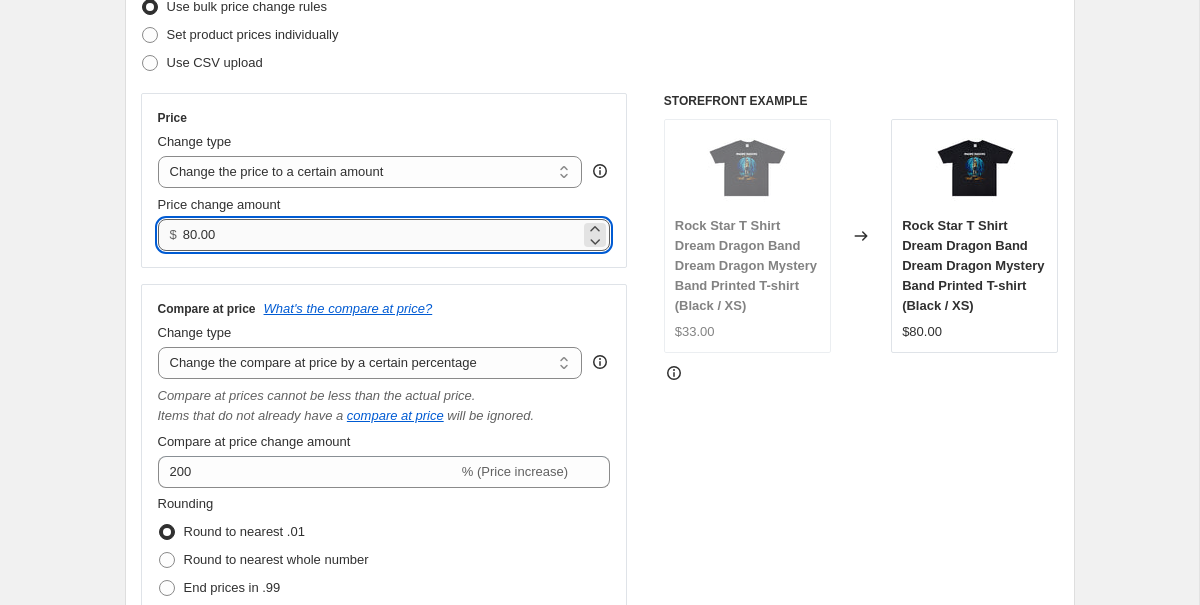 click on "80.00" at bounding box center [381, 235] 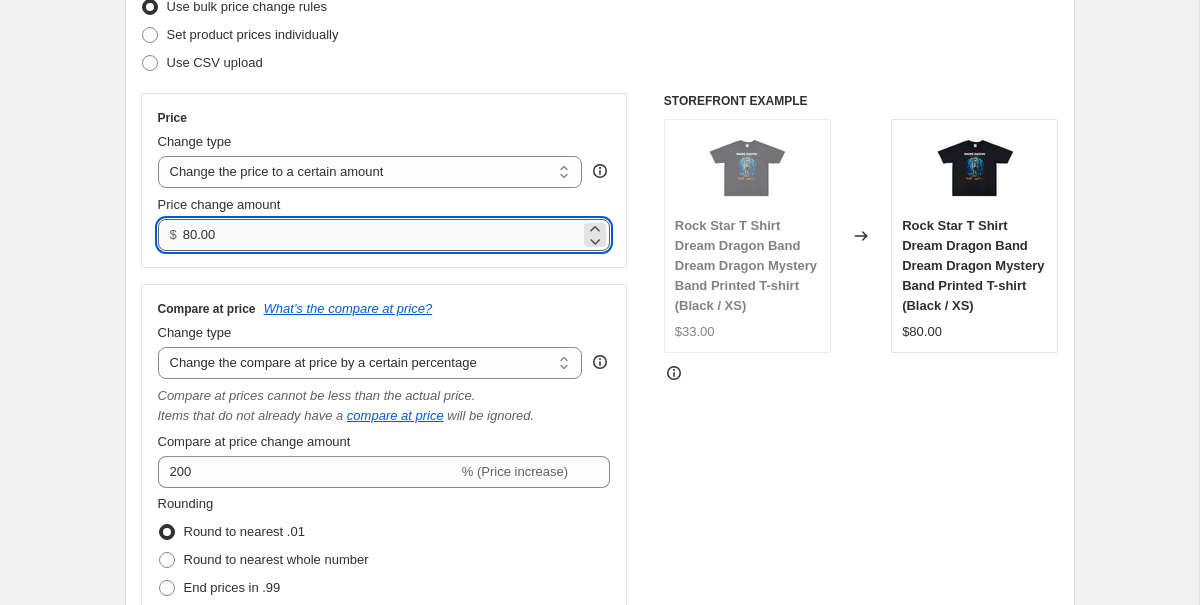 click on "80.00" at bounding box center (381, 235) 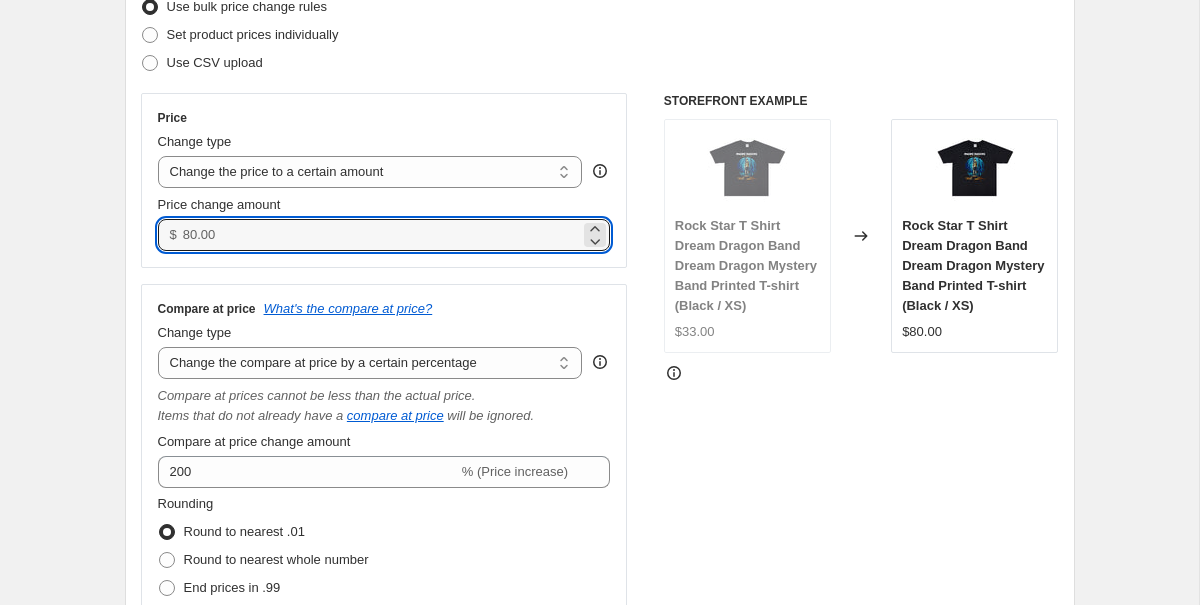 type on "0.00" 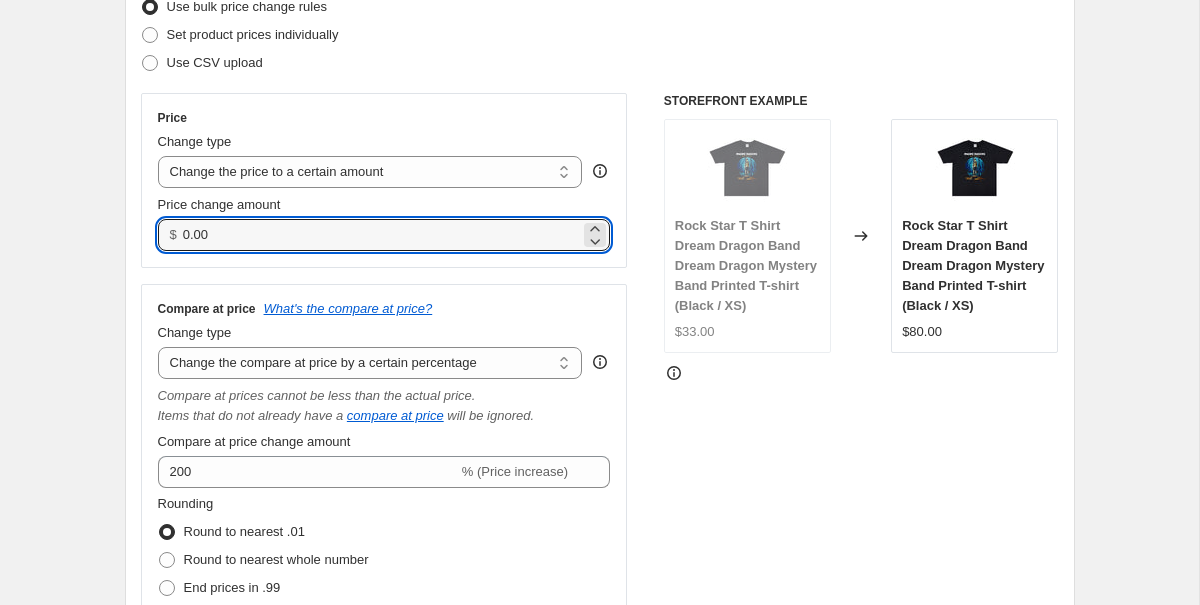 click on "Compare at price What's the compare at price? Change type Change the compare at price to the current price (sale) Change the compare at price to a certain amount Change the compare at price by a certain amount Change the compare at price by a certain percentage Change the compare at price by a certain amount relative to the actual price Change the compare at price by a certain percentage relative to the actual price Don't change the compare at price Remove the compare at price Change the compare at price by a certain percentage Compare at prices cannot be less than the actual price. Items that do not already have a   compare at price   will be ignored. Compare at price change amount 200 % (Price increase) Rounding Round to nearest .01 Round to nearest whole number End prices in .99 End prices in a certain number Show rounding direction options?" at bounding box center (384, 488) 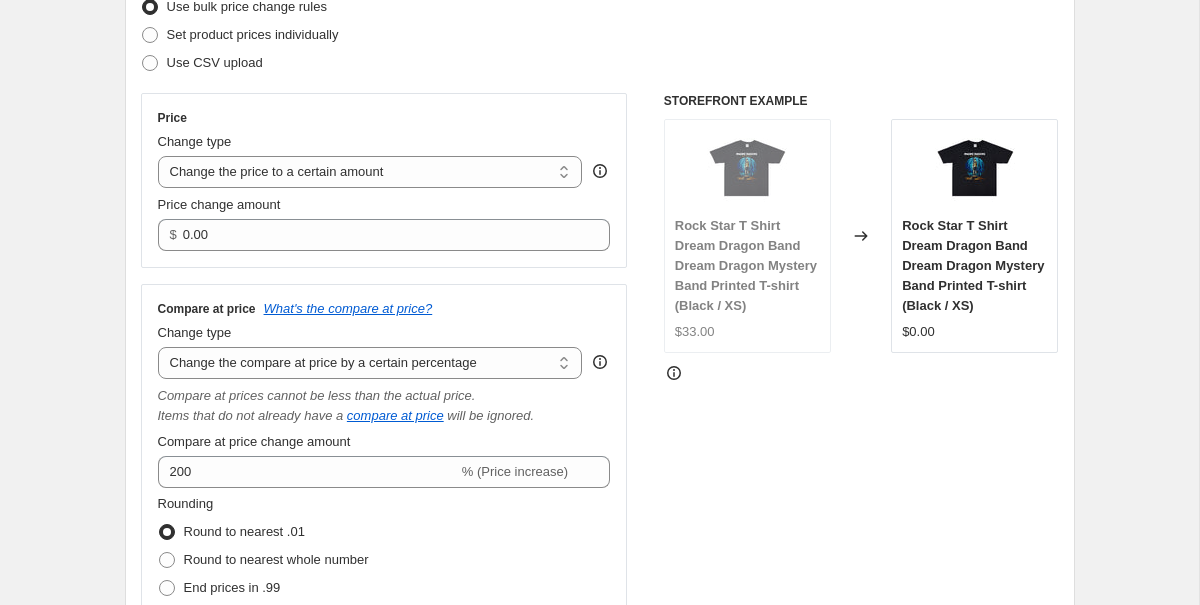 click on "Price change amount" at bounding box center [384, 205] 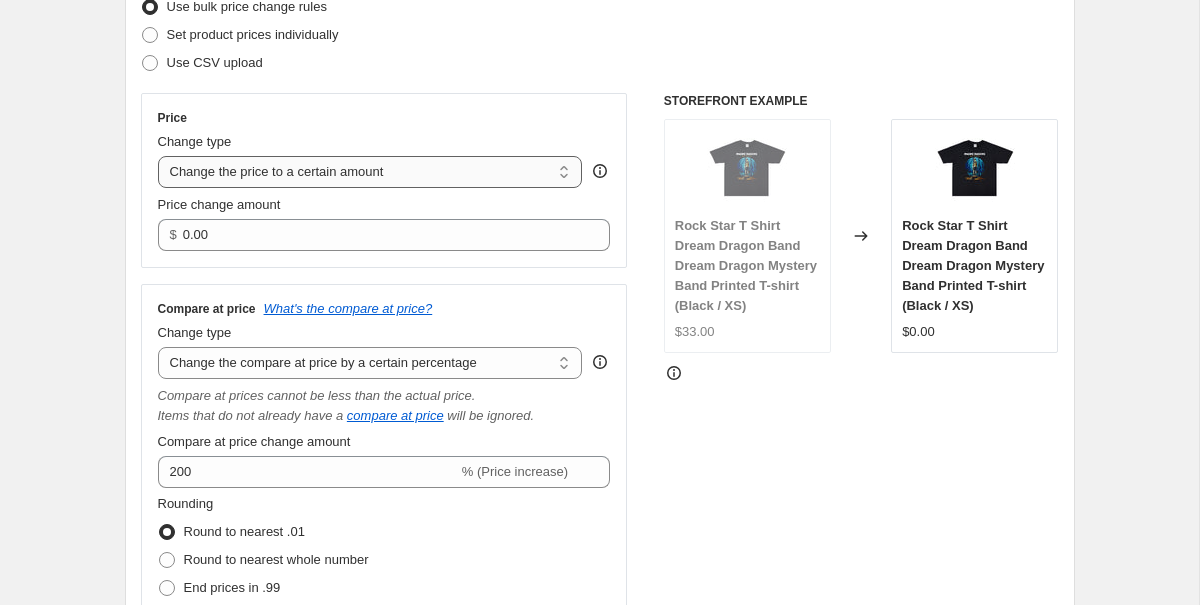 click on "Change the price to a certain amount Change the price by a certain amount Change the price by a certain percentage Change the price to the current compare at price (price before sale) Change the price by a certain amount relative to the compare at price Change the price by a certain percentage relative to the compare at price Don't change the price Change the price by a certain percentage relative to the cost per item Change price to certain cost margin" at bounding box center (370, 172) 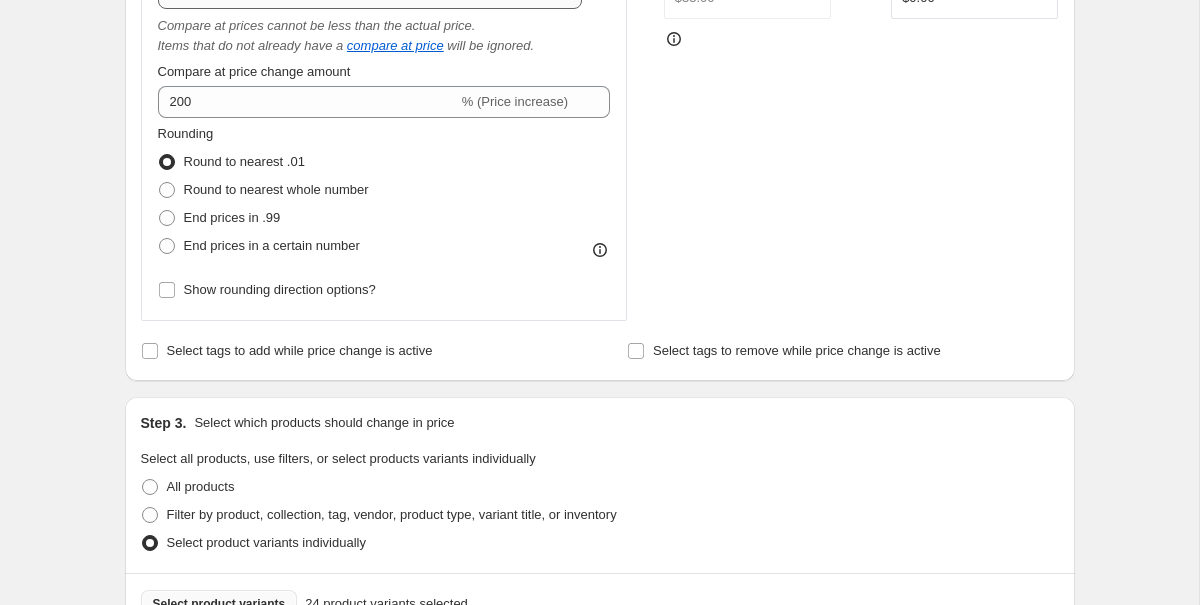 scroll, scrollTop: 413, scrollLeft: 0, axis: vertical 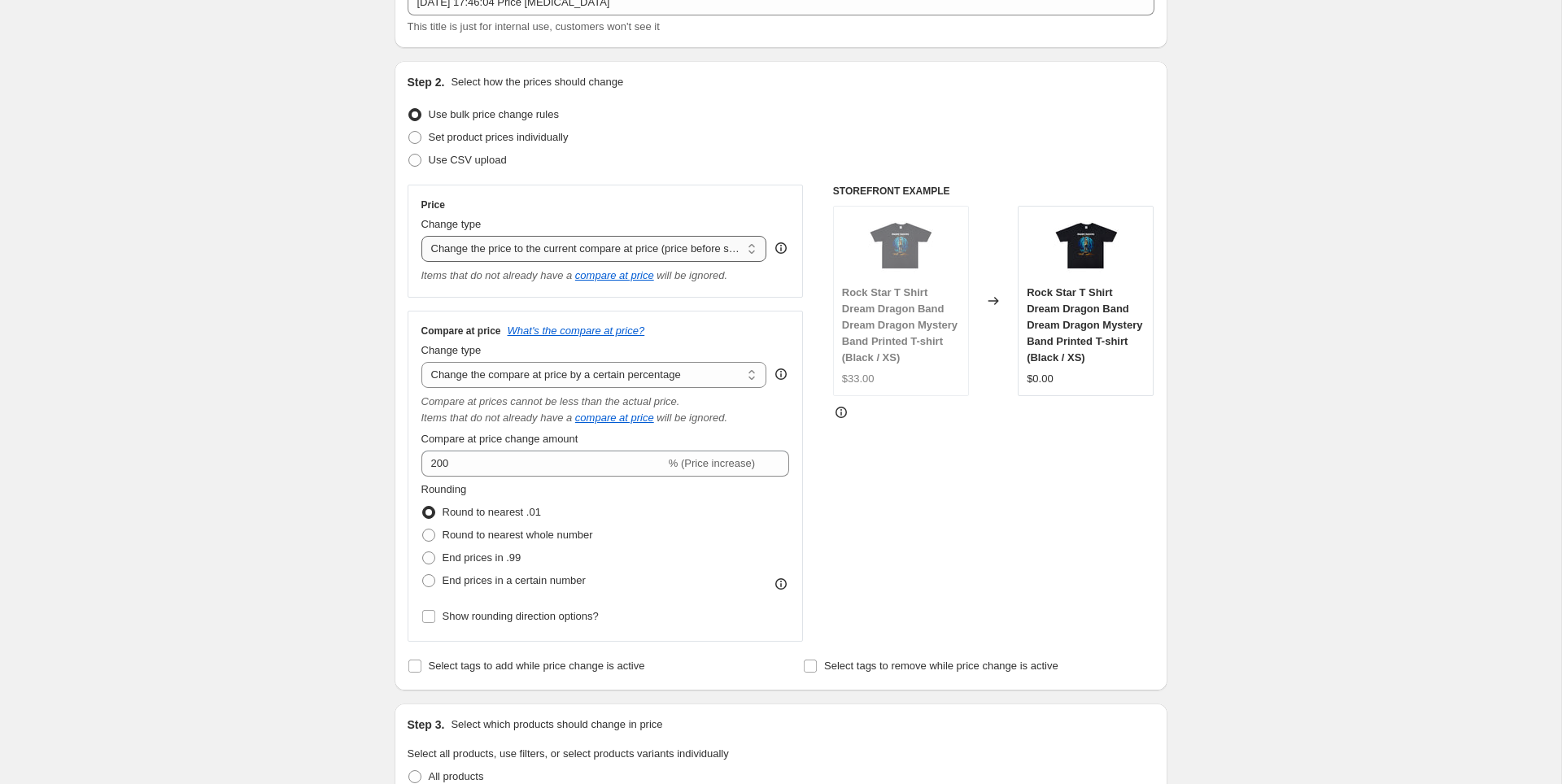 click on "Change the price to a certain amount Change the price by a certain amount Change the price by a certain percentage Change the price to the current compare at price (price before sale) Change the price by a certain amount relative to the compare at price Change the price by a certain percentage relative to the compare at price Don't change the price Change the price by a certain percentage relative to the cost per item Change price to certain cost margin" at bounding box center [594, 249] 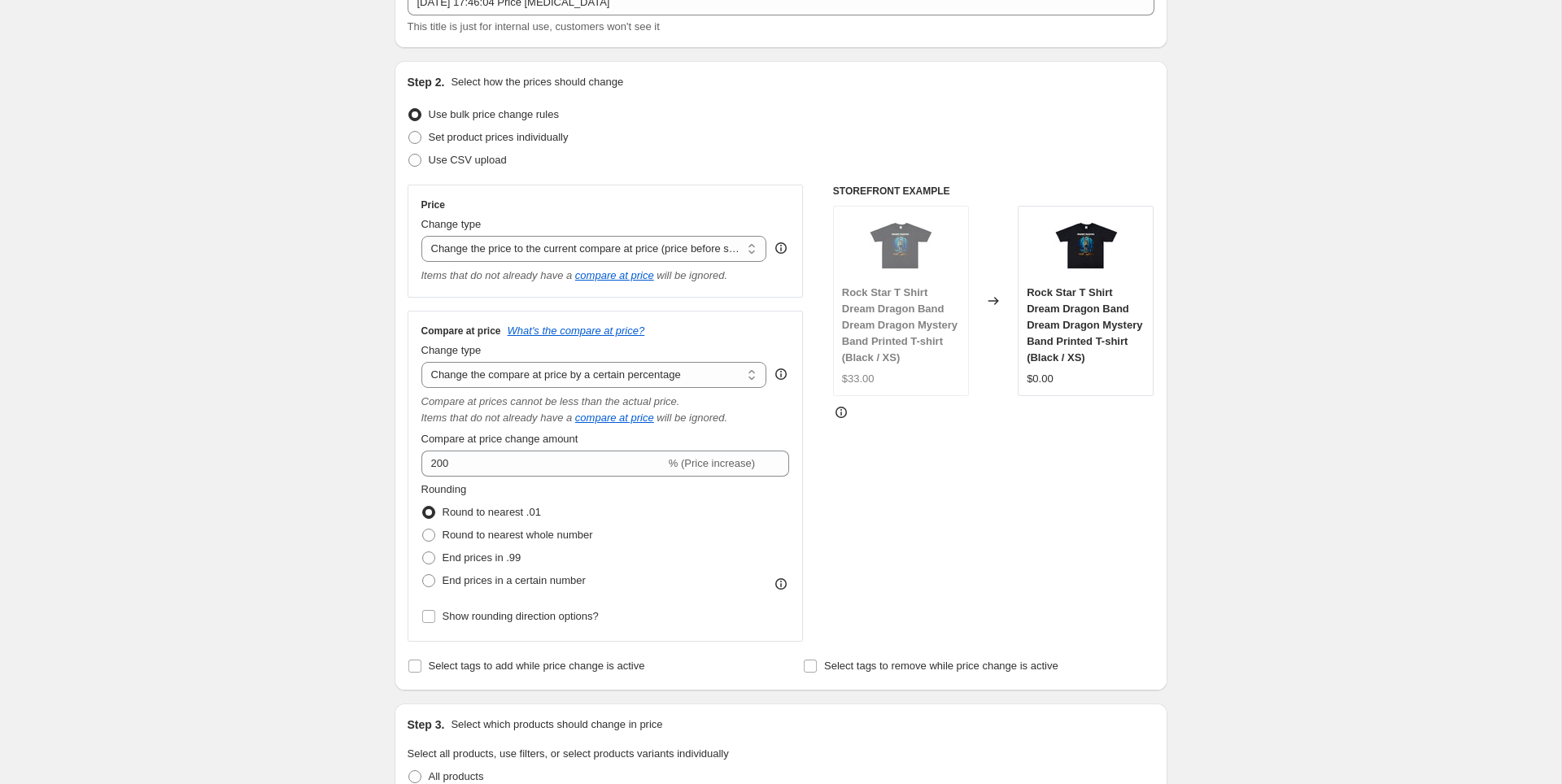 click on "Change type" at bounding box center (594, 224) 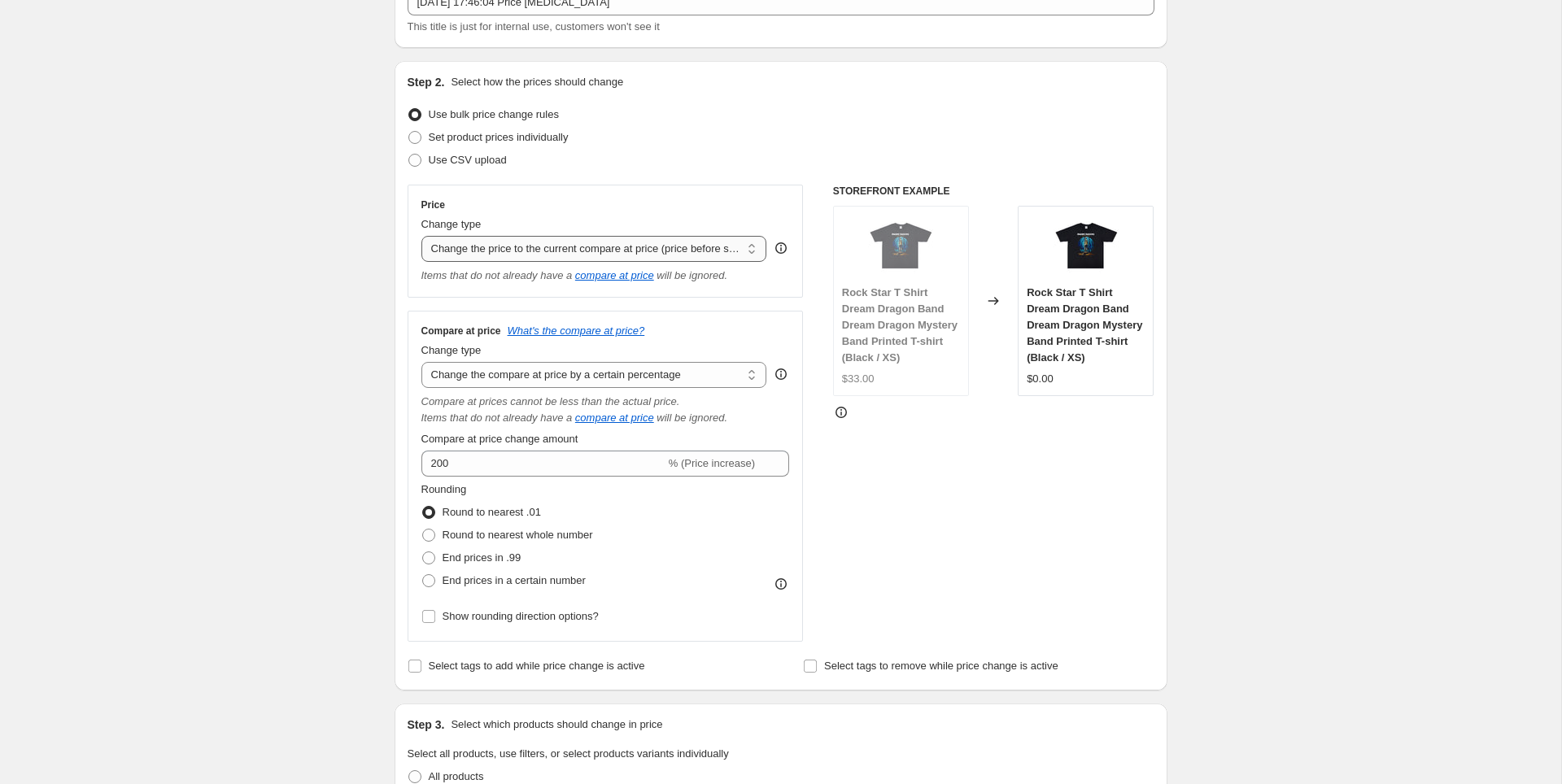 click on "Change the price to a certain amount Change the price by a certain amount Change the price by a certain percentage Change the price to the current compare at price (price before sale) Change the price by a certain amount relative to the compare at price Change the price by a certain percentage relative to the compare at price Don't change the price Change the price by a certain percentage relative to the cost per item Change price to certain cost margin" at bounding box center [594, 249] 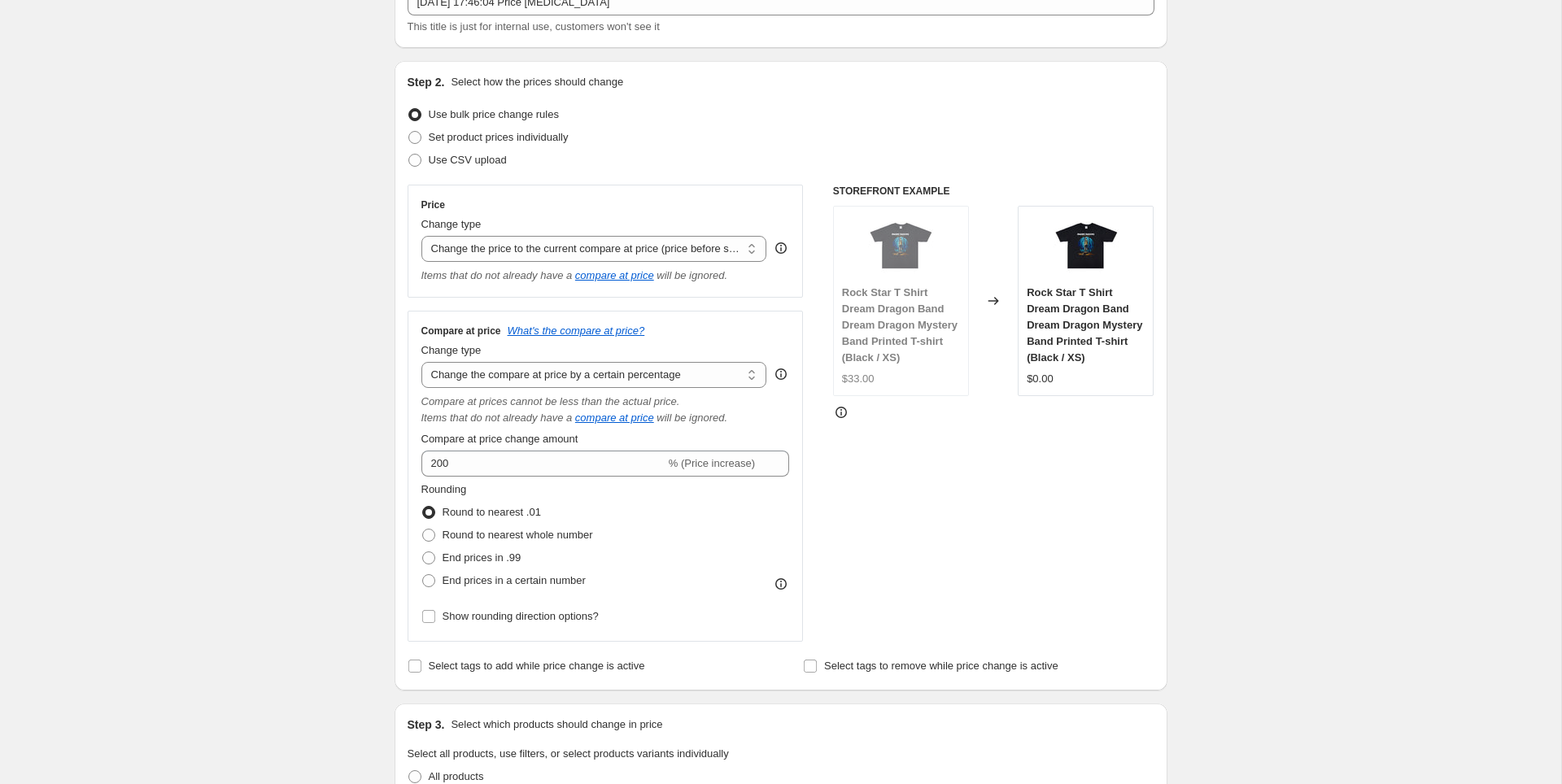 click on "Compare at price What's the compare at price? Change type Change the compare at price to the current price (sale) Change the compare at price to a certain amount Change the compare at price by a certain amount Change the compare at price by a certain percentage Change the compare at price by a certain amount relative to the actual price Change the compare at price by a certain percentage relative to the actual price Don't change the compare at price Remove the compare at price Change the compare at price by a certain percentage Compare at prices cannot be less than the actual price. Items that do not already have a   compare at price   will be ignored. Compare at price change amount 200 % (Price increase) Rounding Round to nearest .01 Round to nearest whole number End prices in .99 End prices in a certain number Show rounding direction options?" at bounding box center (605, 477) 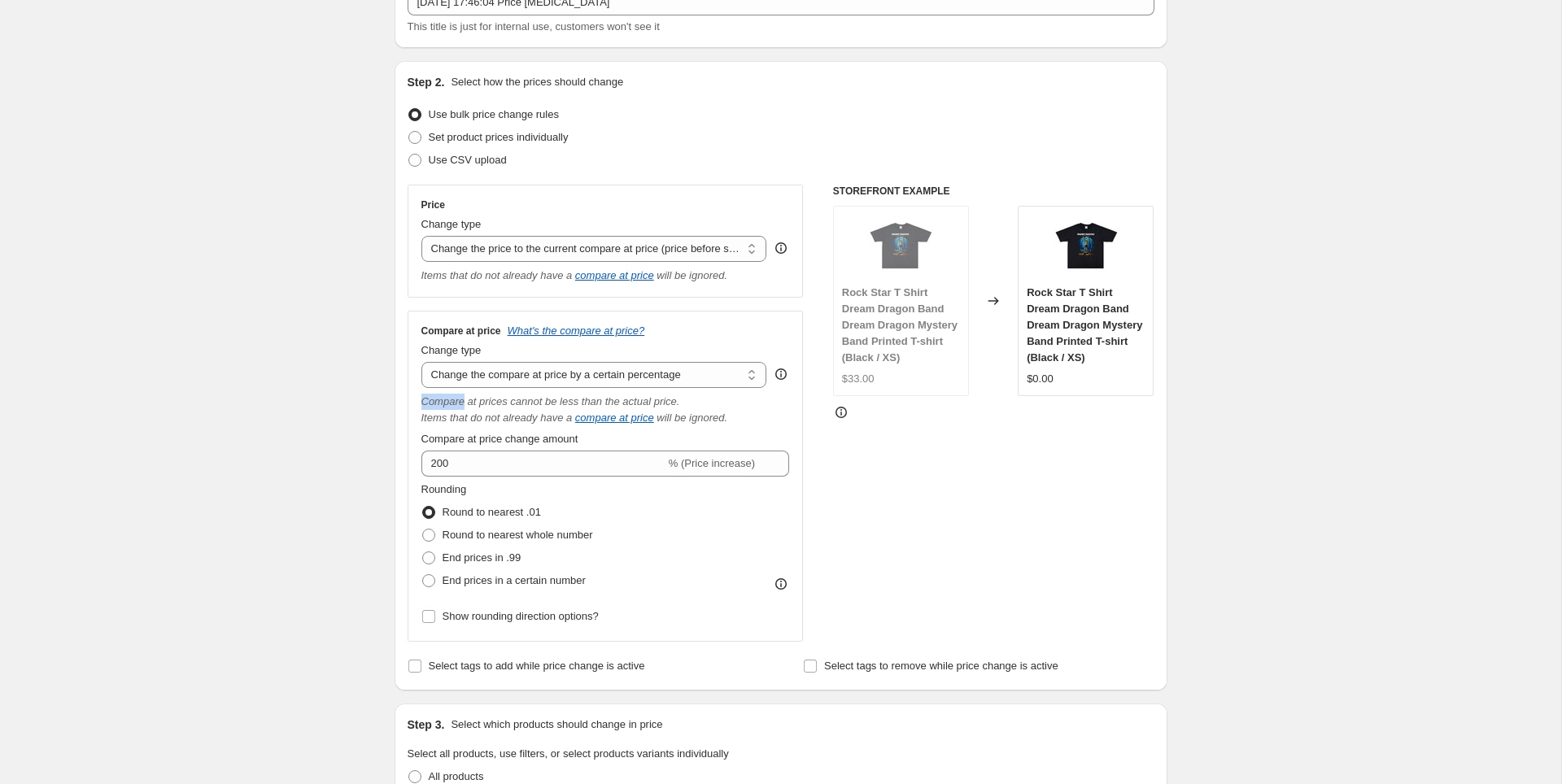 click on "Compare at price What's the compare at price? Change type Change the compare at price to the current price (sale) Change the compare at price to a certain amount Change the compare at price by a certain amount Change the compare at price by a certain percentage Change the compare at price by a certain amount relative to the actual price Change the compare at price by a certain percentage relative to the actual price Don't change the compare at price Remove the compare at price Change the compare at price by a certain percentage Compare at prices cannot be less than the actual price. Items that do not already have a   compare at price   will be ignored. Compare at price change amount 200 % (Price increase) Rounding Round to nearest .01 Round to nearest whole number End prices in .99 End prices in a certain number Show rounding direction options?" at bounding box center (605, 477) 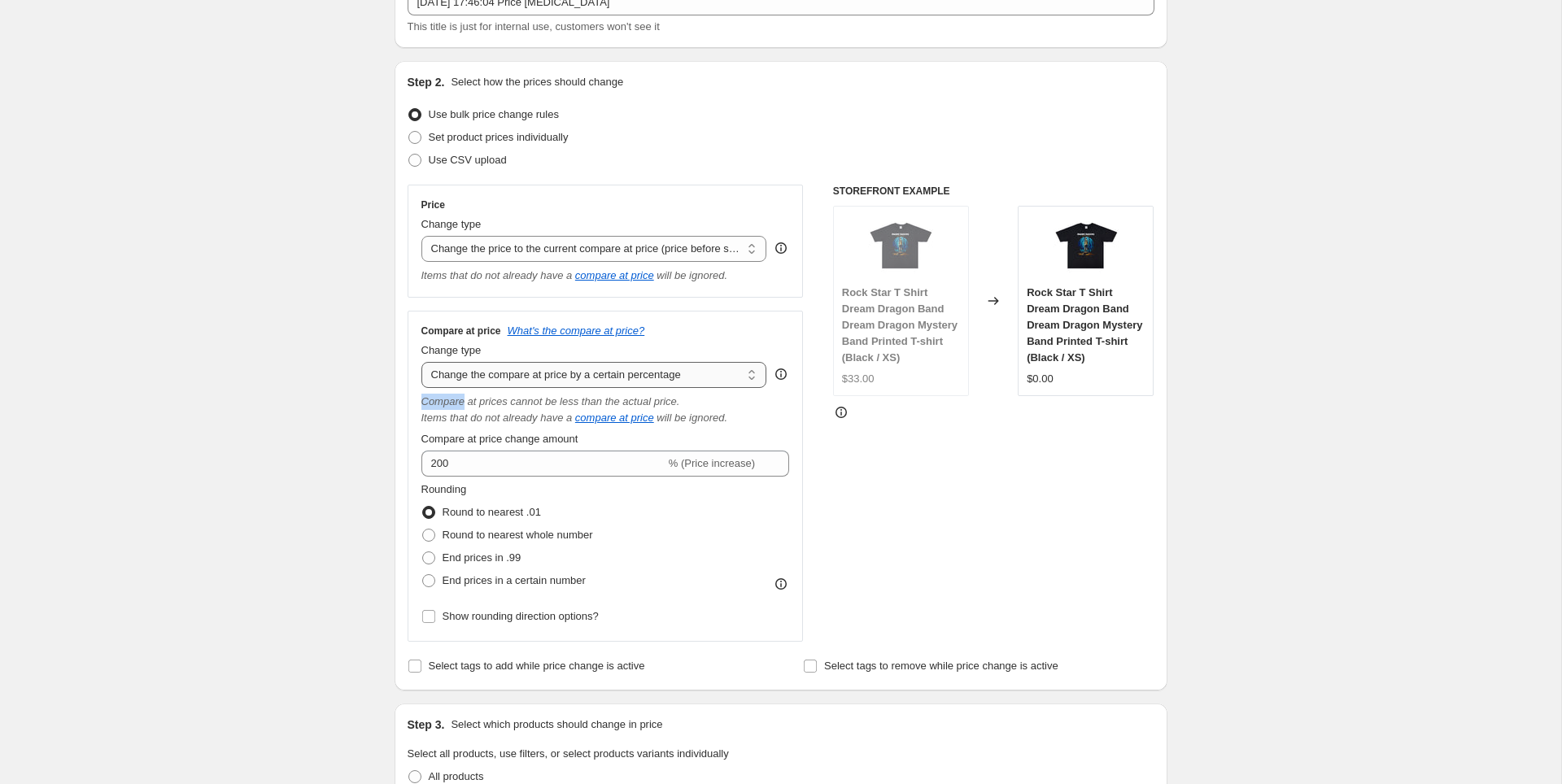 click on "Change the compare at price to the current price (sale) Change the compare at price to a certain amount Change the compare at price by a certain amount Change the compare at price by a certain percentage Change the compare at price by a certain amount relative to the actual price Change the compare at price by a certain percentage relative to the actual price Don't change the compare at price Remove the compare at price" at bounding box center (594, 375) 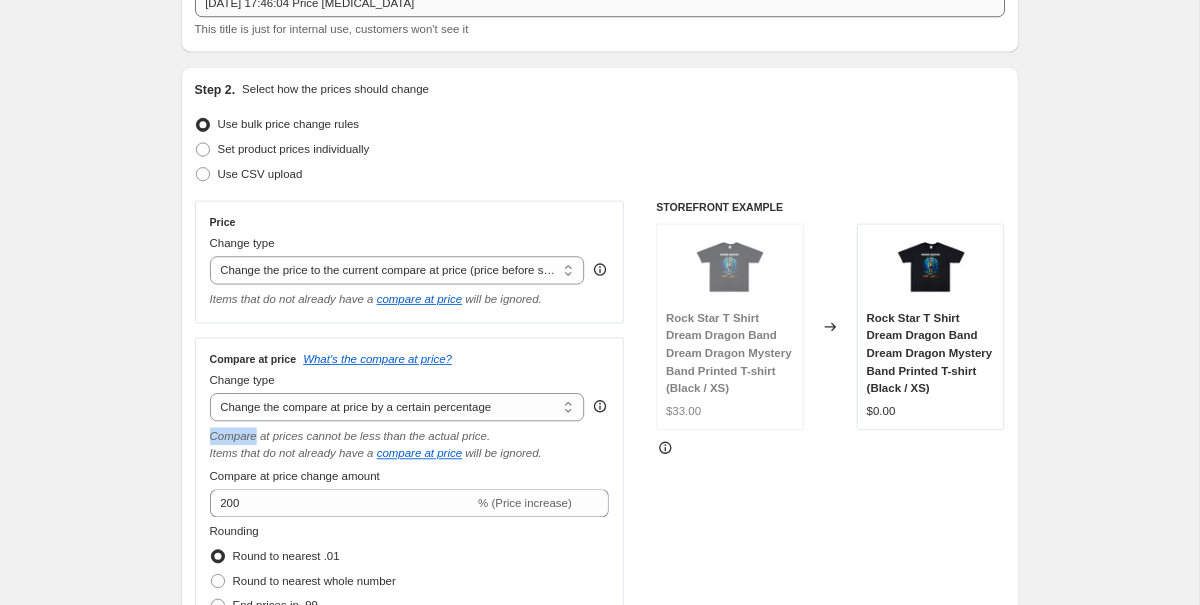 scroll, scrollTop: 141, scrollLeft: 0, axis: vertical 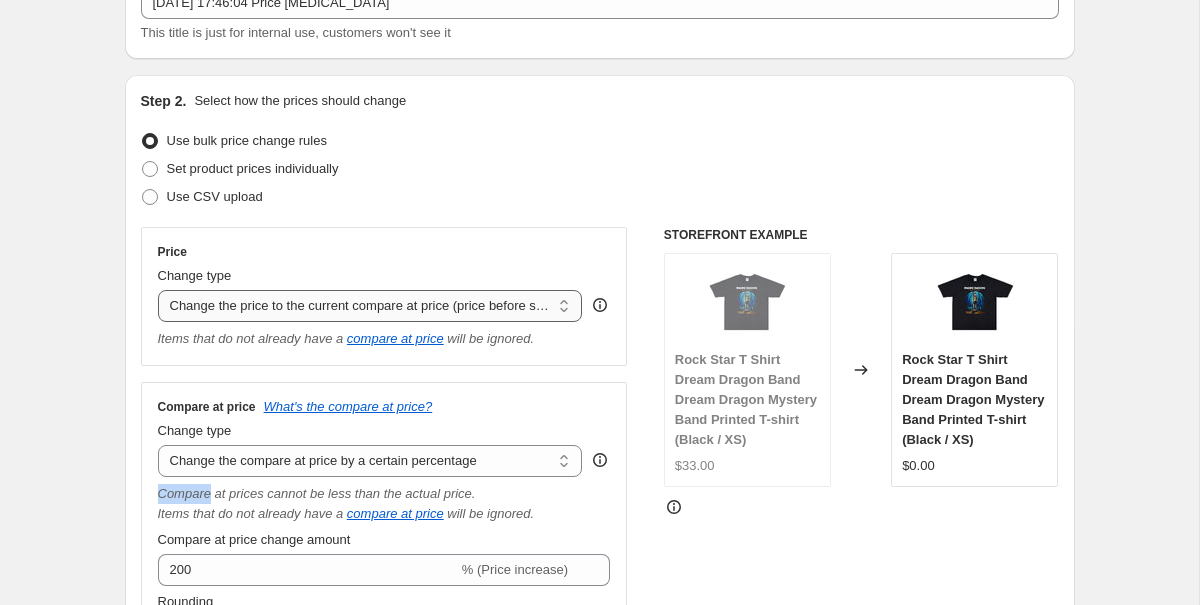 click on "Change the price to a certain amount Change the price by a certain amount Change the price by a certain percentage Change the price to the current compare at price (price before sale) Change the price by a certain amount relative to the compare at price Change the price by a certain percentage relative to the compare at price Don't change the price Change the price by a certain percentage relative to the cost per item Change price to certain cost margin" at bounding box center (370, 306) 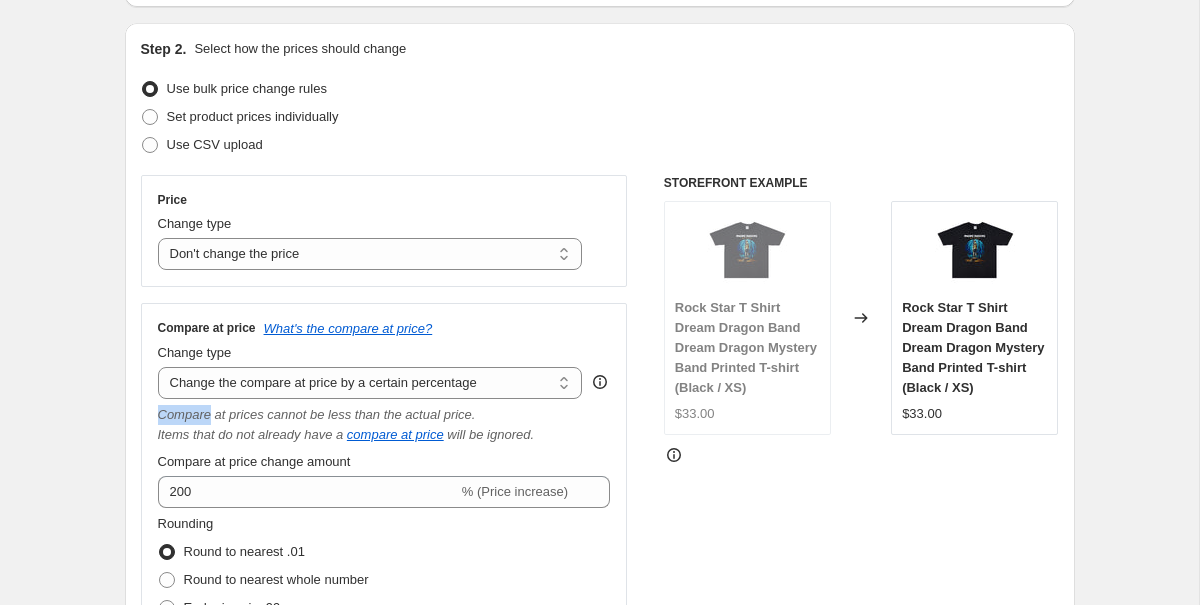 scroll, scrollTop: 201, scrollLeft: 0, axis: vertical 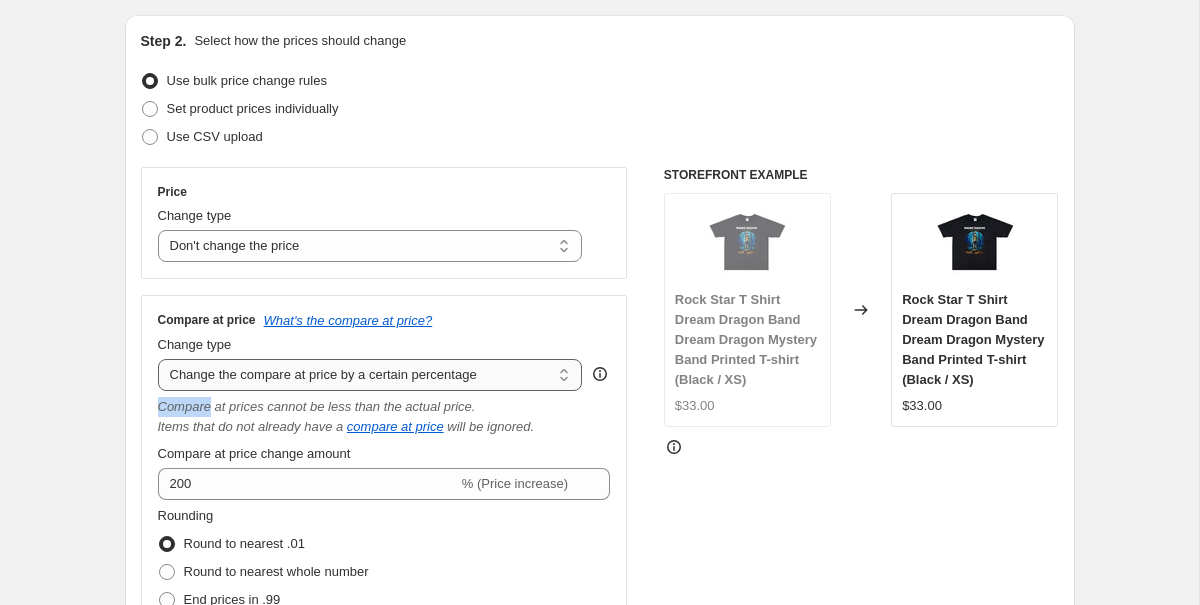 click on "Change the compare at price to the current price (sale) Change the compare at price to a certain amount Change the compare at price by a certain amount Change the compare at price by a certain percentage Change the compare at price by a certain amount relative to the actual price Change the compare at price by a certain percentage relative to the actual price Don't change the compare at price Remove the compare at price" at bounding box center [370, 375] 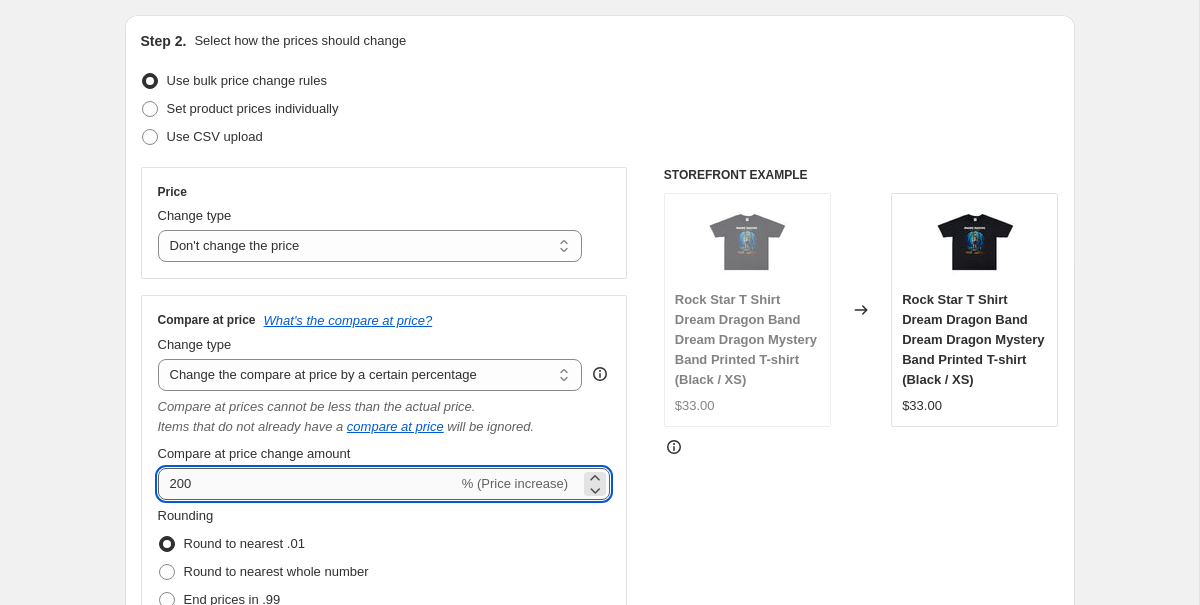 click on "200" at bounding box center [308, 484] 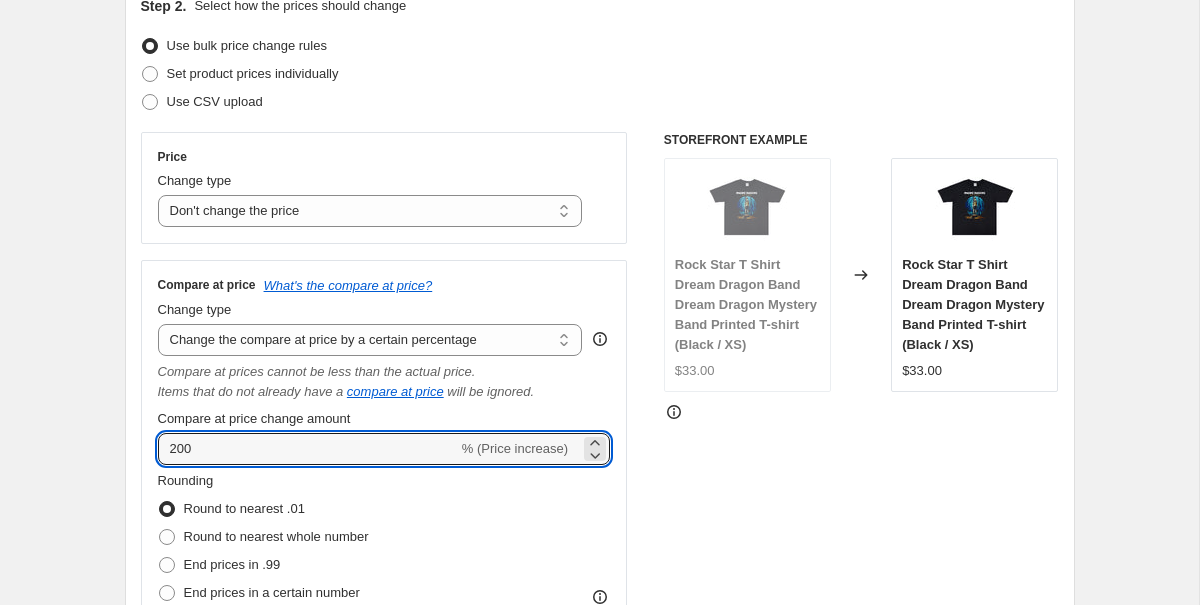 scroll, scrollTop: 361, scrollLeft: 0, axis: vertical 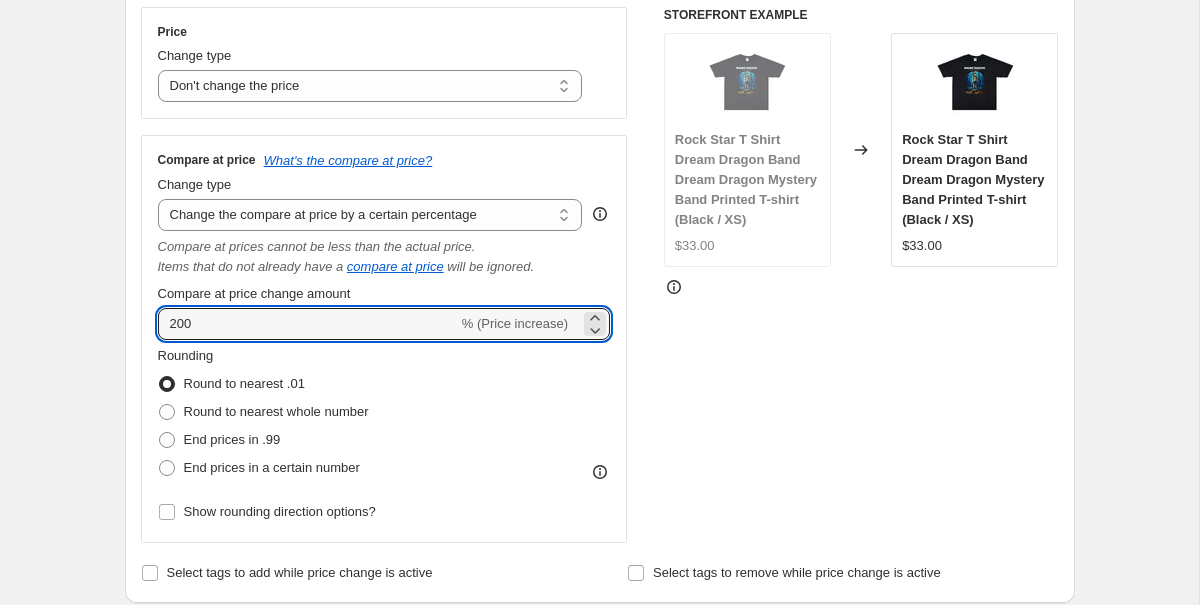 click on "Round to nearest .01" at bounding box center [244, 383] 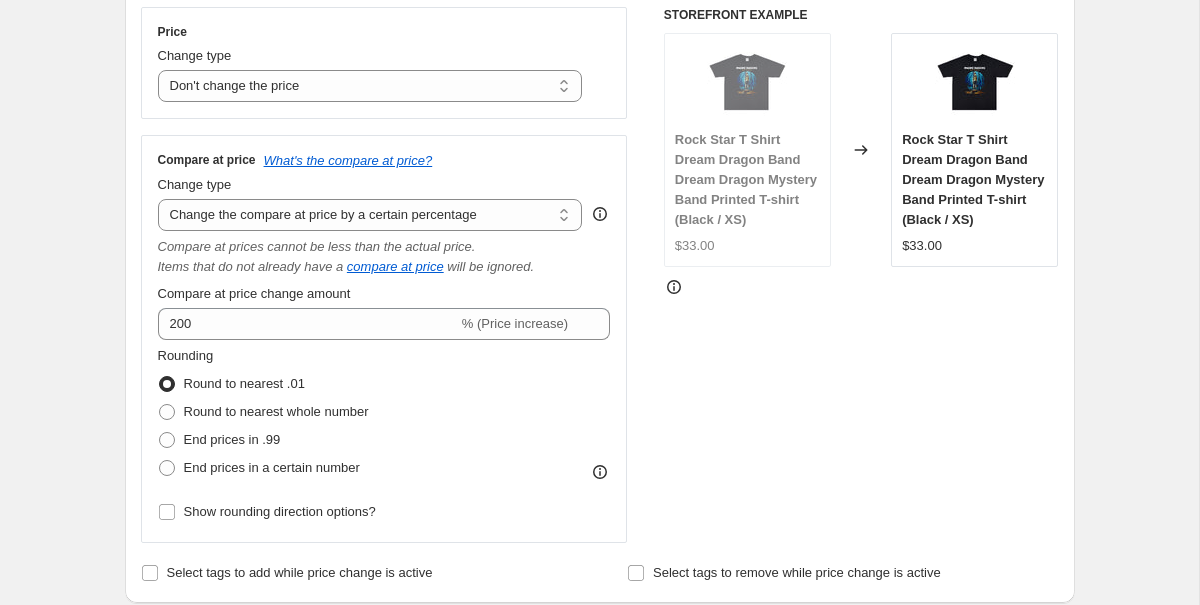 click at bounding box center [167, 384] 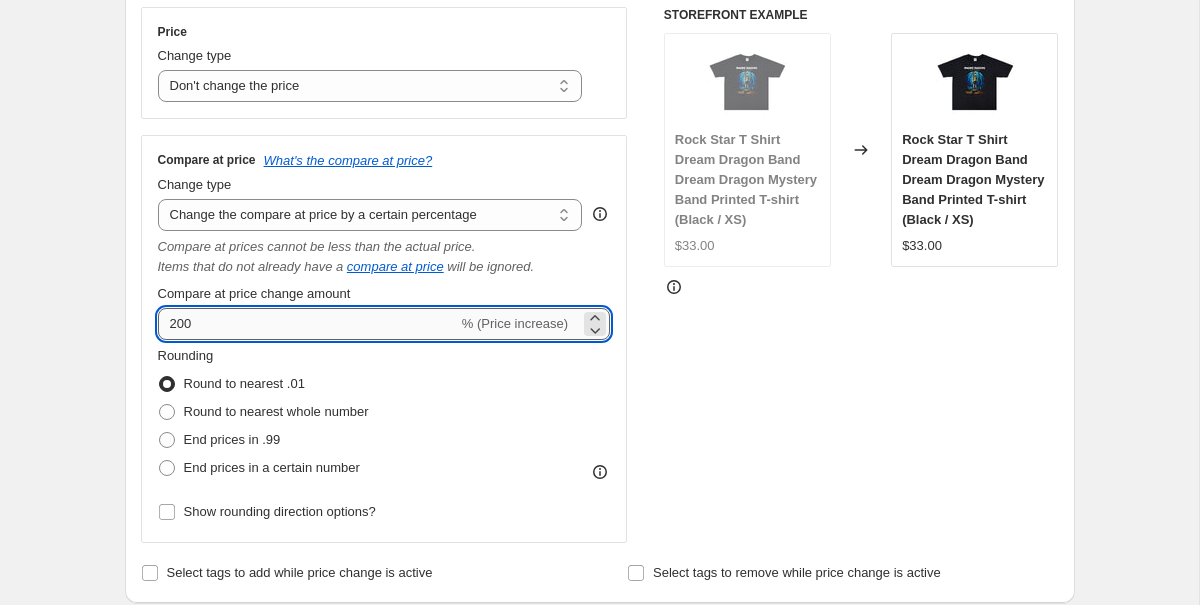 click on "200" at bounding box center (308, 324) 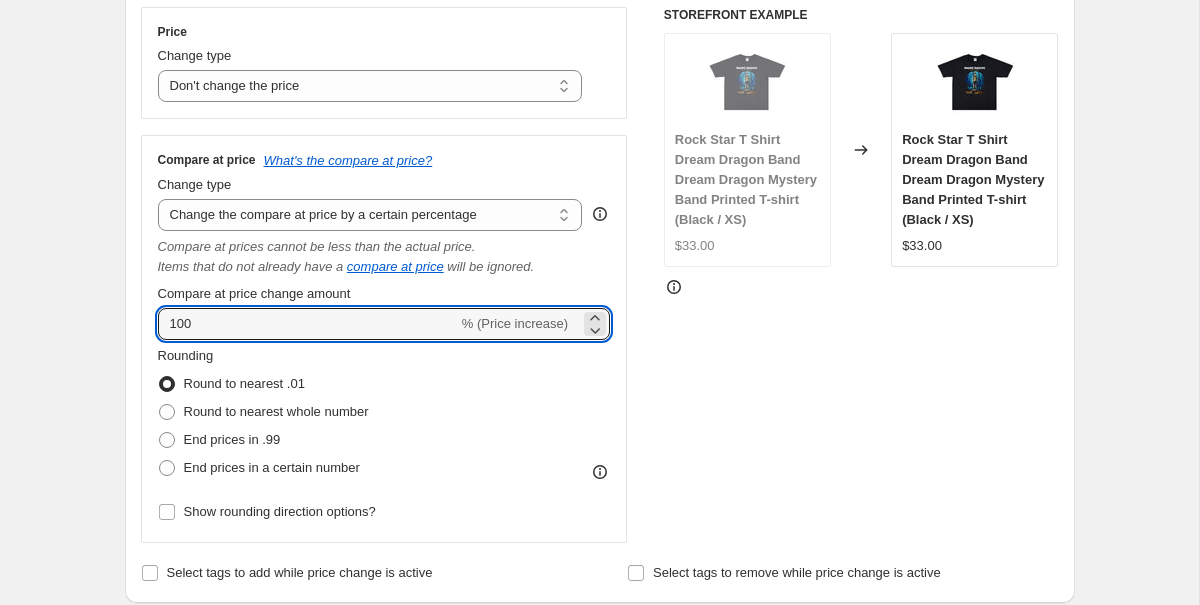 type on "100" 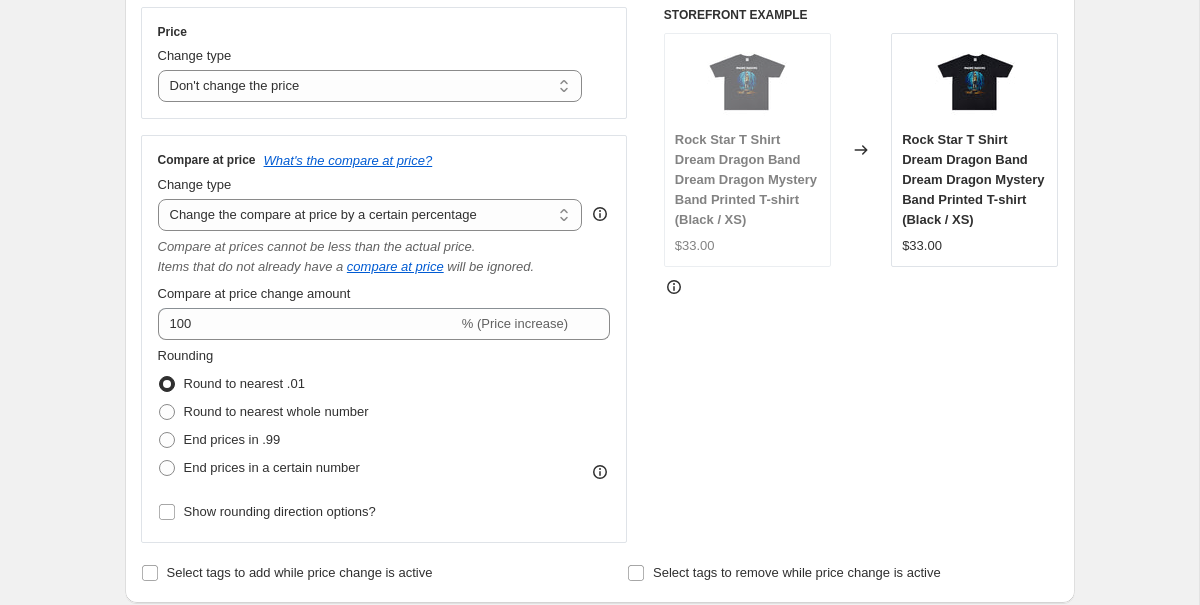 click on "Compare at price change amount" at bounding box center (254, 293) 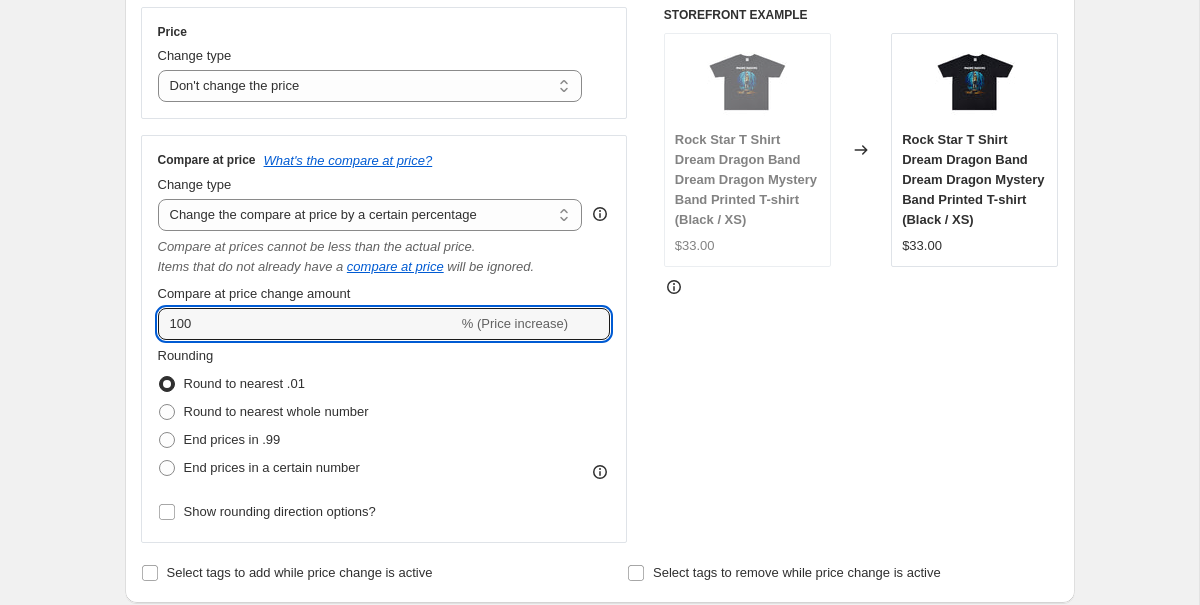 click on "100" at bounding box center (308, 324) 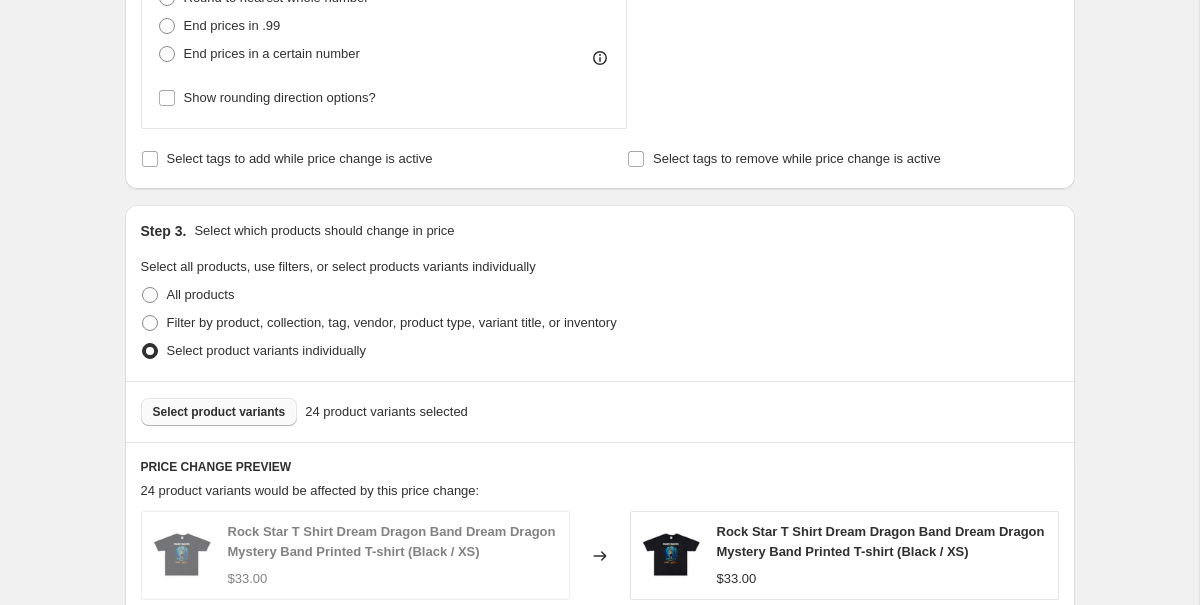 scroll, scrollTop: 517, scrollLeft: 0, axis: vertical 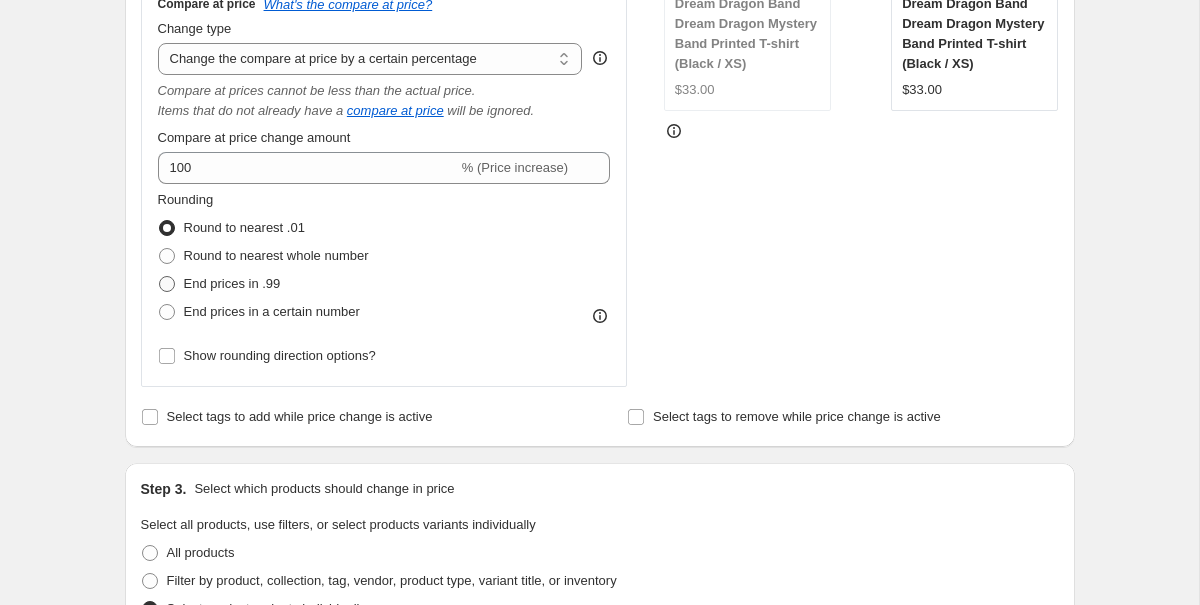 click on "End prices in .99" at bounding box center [232, 284] 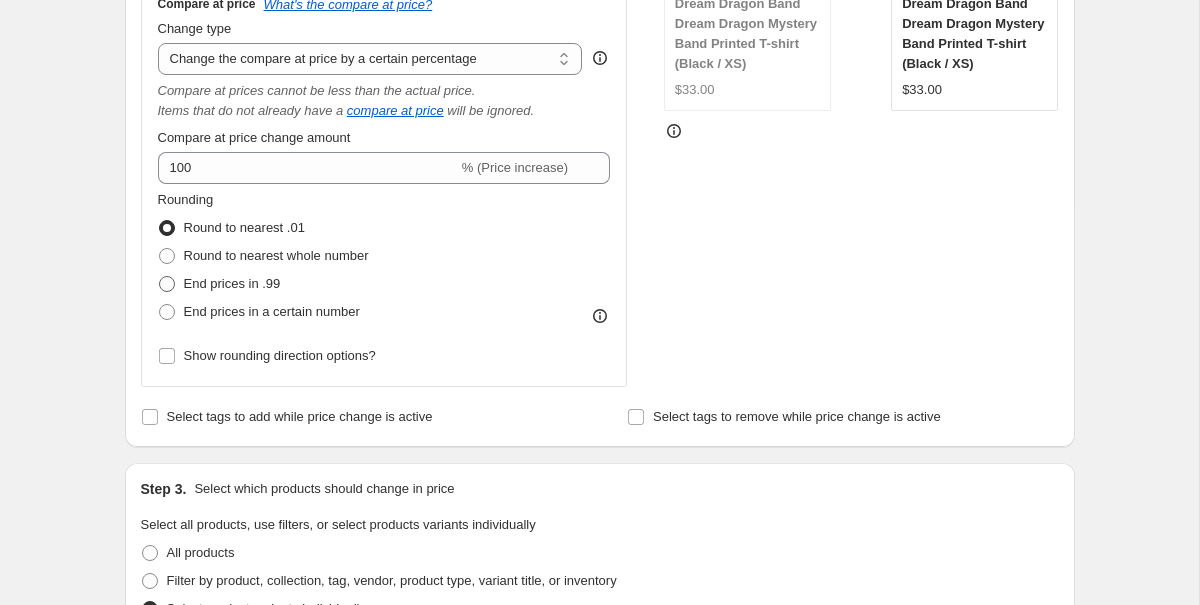 radio on "true" 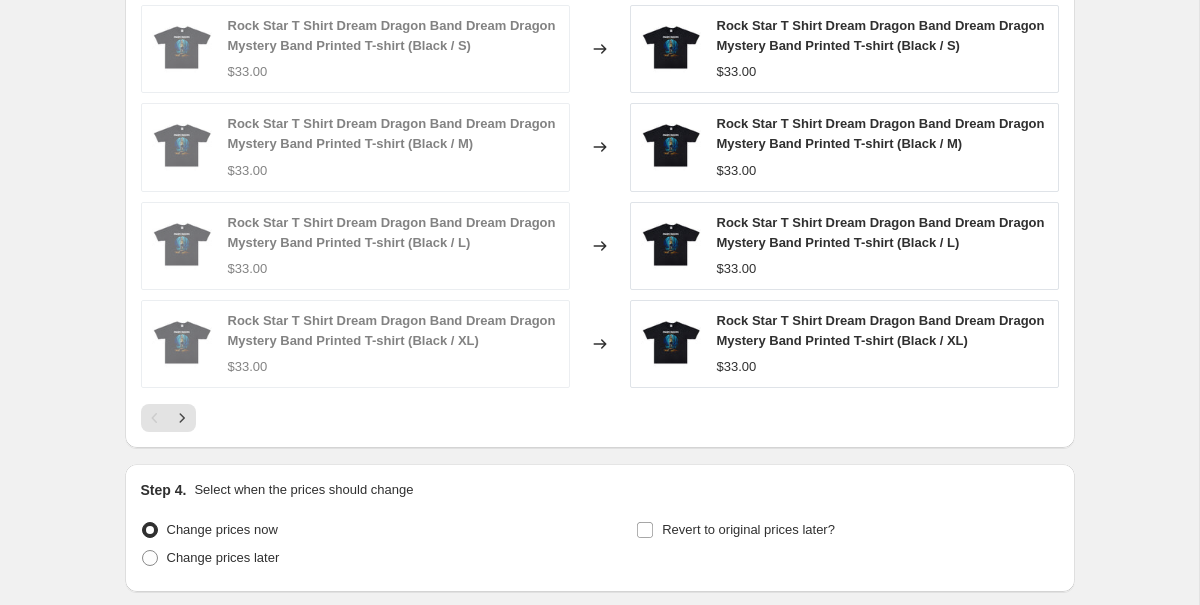 scroll, scrollTop: 1533, scrollLeft: 0, axis: vertical 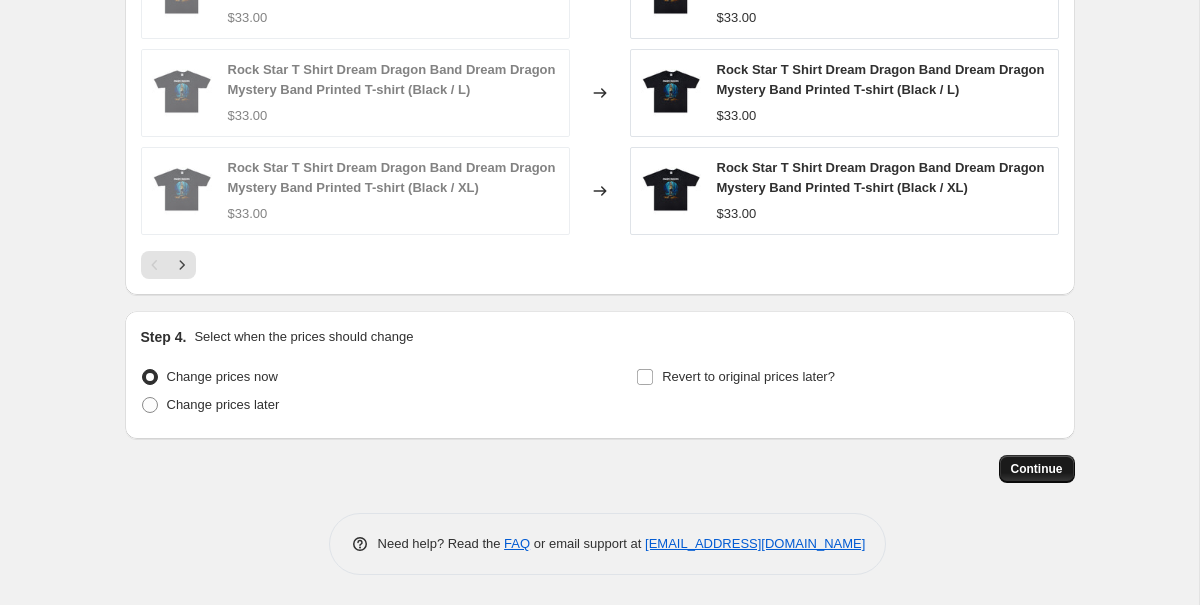 click on "Continue" at bounding box center [1037, 469] 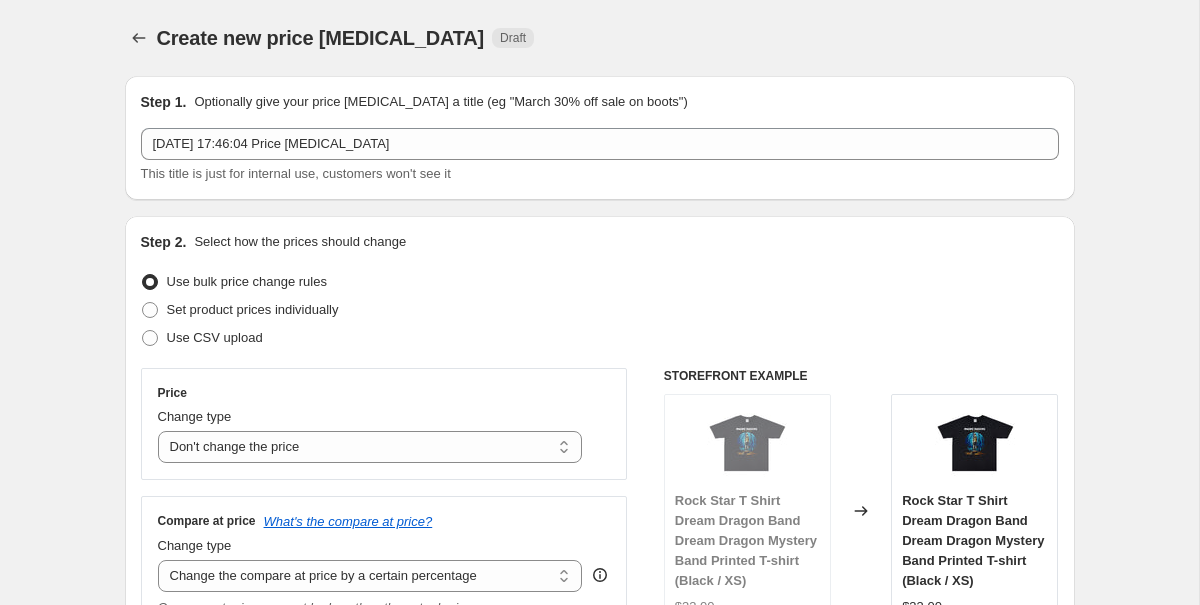 scroll, scrollTop: 1533, scrollLeft: 0, axis: vertical 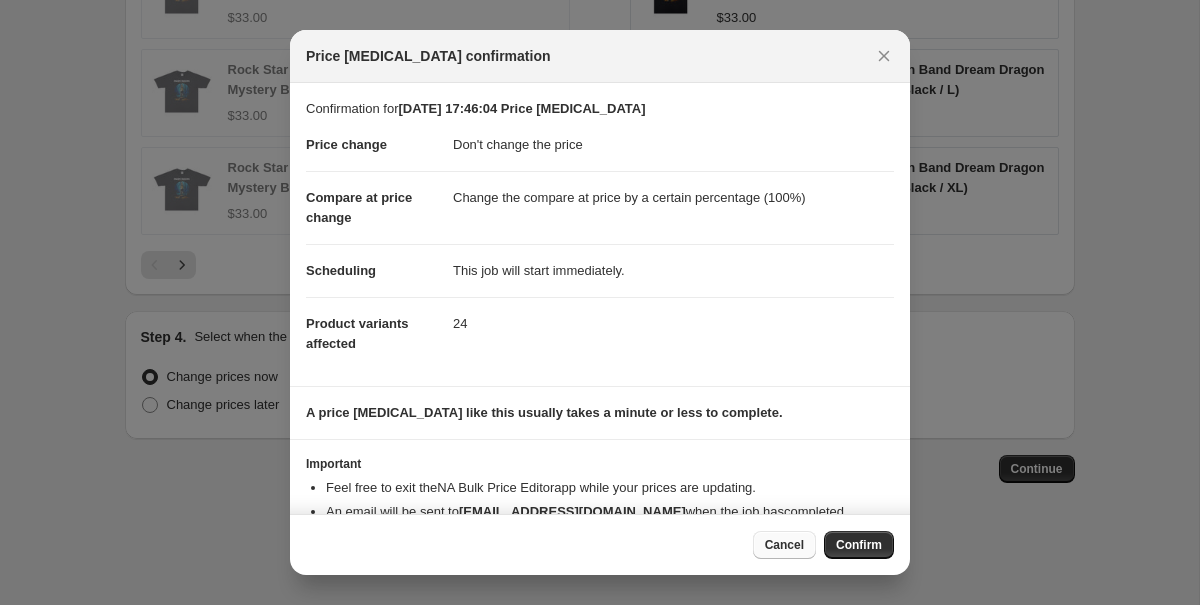 click on "Cancel" at bounding box center [784, 545] 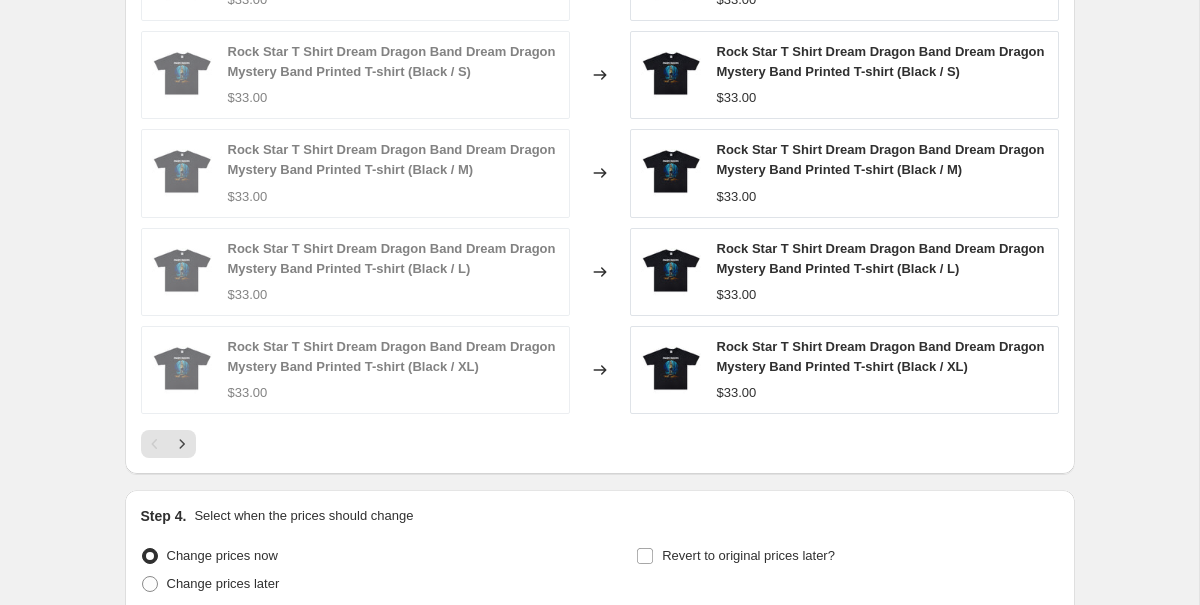 scroll, scrollTop: 1533, scrollLeft: 0, axis: vertical 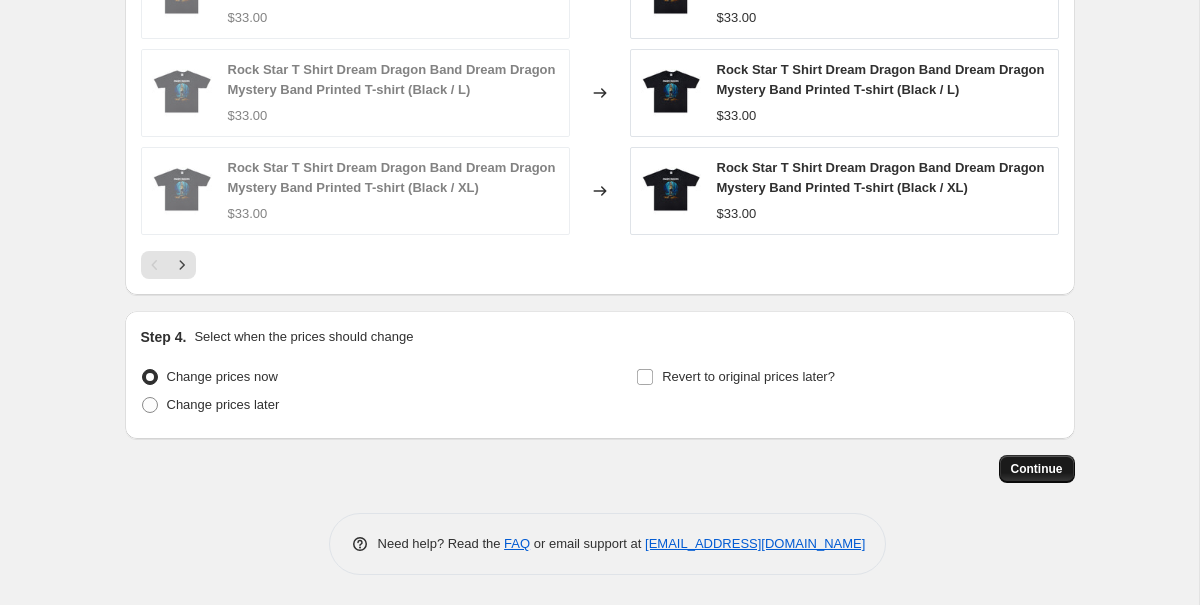 click on "Continue" at bounding box center [1037, 469] 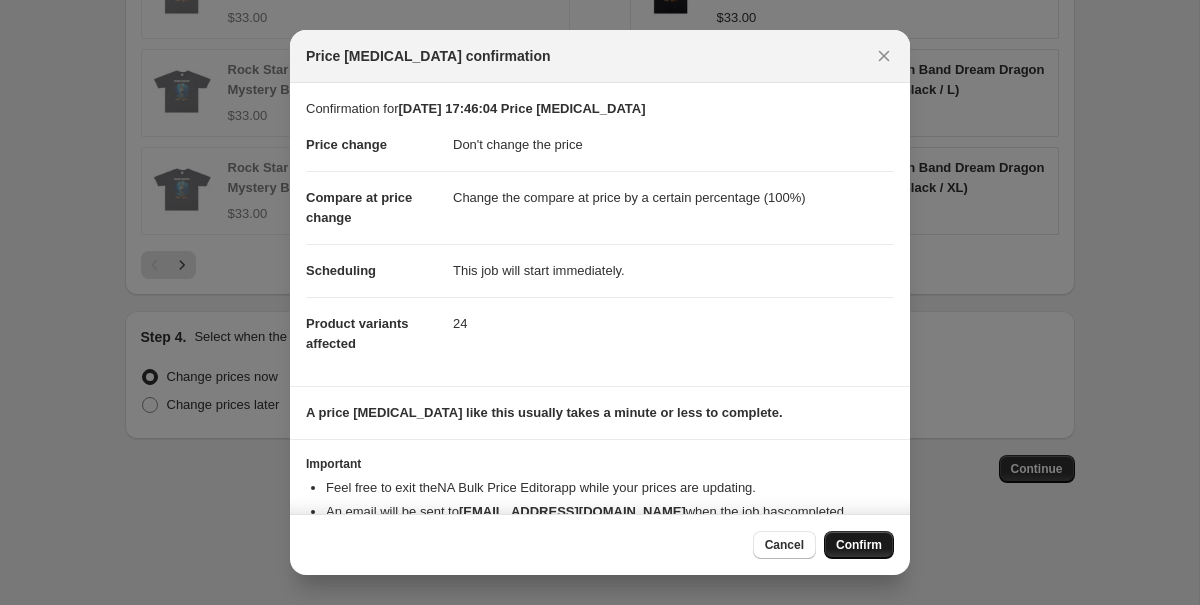 click on "Confirm" at bounding box center [859, 545] 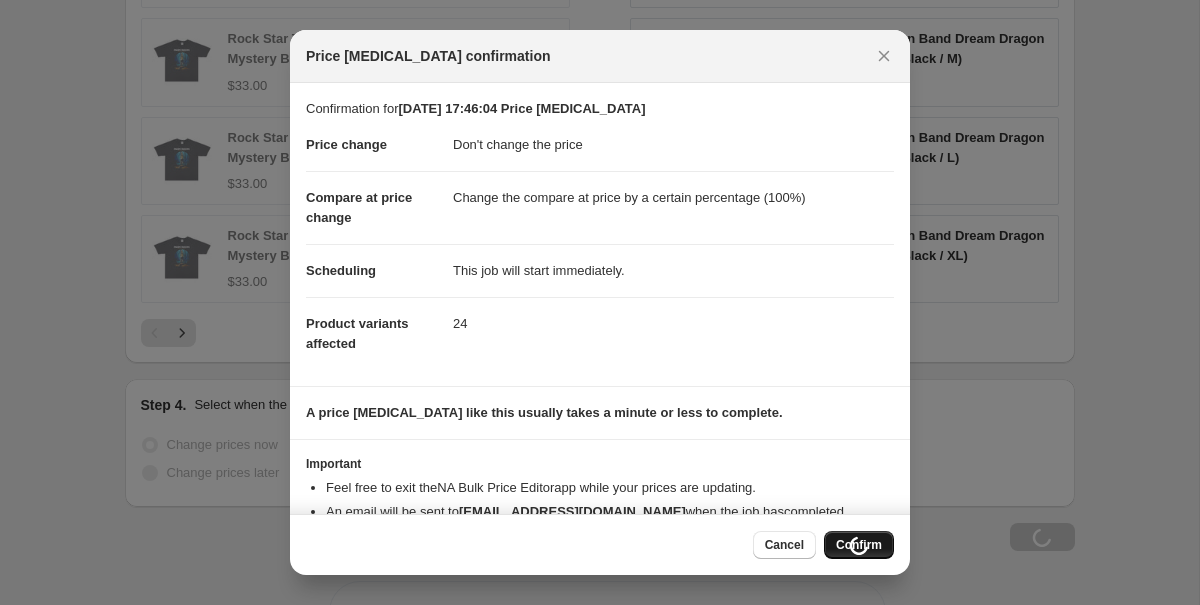 scroll, scrollTop: 1601, scrollLeft: 0, axis: vertical 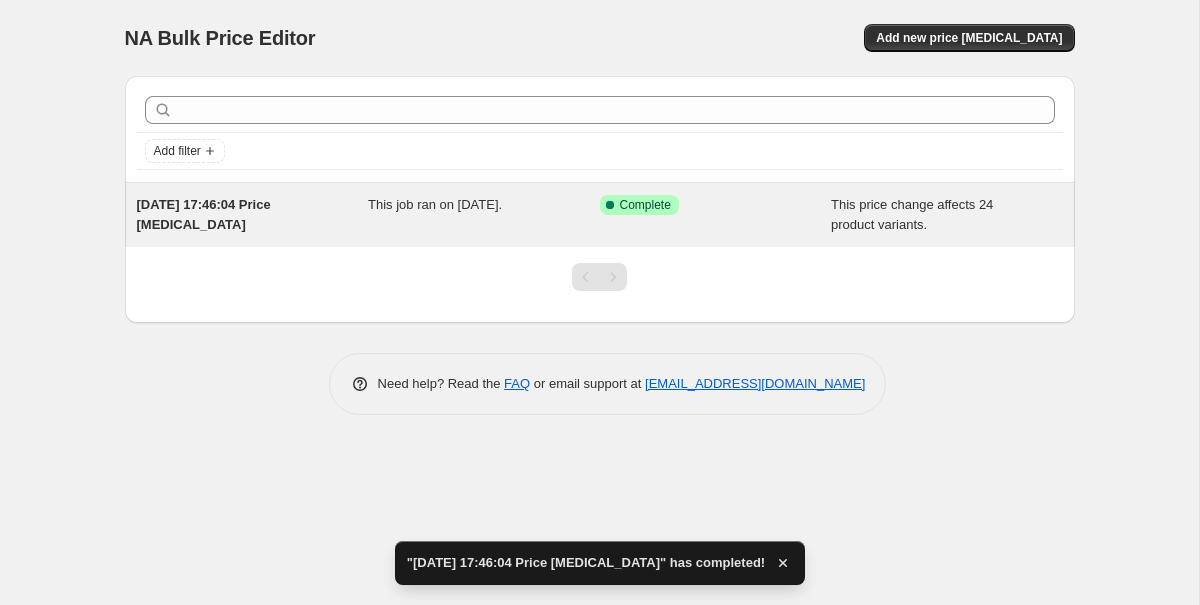 click on "This job ran on [DATE]." at bounding box center [484, 215] 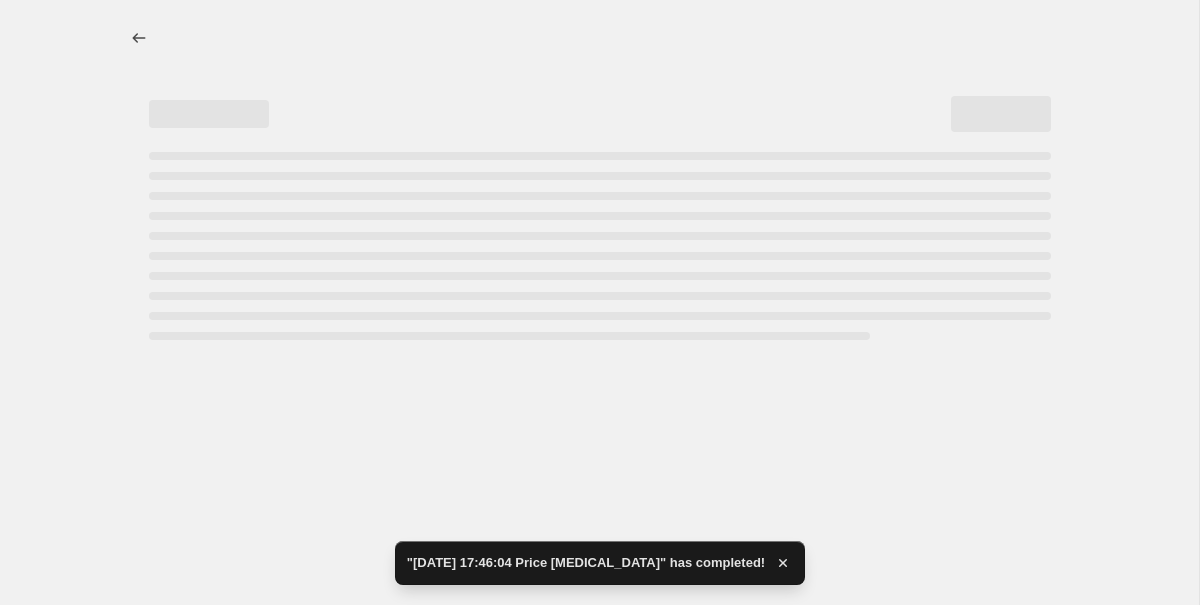 select on "no_change" 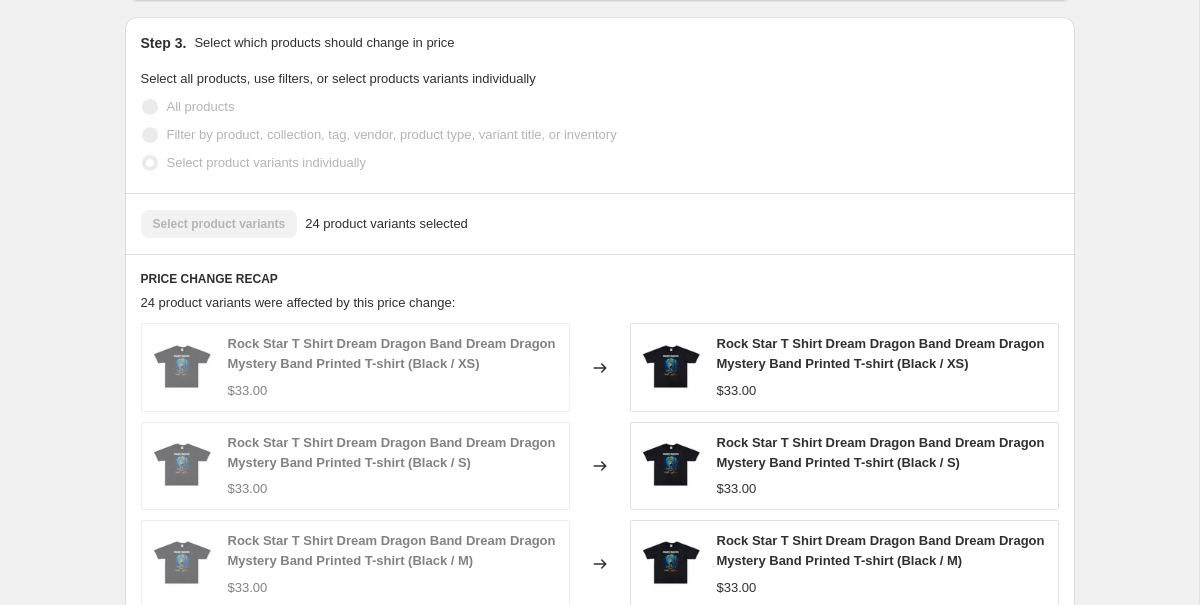 scroll, scrollTop: 1679, scrollLeft: 0, axis: vertical 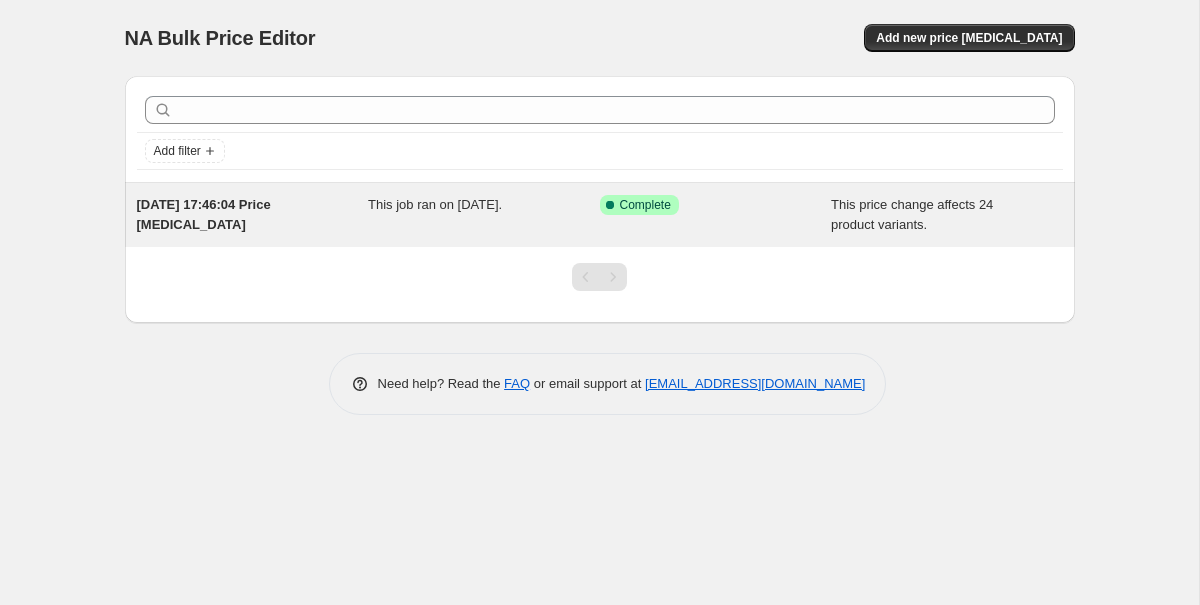 click on "This job ran on [DATE]." at bounding box center [484, 215] 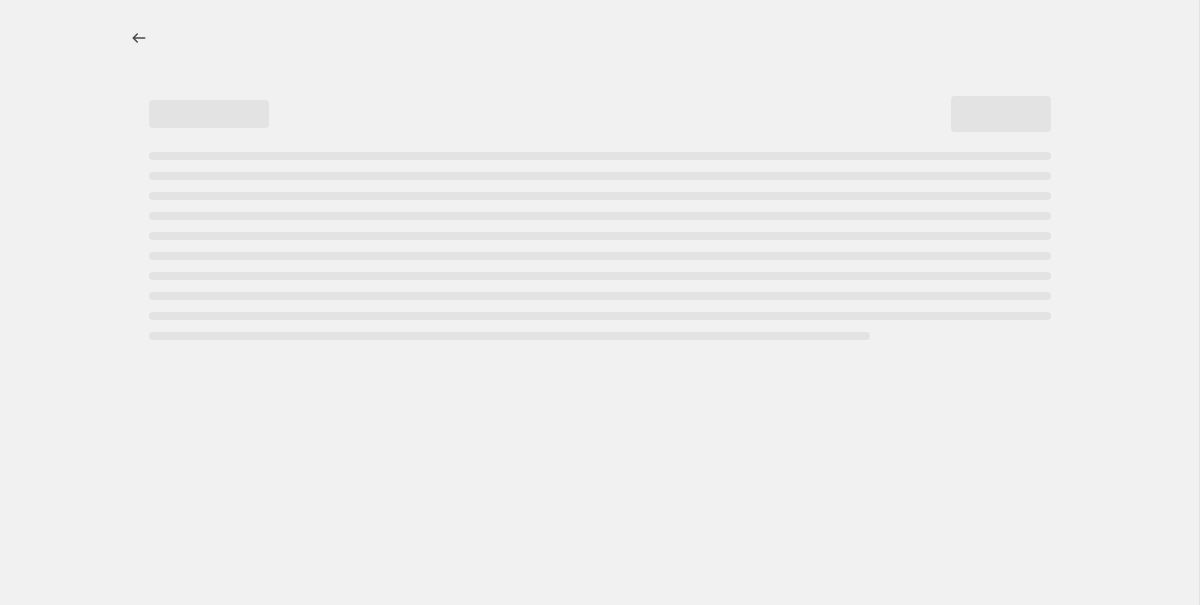 select on "no_change" 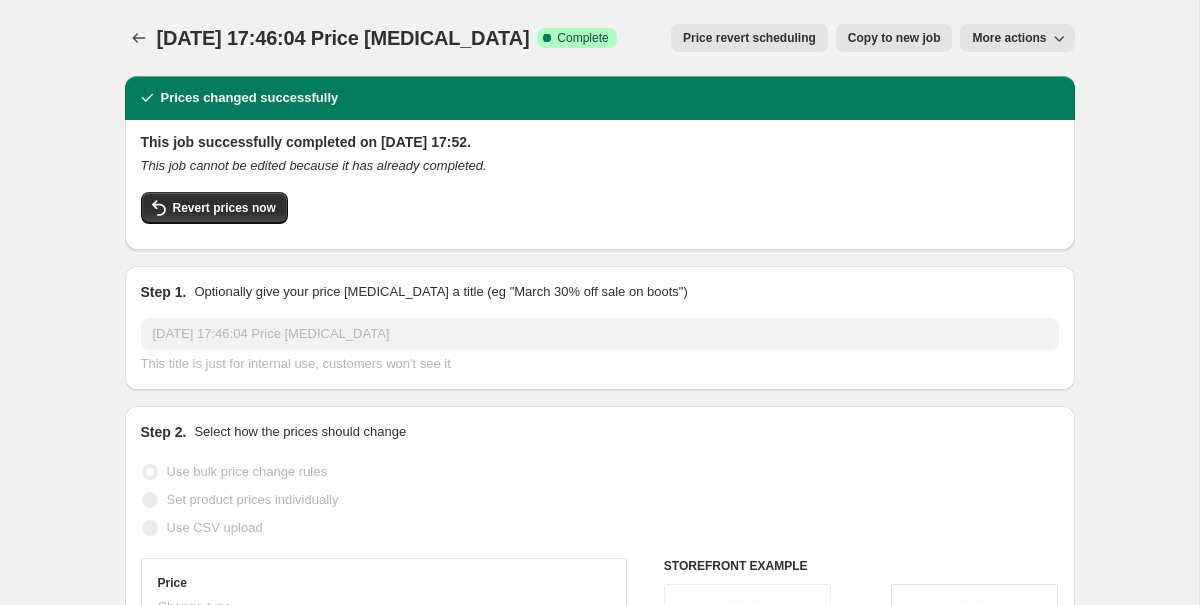 click 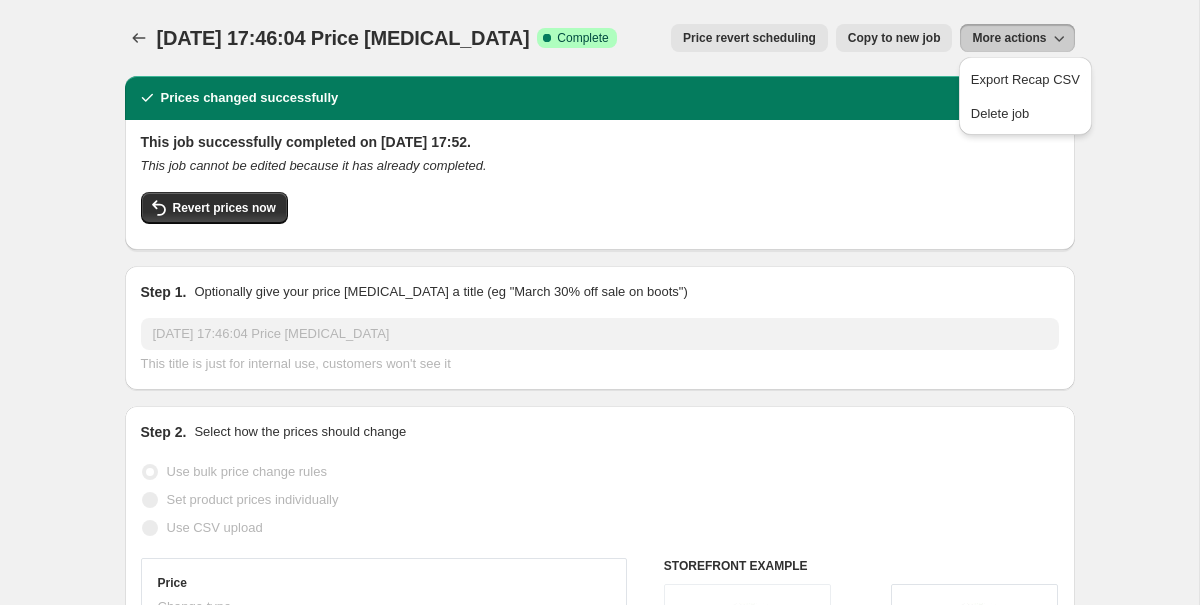click 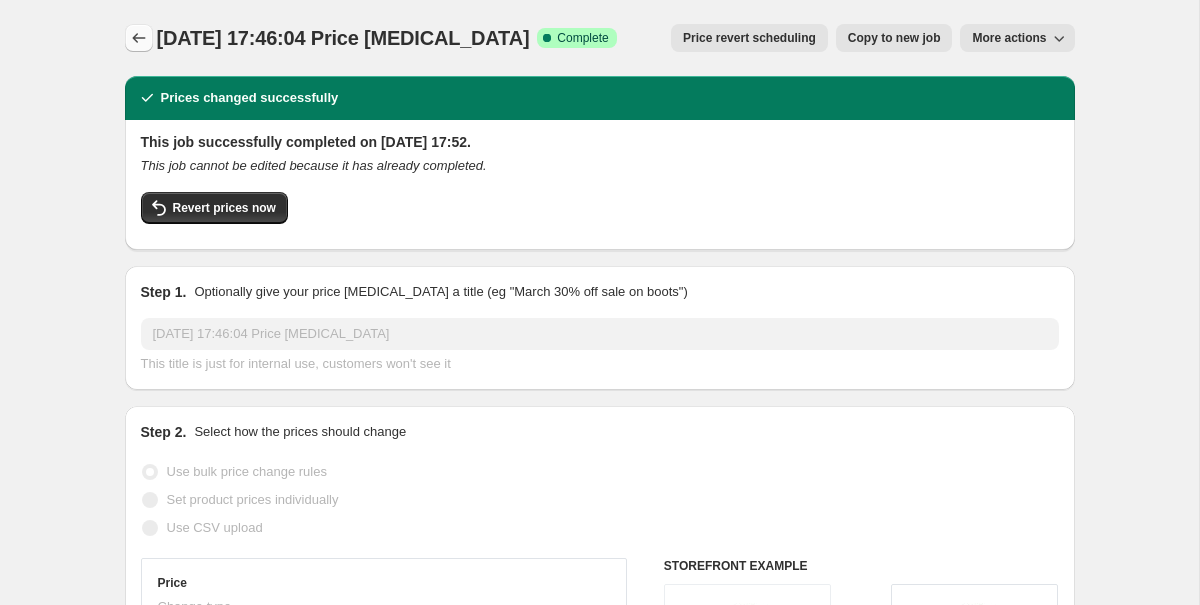 click 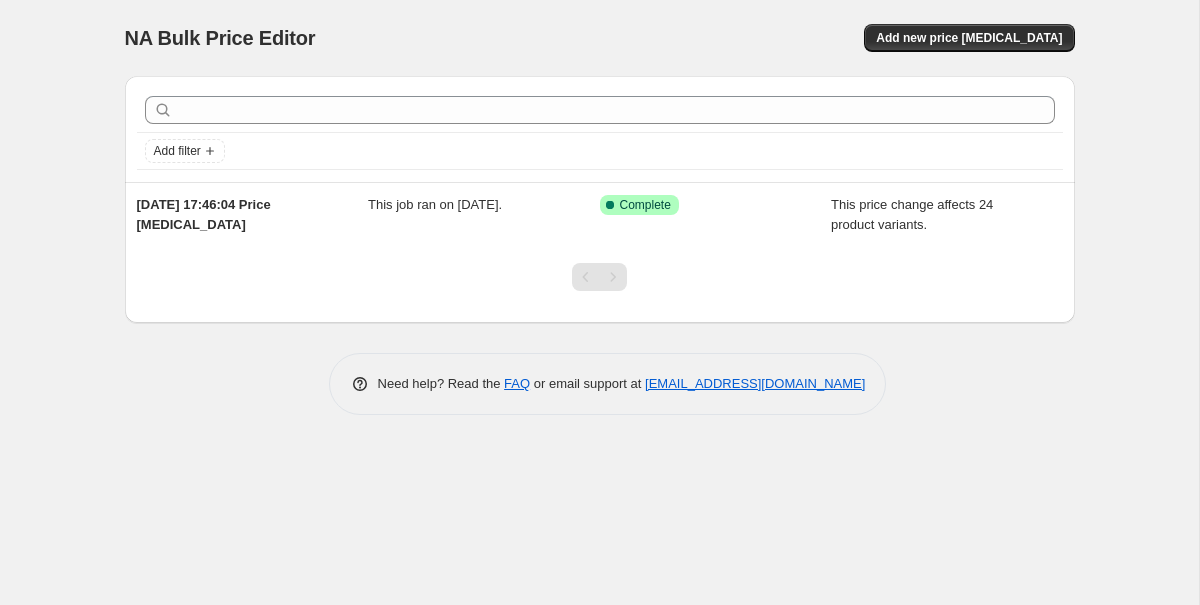 click on "NA Bulk Price Editor. This page is ready NA Bulk Price Editor Add new price change job" at bounding box center [600, 38] 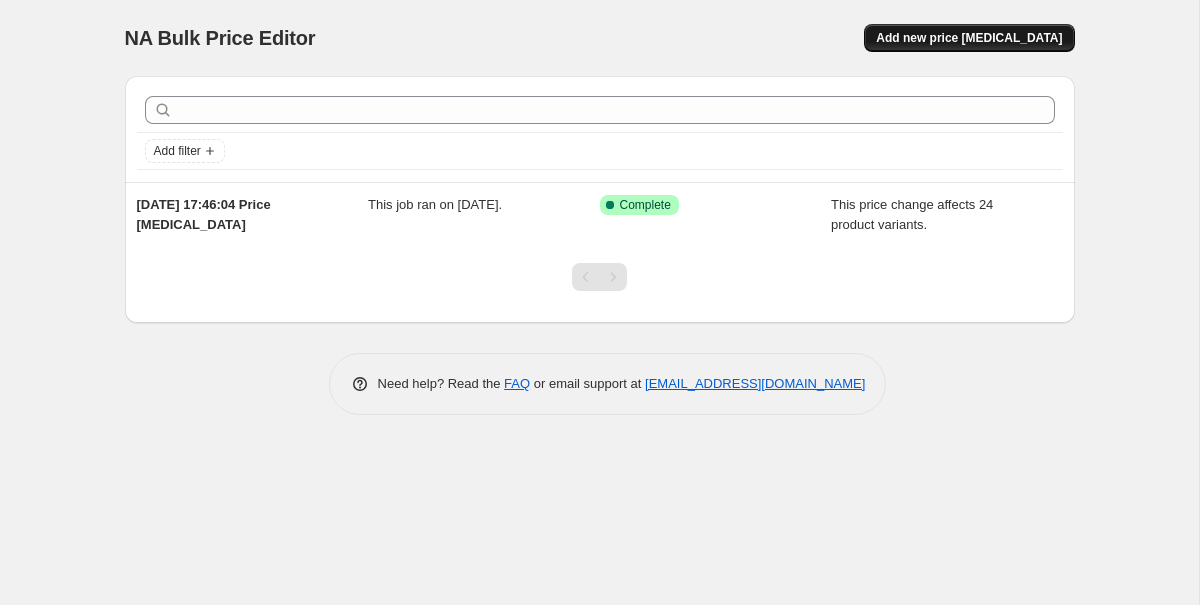 click on "Add new price [MEDICAL_DATA]" at bounding box center [969, 38] 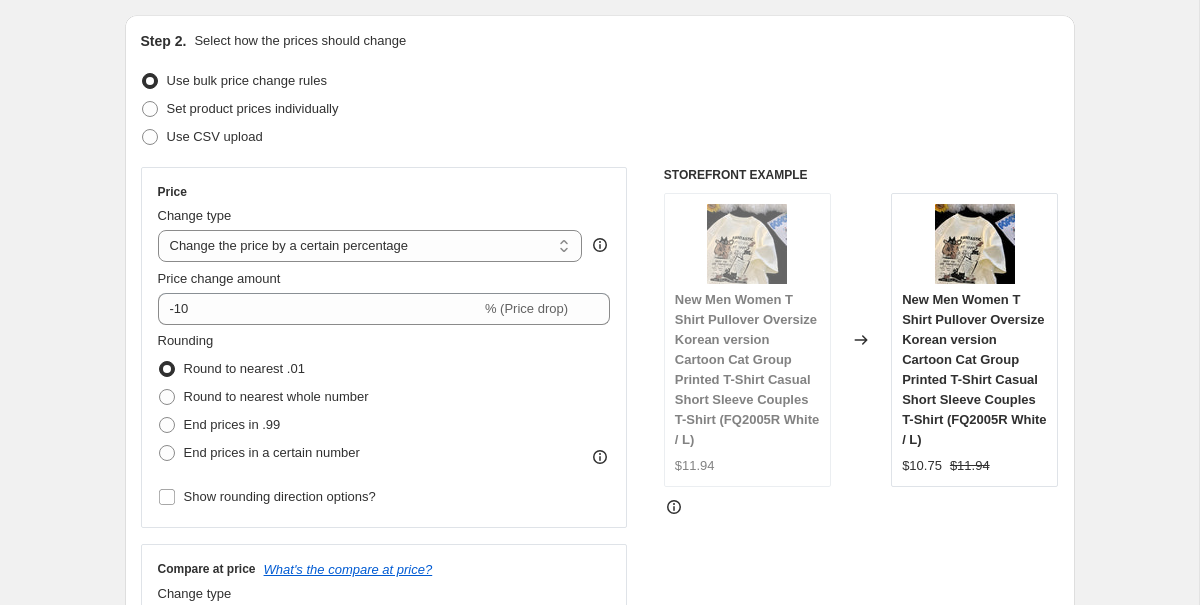 scroll, scrollTop: 227, scrollLeft: 0, axis: vertical 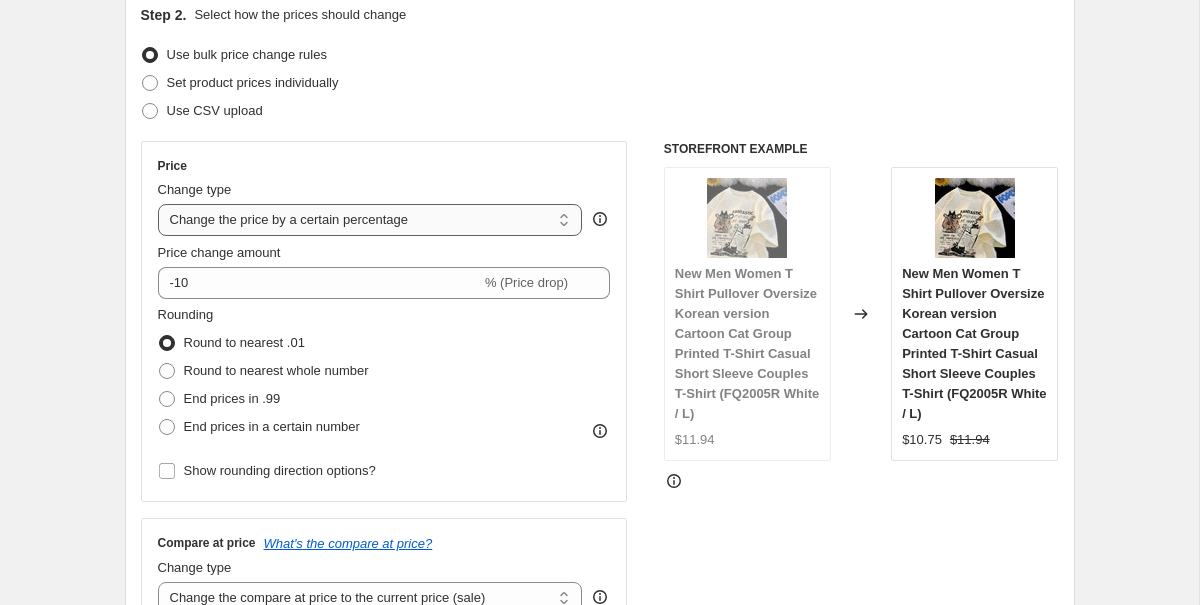 click on "Change the price to a certain amount Change the price by a certain amount Change the price by a certain percentage Change the price to the current compare at price (price before sale) Change the price by a certain amount relative to the compare at price Change the price by a certain percentage relative to the compare at price Don't change the price Change the price by a certain percentage relative to the cost per item Change price to certain cost margin" at bounding box center [370, 220] 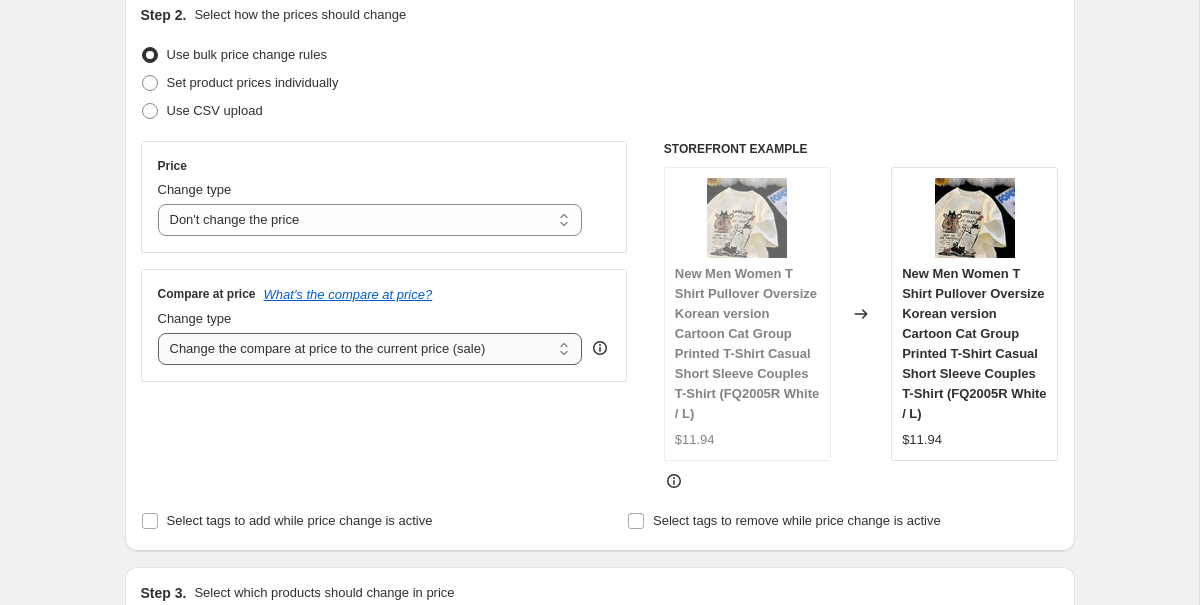 click on "Change the compare at price to the current price (sale) Change the compare at price to a certain amount Change the compare at price by a certain amount Change the compare at price by a certain percentage Change the compare at price by a certain amount relative to the actual price Change the compare at price by a certain percentage relative to the actual price Don't change the compare at price Remove the compare at price" at bounding box center (370, 349) 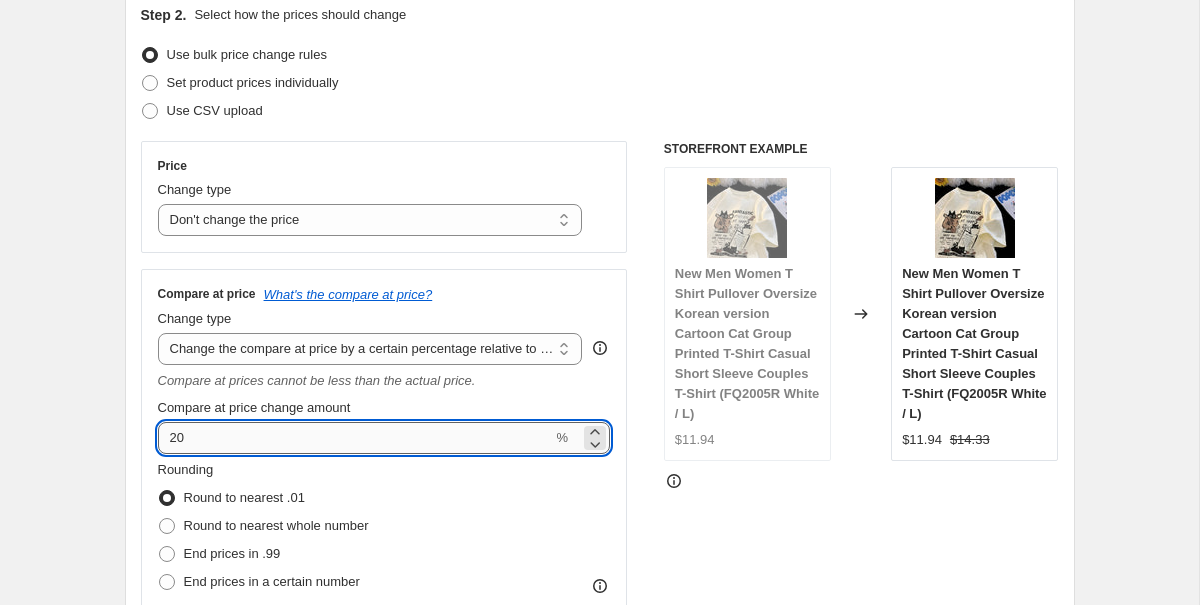click on "20" at bounding box center [355, 438] 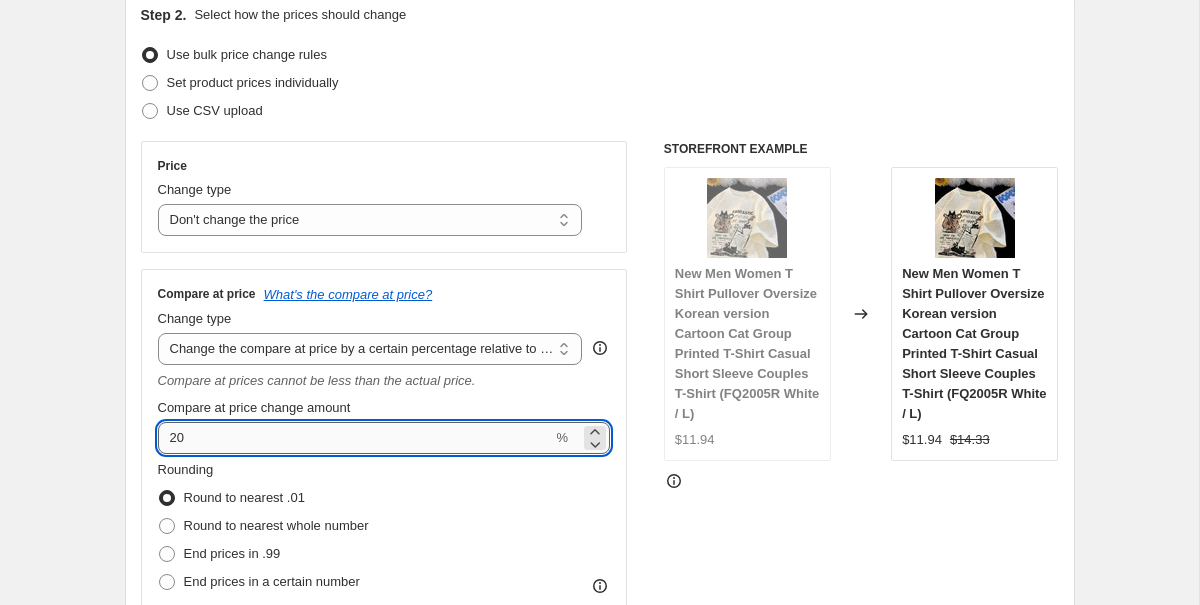 type on "2" 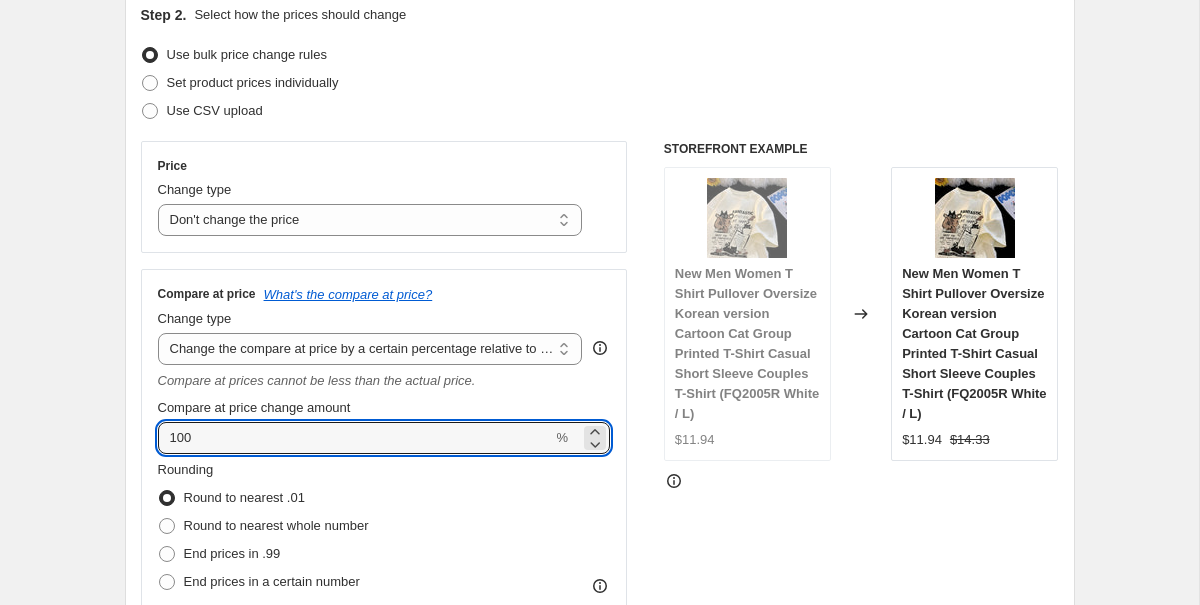 type on "100" 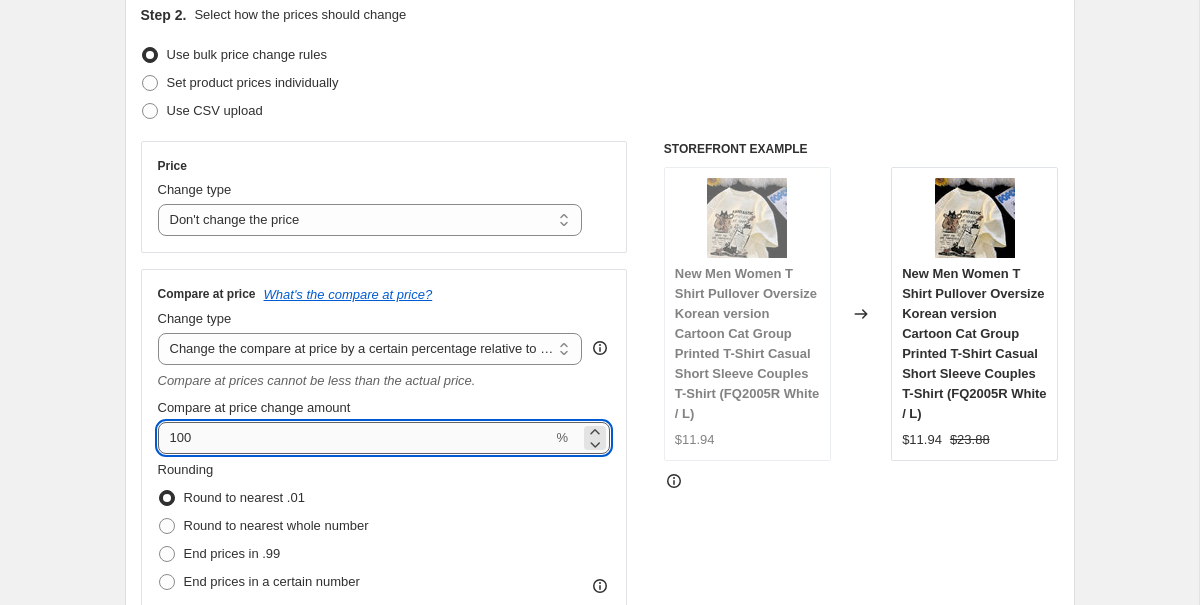 click on "100" at bounding box center [355, 438] 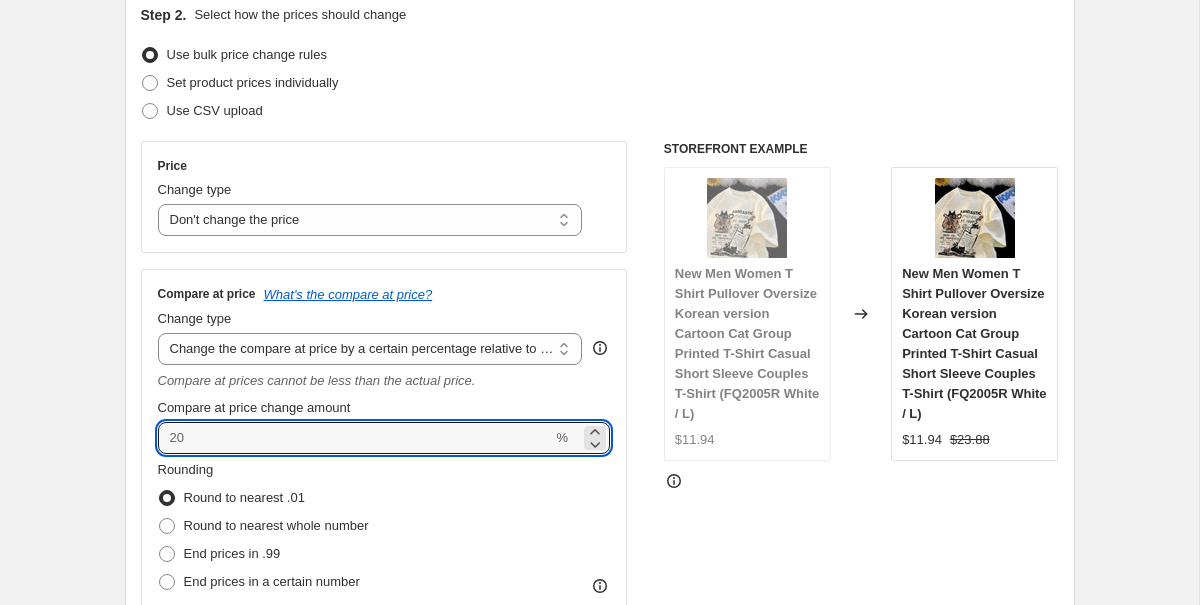 type on "0" 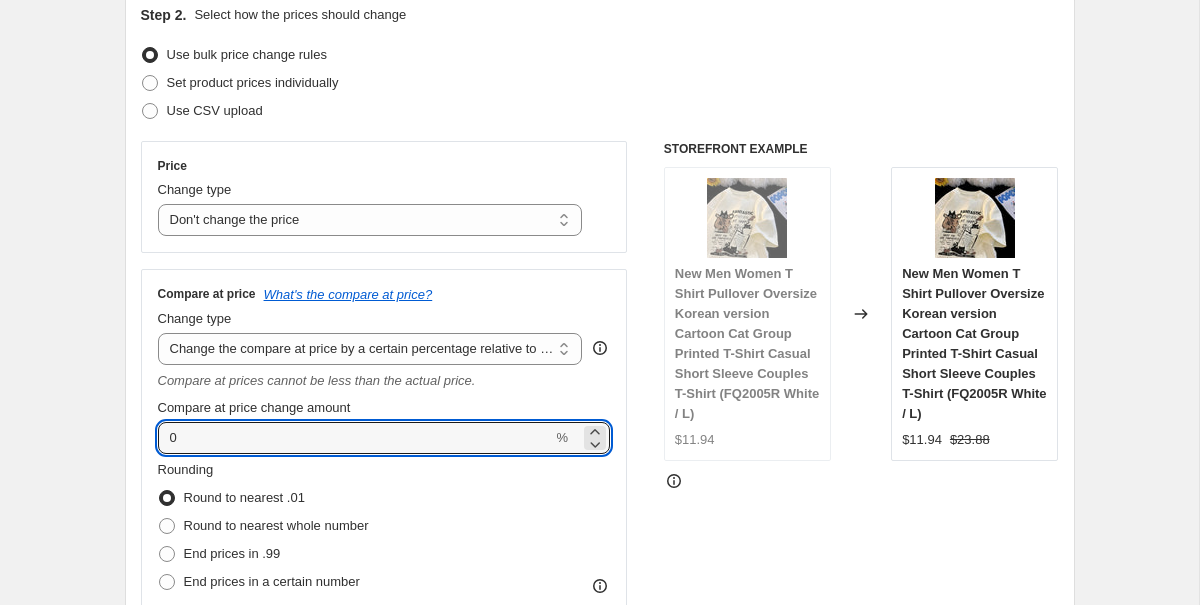 click on "Compare at prices cannot be less than the actual price." at bounding box center (317, 380) 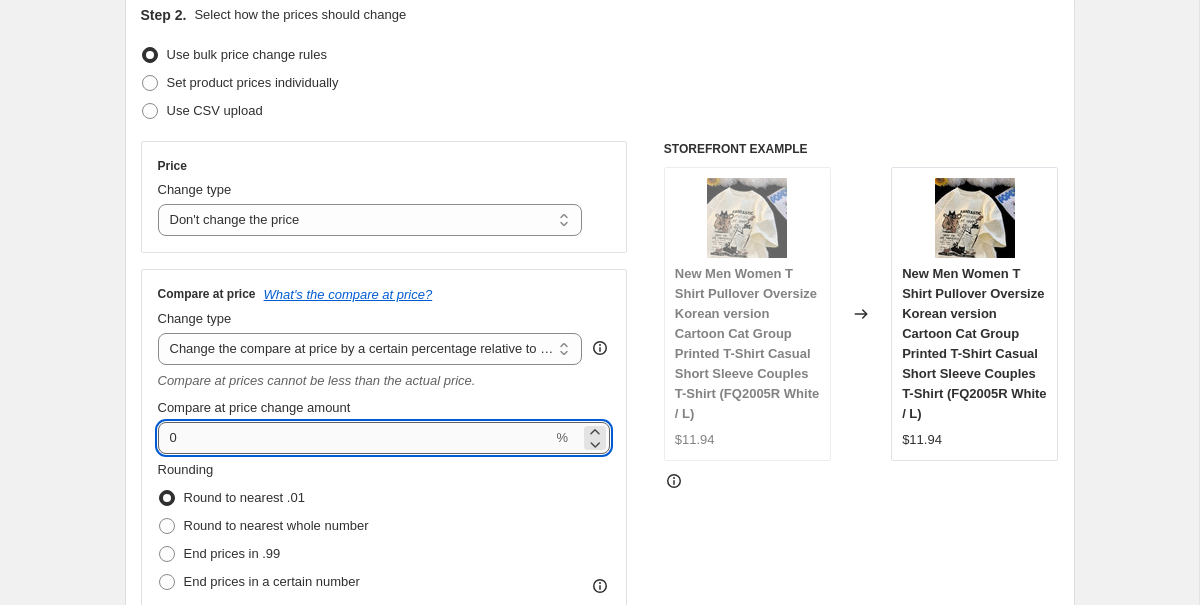 click on "0" at bounding box center [355, 438] 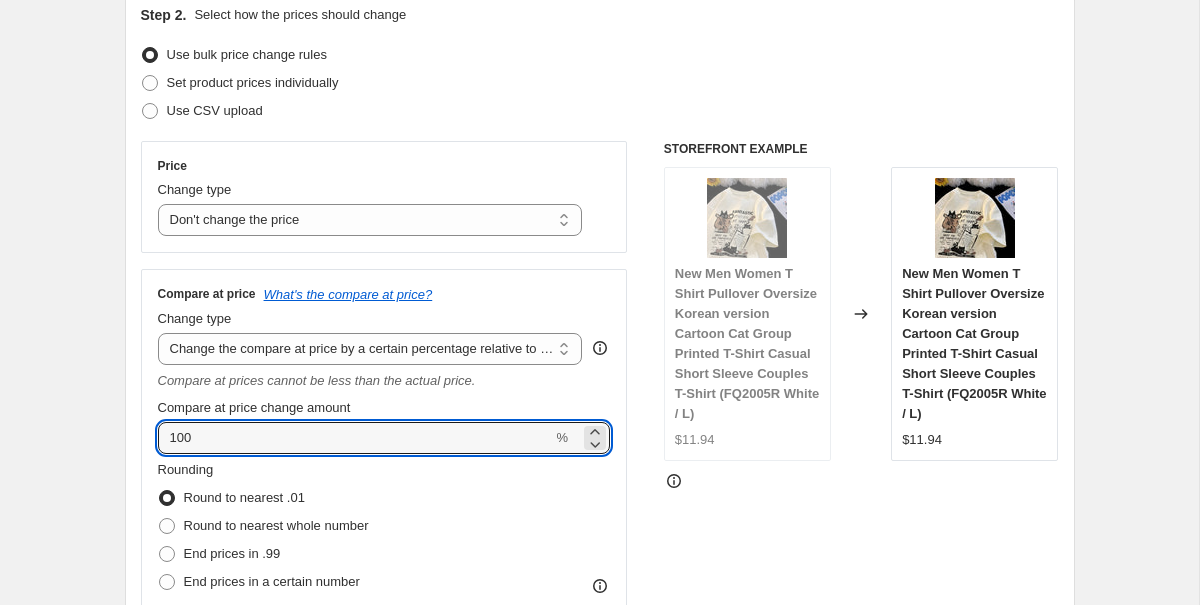 type on "100" 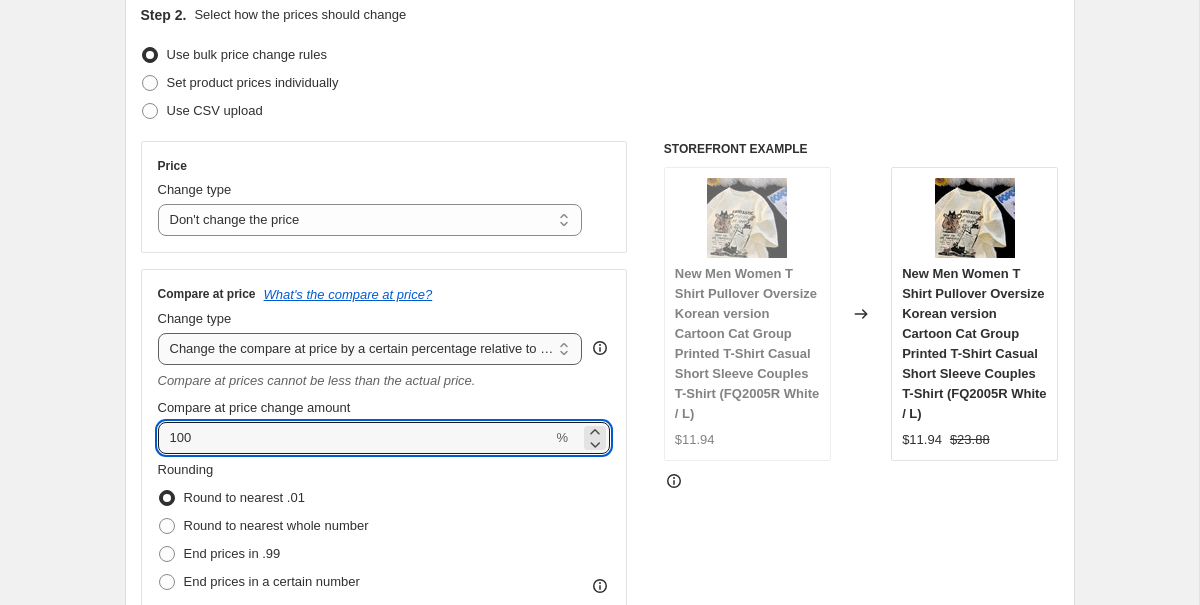 click on "Change the compare at price to the current price (sale) Change the compare at price to a certain amount Change the compare at price by a certain amount Change the compare at price by a certain percentage Change the compare at price by a certain amount relative to the actual price Change the compare at price by a certain percentage relative to the actual price Don't change the compare at price Remove the compare at price" at bounding box center (370, 349) 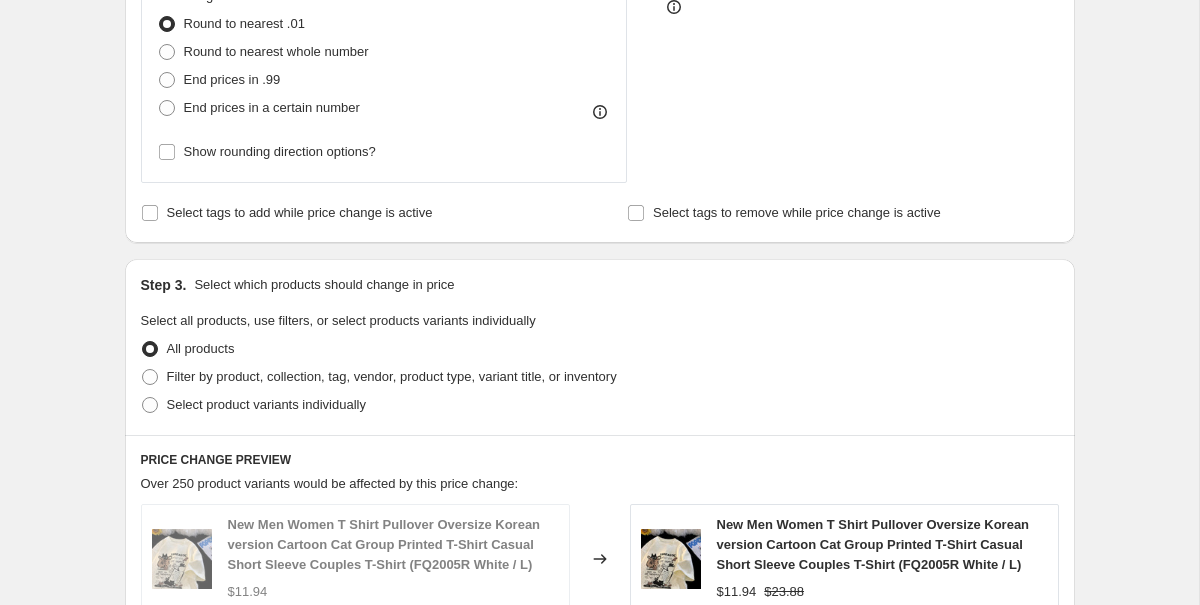 scroll, scrollTop: 693, scrollLeft: 0, axis: vertical 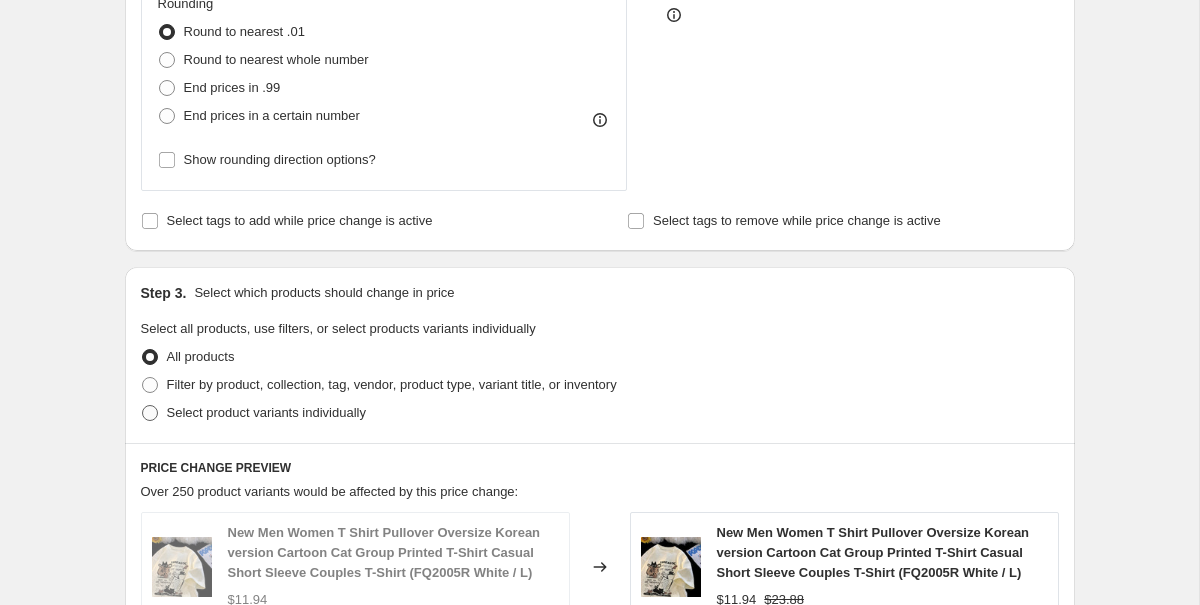 click on "Select product variants individually" at bounding box center [266, 412] 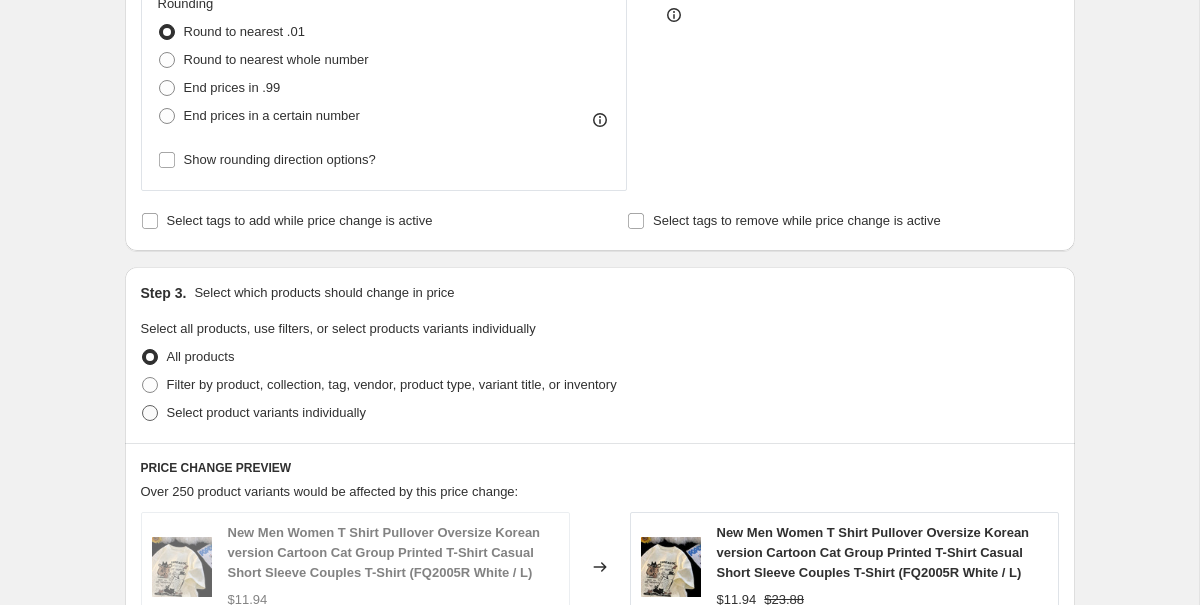 radio on "true" 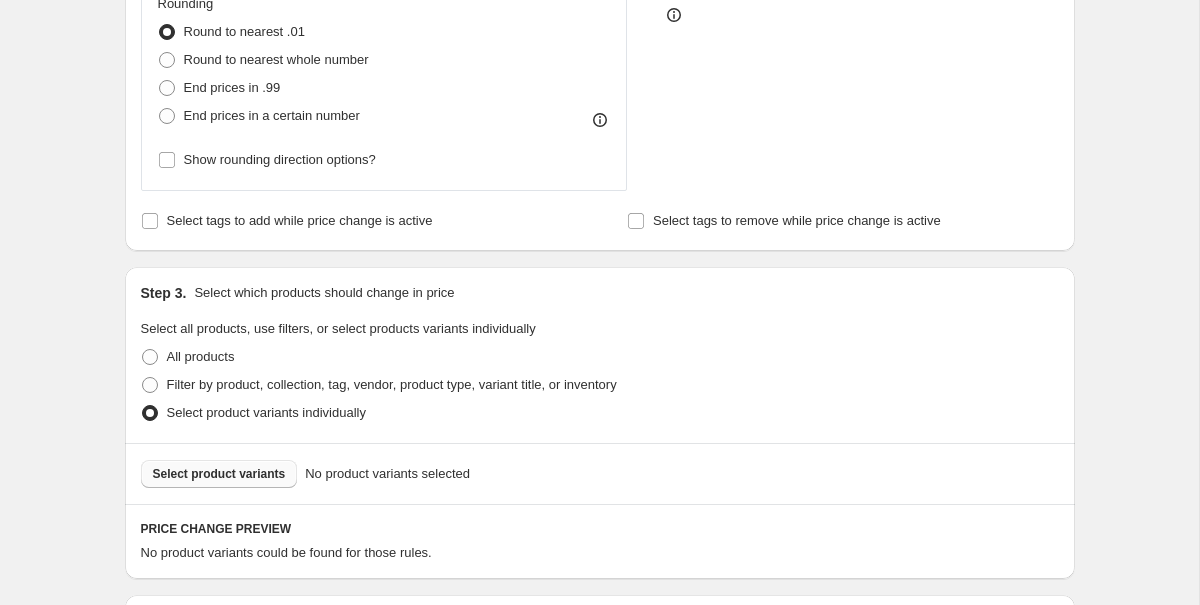 click on "Select product variants" at bounding box center [219, 474] 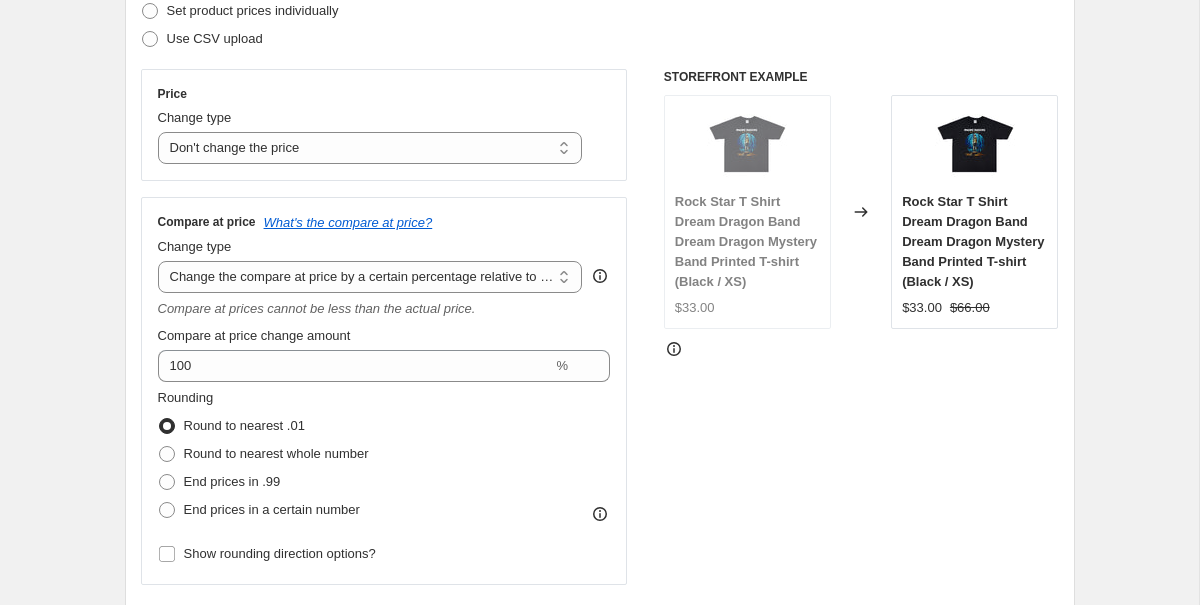 scroll, scrollTop: 80, scrollLeft: 0, axis: vertical 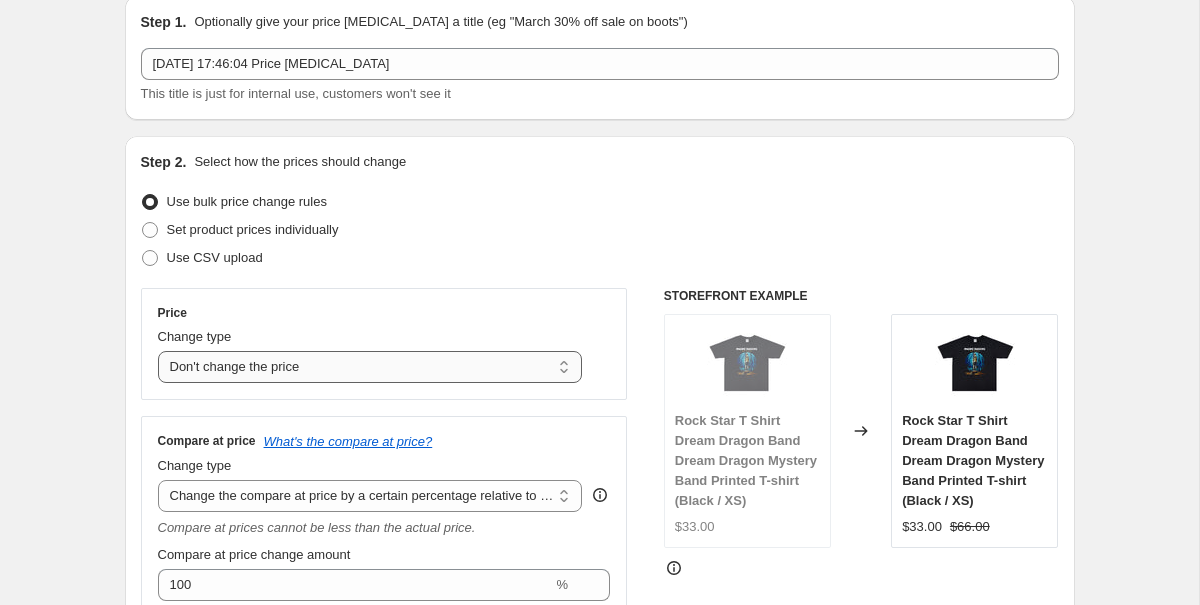 click on "Change the price to a certain amount Change the price by a certain amount Change the price by a certain percentage Change the price to the current compare at price (price before sale) Change the price by a certain amount relative to the compare at price Change the price by a certain percentage relative to the compare at price Don't change the price Change the price by a certain percentage relative to the cost per item Change price to certain cost margin" at bounding box center [370, 367] 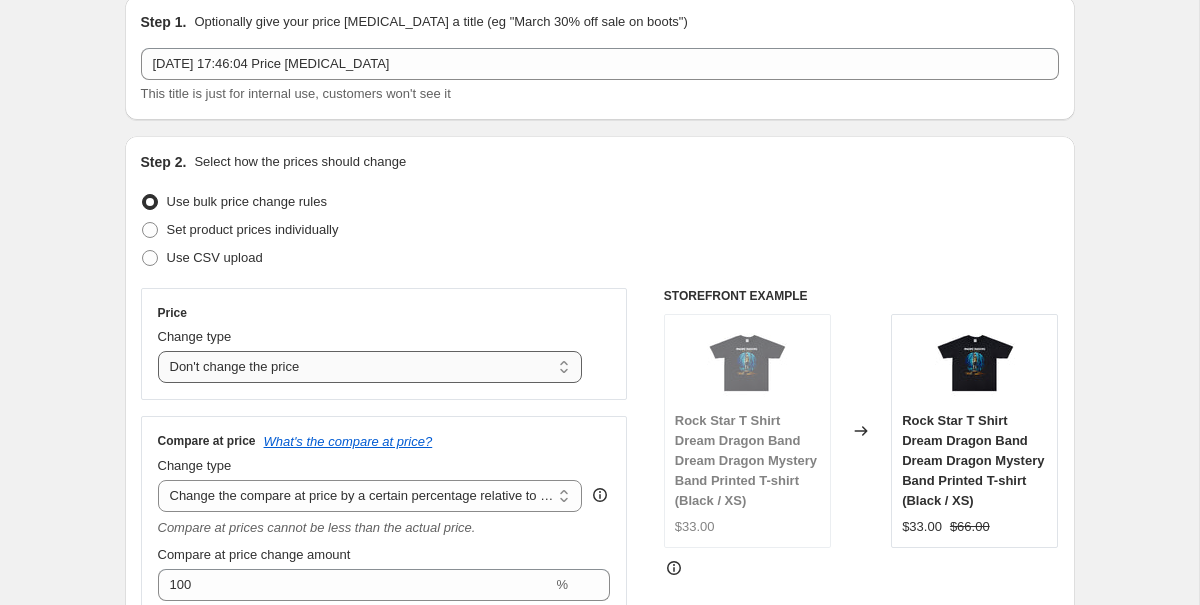 select on "percentage" 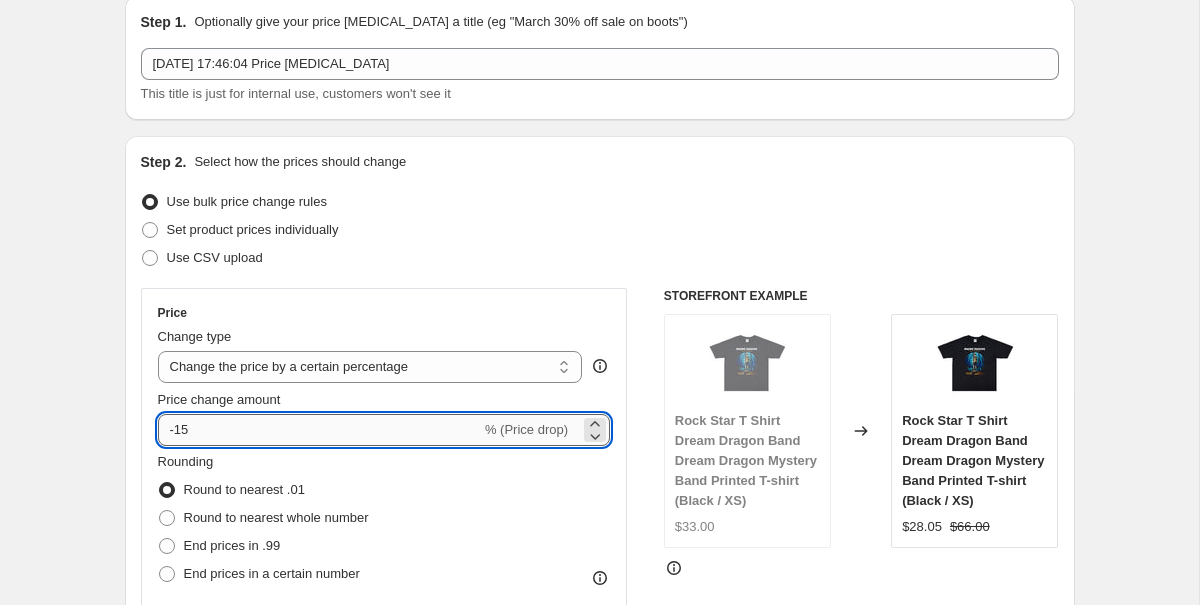 click on "-15" at bounding box center (319, 430) 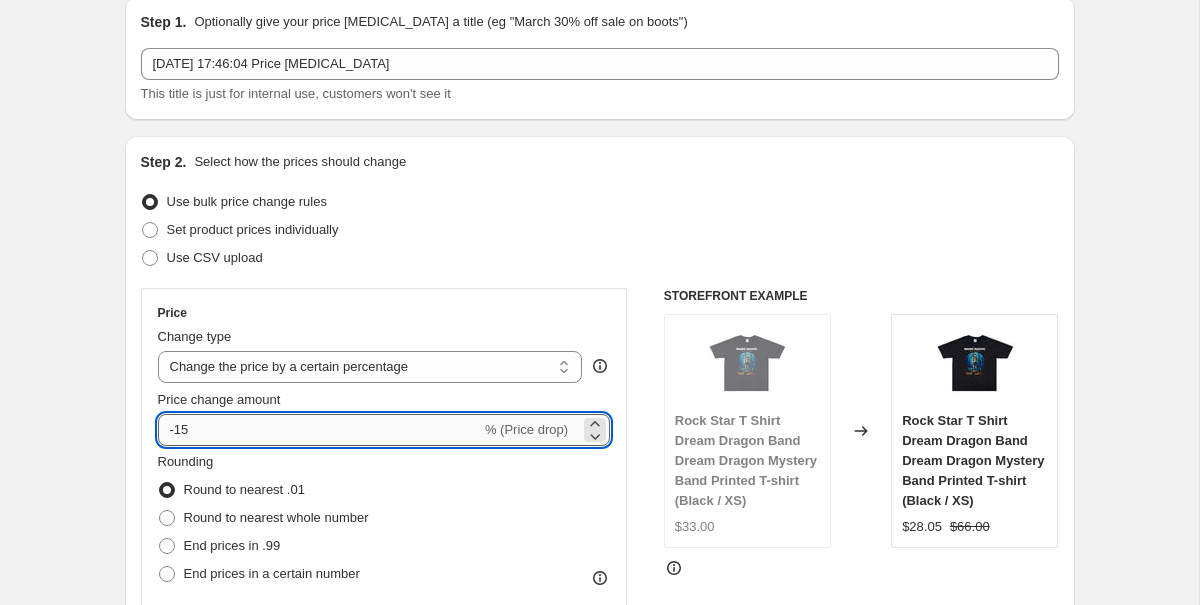 click on "-15" at bounding box center [319, 430] 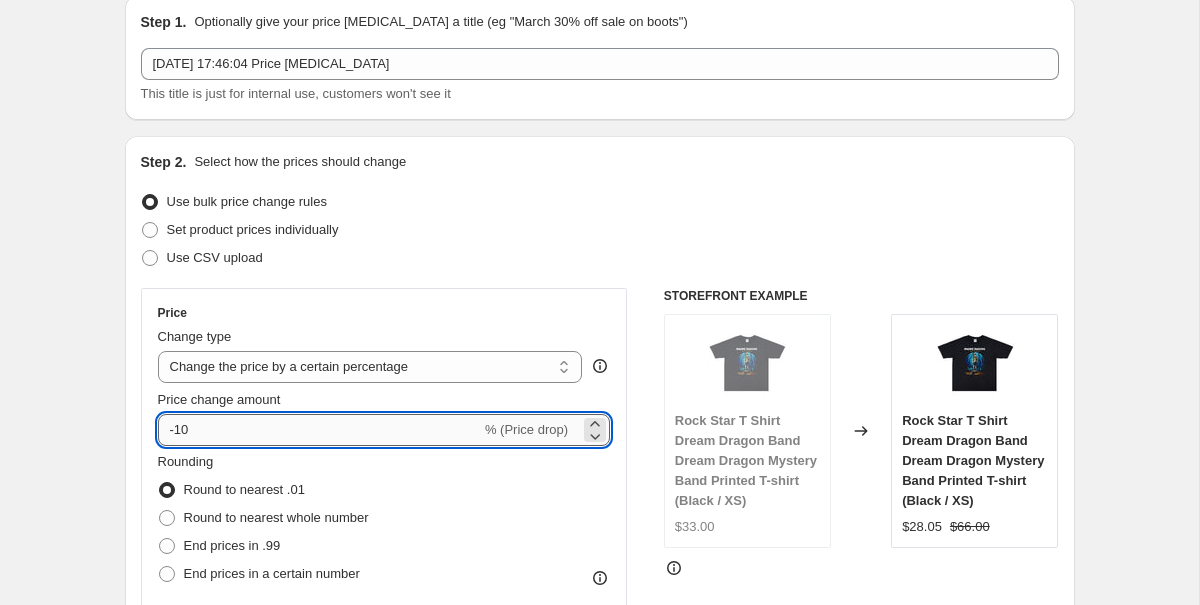 type on "-1" 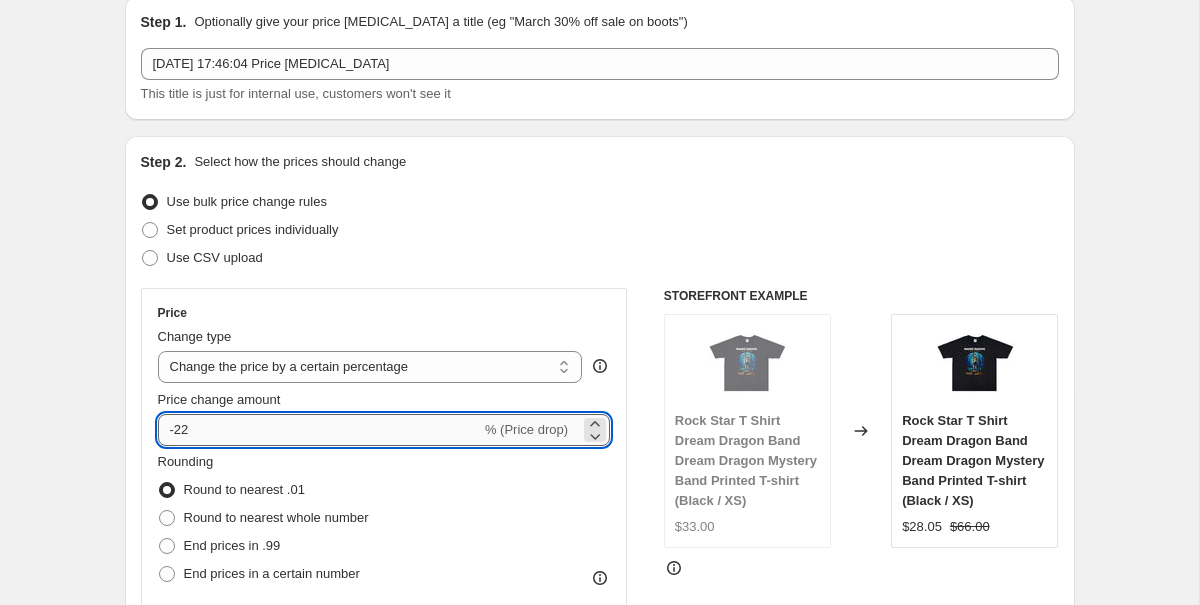 type on "-2" 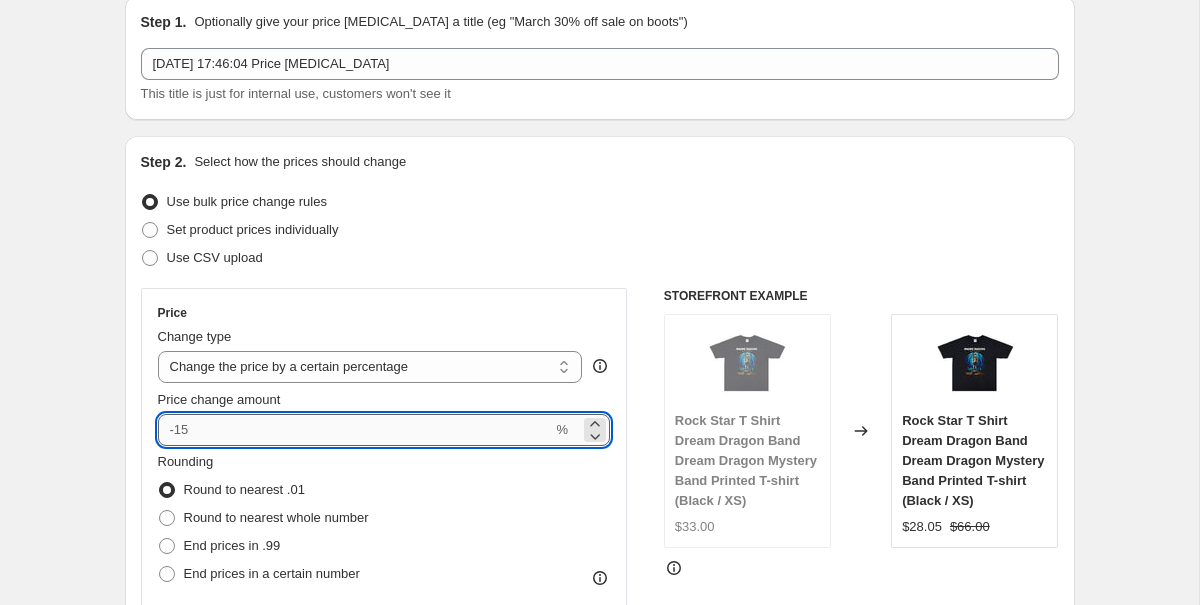click on "Price change amount" at bounding box center [355, 430] 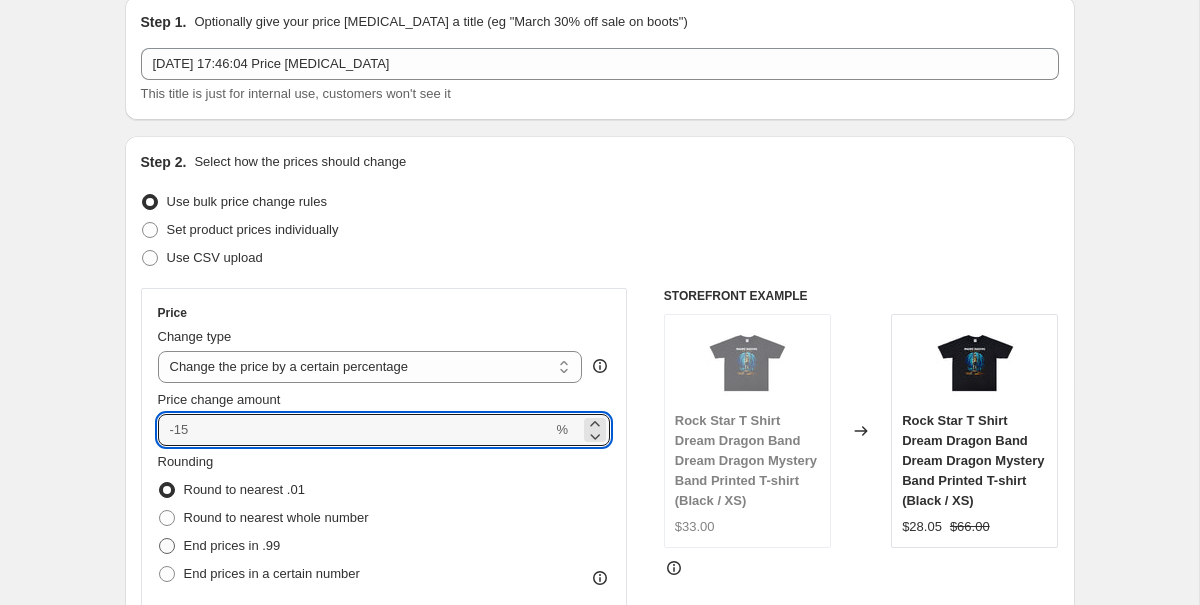 type on "0" 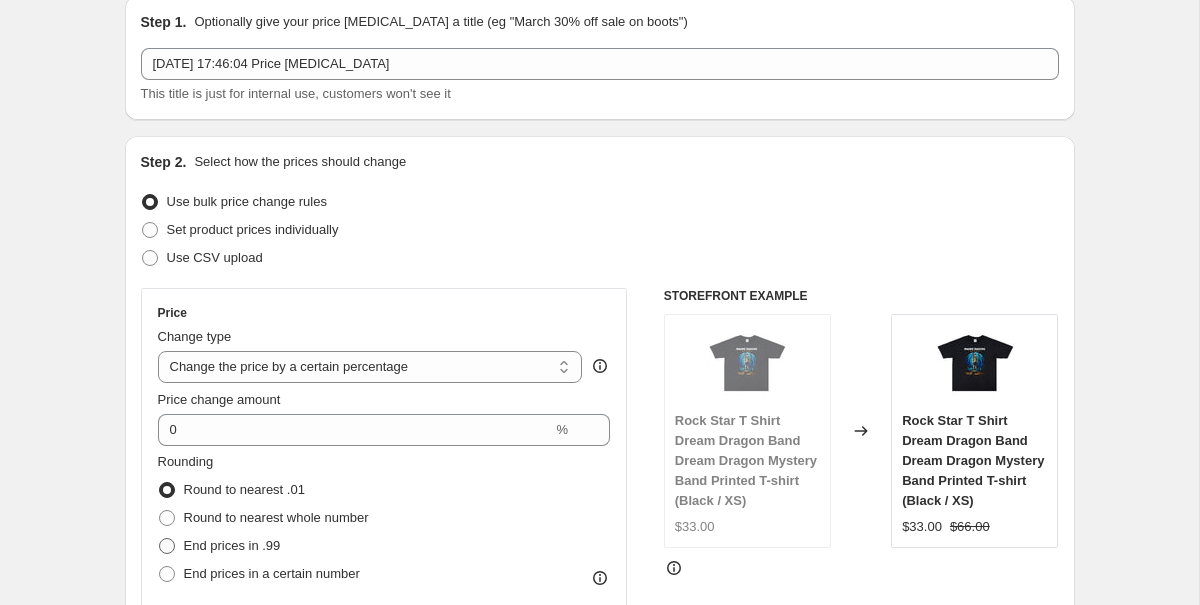click on "End prices in .99" at bounding box center (219, 546) 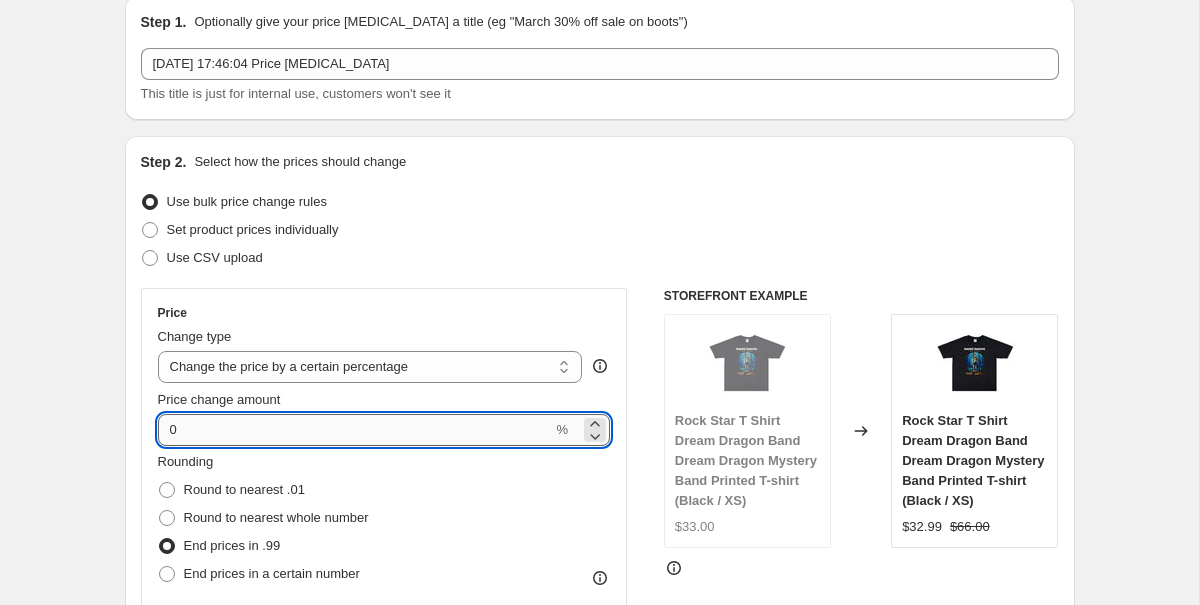 click on "0" at bounding box center [355, 430] 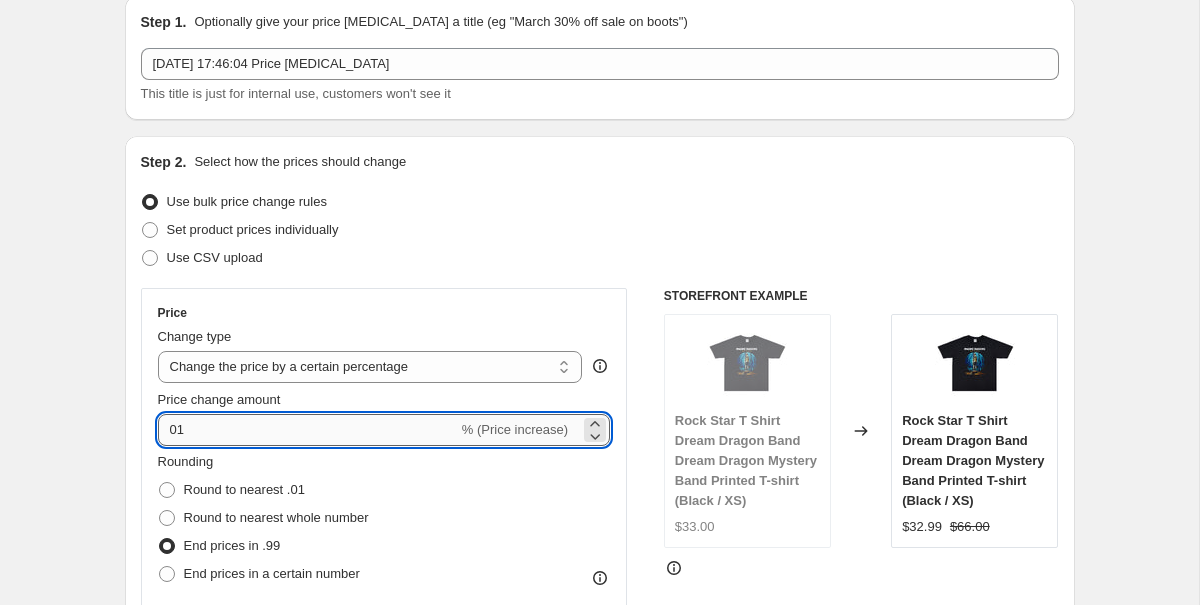 type on "0" 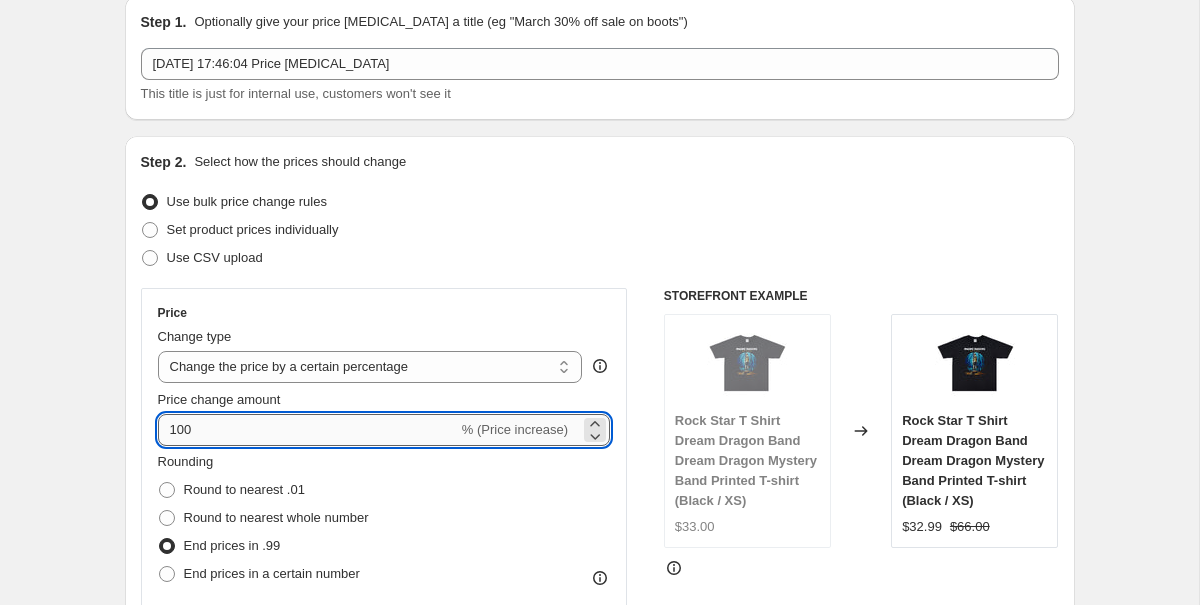 type on "100" 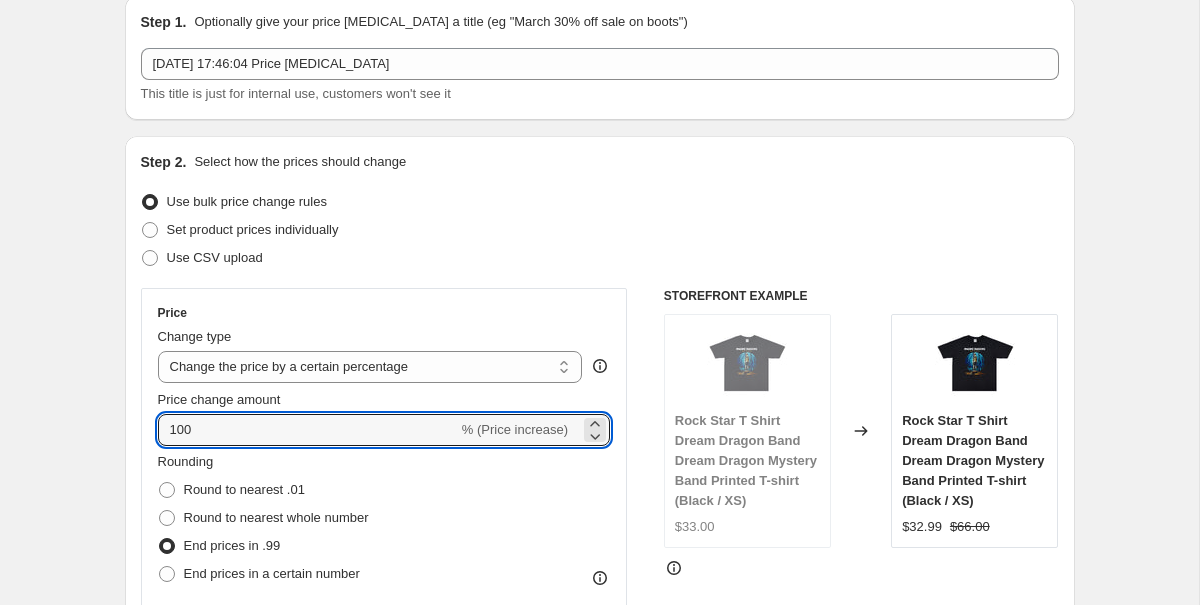 click on "Price change amount" at bounding box center (384, 400) 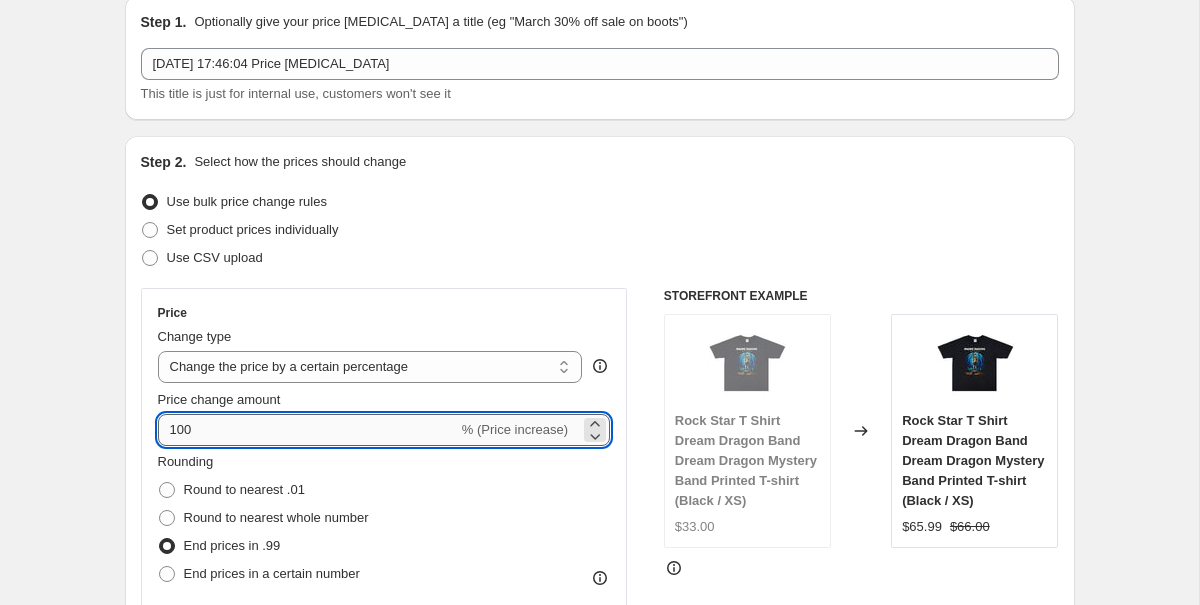 click on "100" at bounding box center (308, 430) 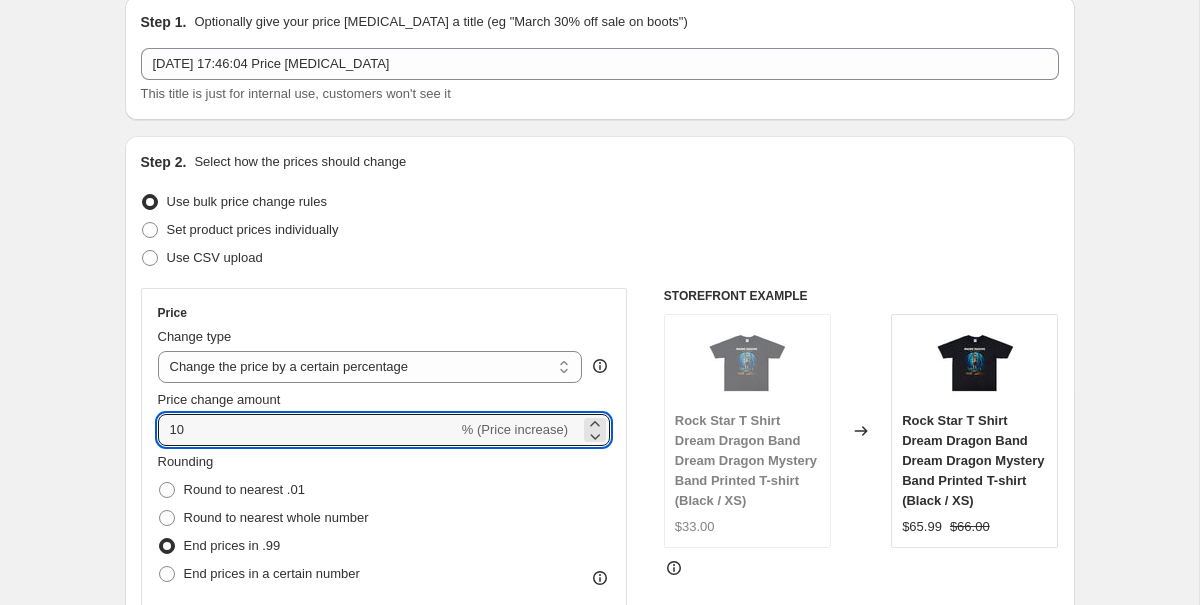 click on "Price change amount" at bounding box center (219, 399) 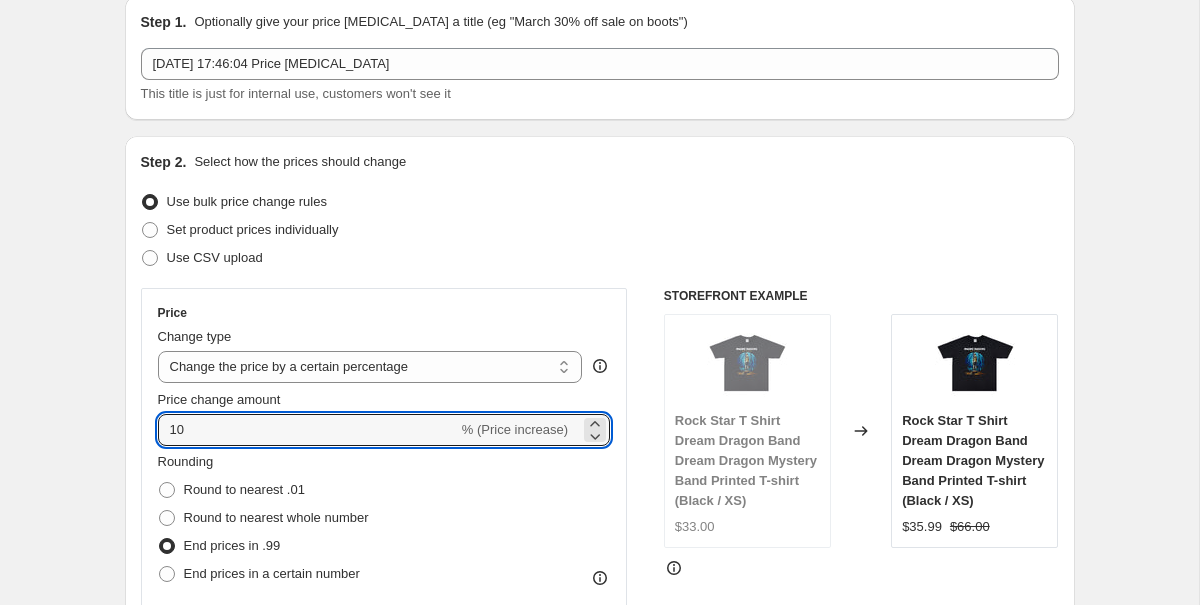 click on "Price change amount" at bounding box center (384, 400) 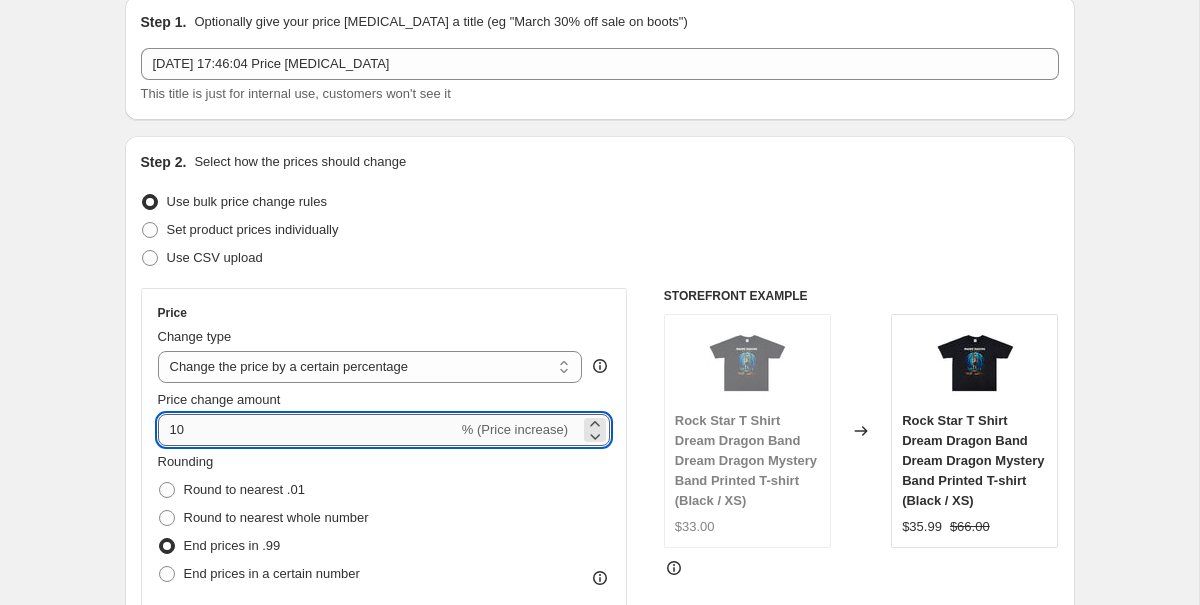 click on "10" at bounding box center (308, 430) 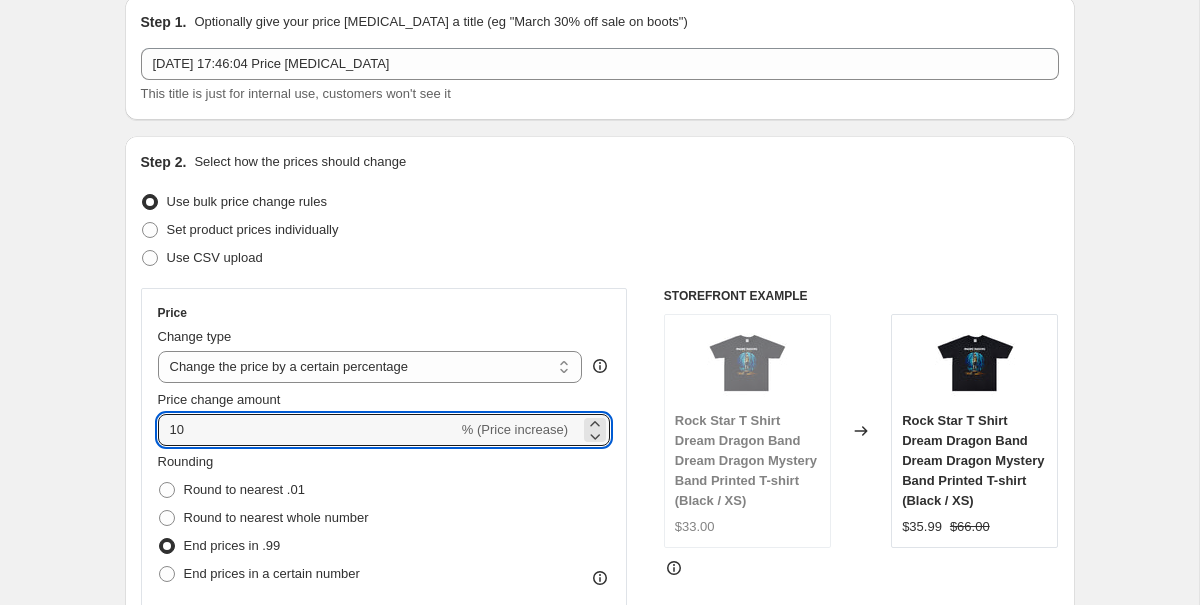 type on "1" 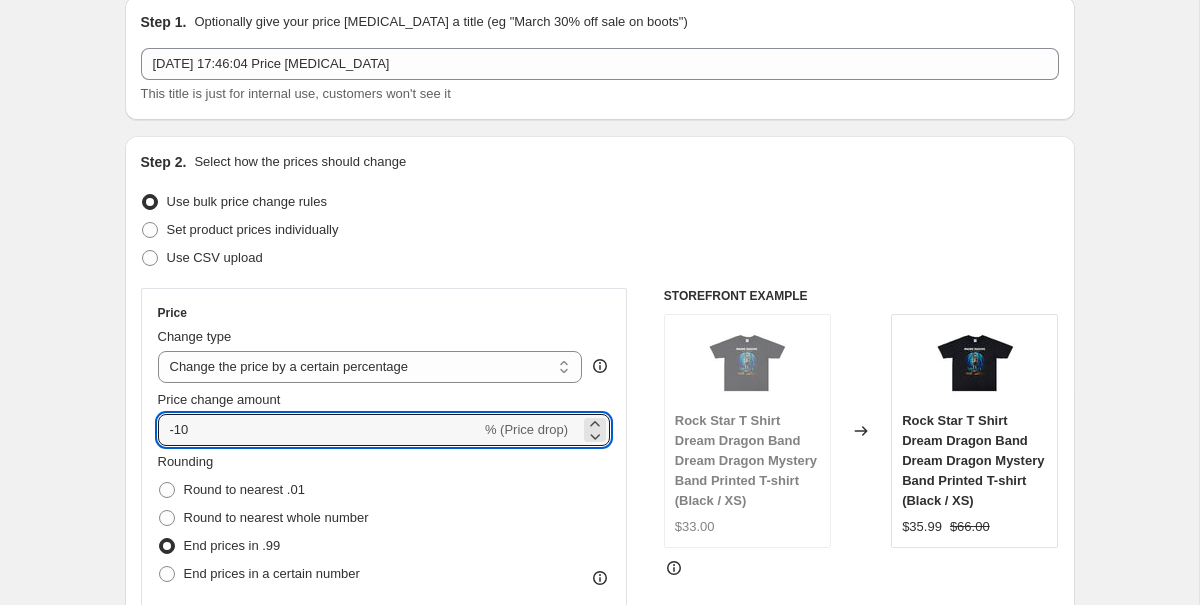 type on "-10" 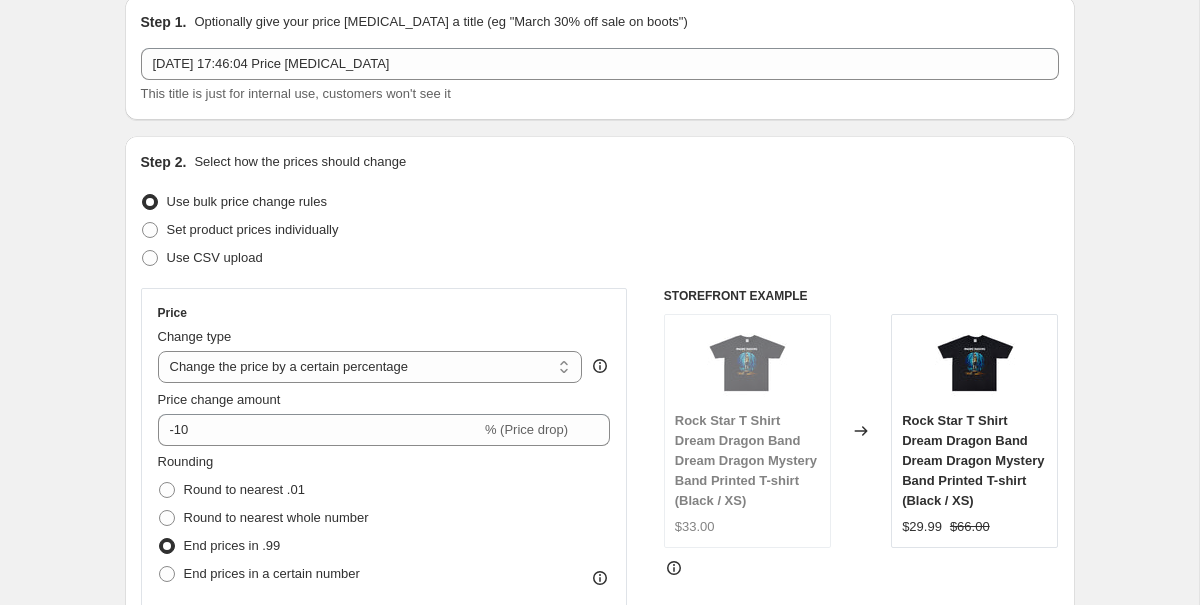 click on "Price change amount" at bounding box center (384, 400) 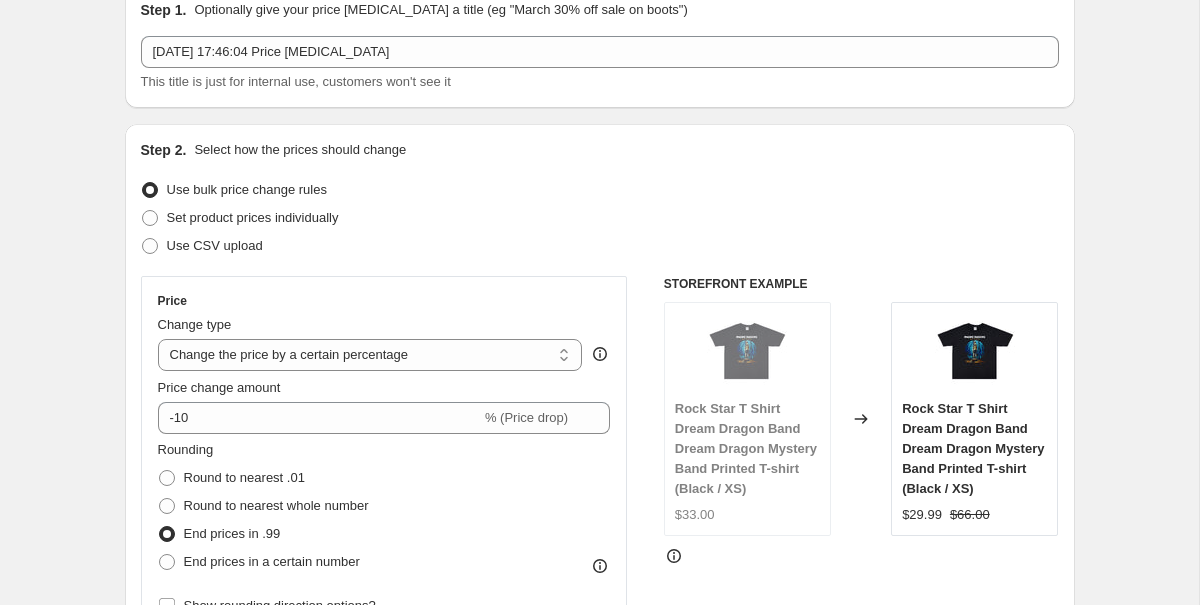 scroll, scrollTop: 115, scrollLeft: 0, axis: vertical 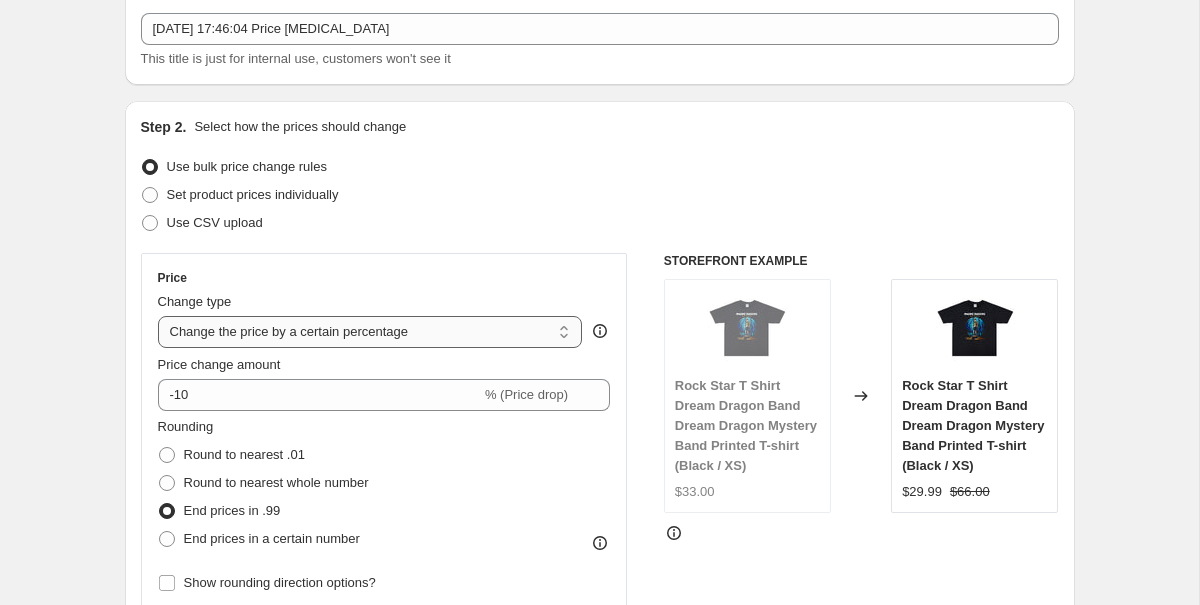 click on "Change the price to a certain amount Change the price by a certain amount Change the price by a certain percentage Change the price to the current compare at price (price before sale) Change the price by a certain amount relative to the compare at price Change the price by a certain percentage relative to the compare at price Don't change the price Change the price by a certain percentage relative to the cost per item Change price to certain cost margin" at bounding box center (370, 332) 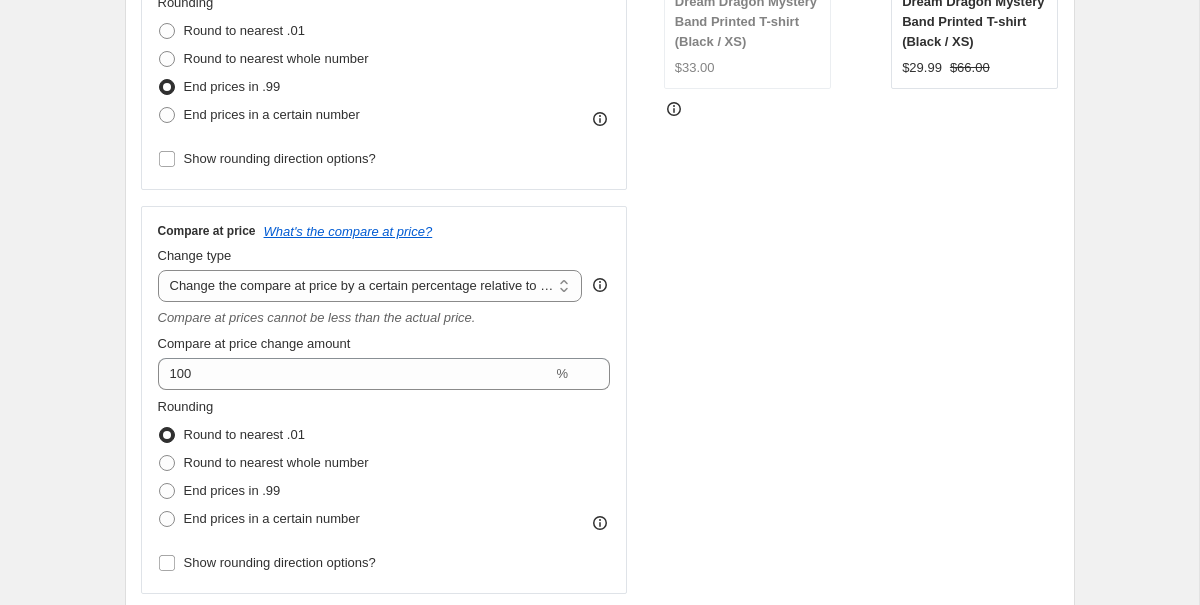 scroll, scrollTop: 557, scrollLeft: 0, axis: vertical 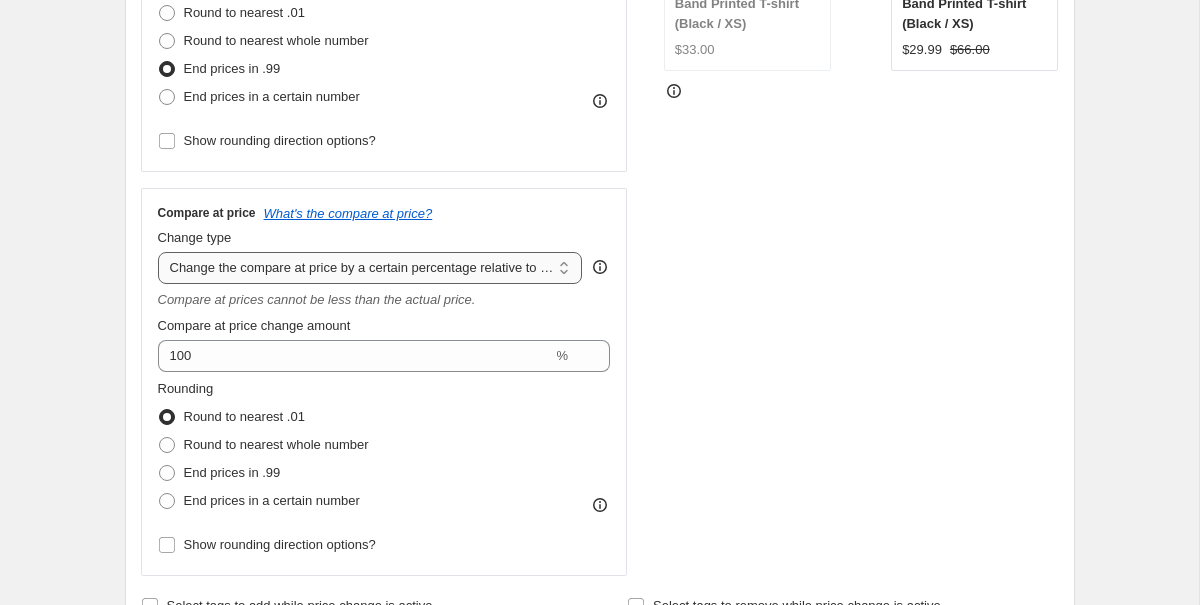 click on "Change the compare at price to the current price (sale) Change the compare at price to a certain amount Change the compare at price by a certain amount Change the compare at price by a certain percentage Change the compare at price by a certain amount relative to the actual price Change the compare at price by a certain percentage relative to the actual price Don't change the compare at price Remove the compare at price" at bounding box center [370, 268] 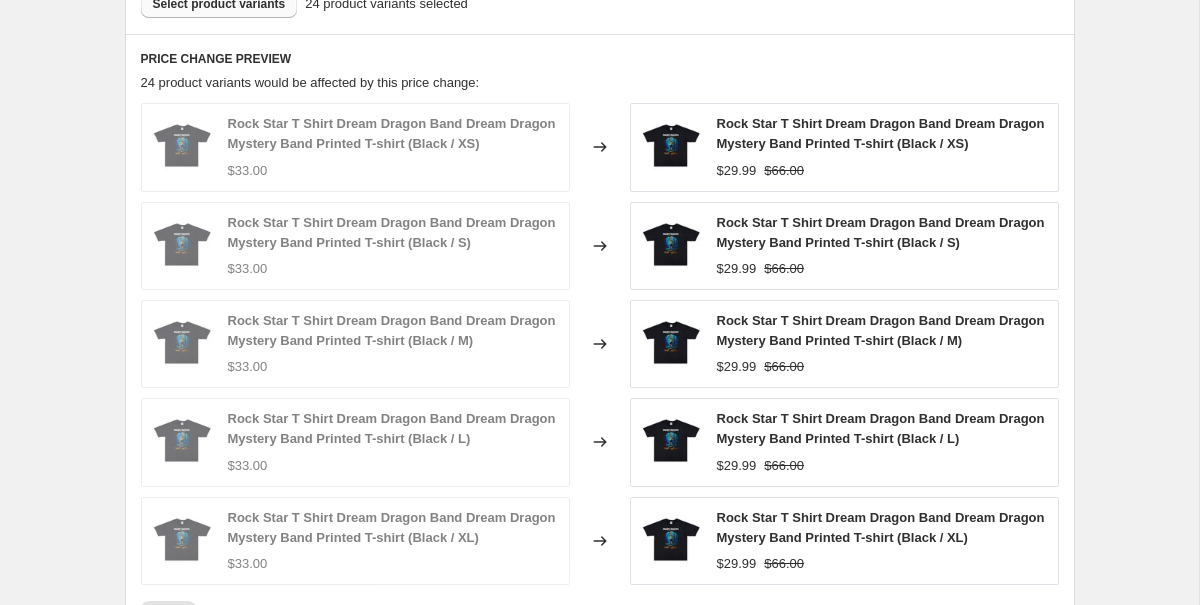 scroll, scrollTop: 1762, scrollLeft: 0, axis: vertical 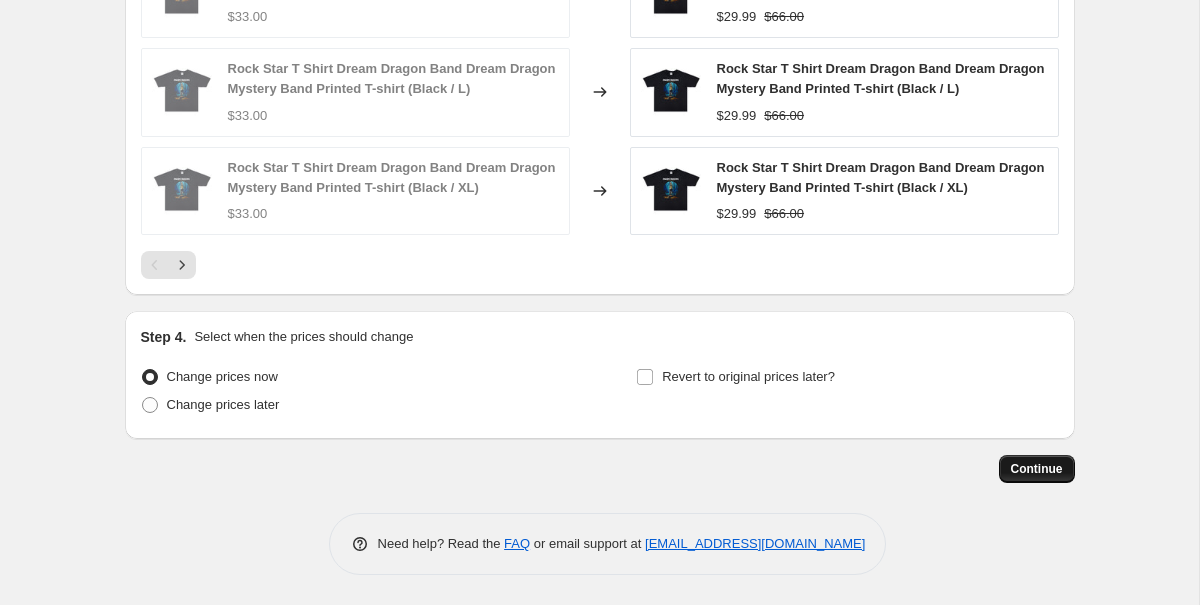 click on "Continue" at bounding box center (1037, 469) 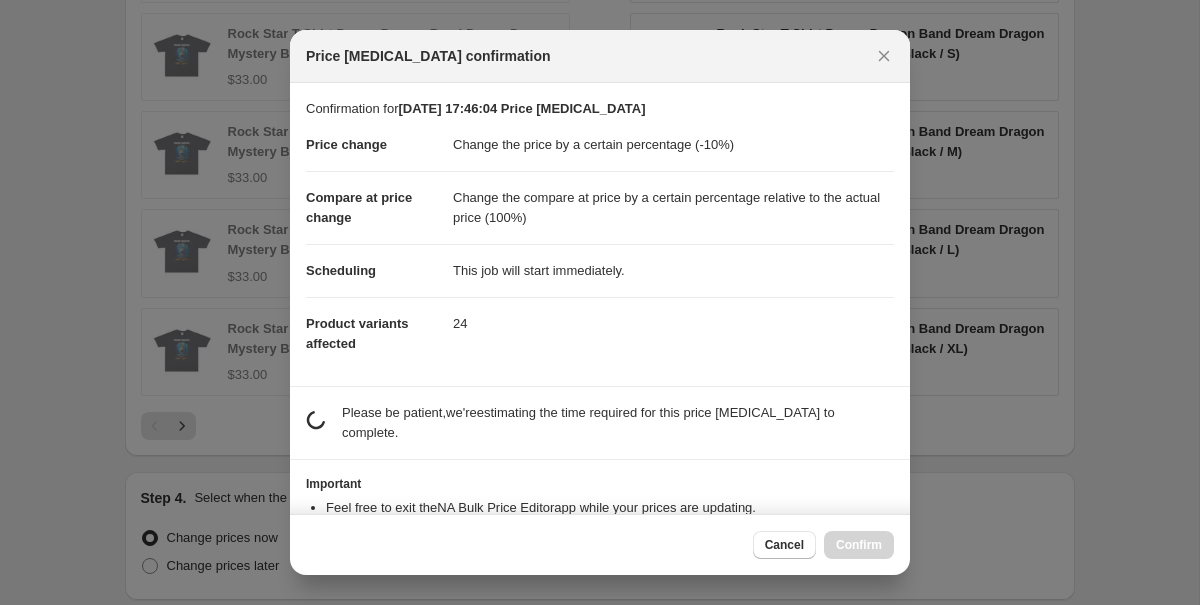 scroll, scrollTop: 1762, scrollLeft: 0, axis: vertical 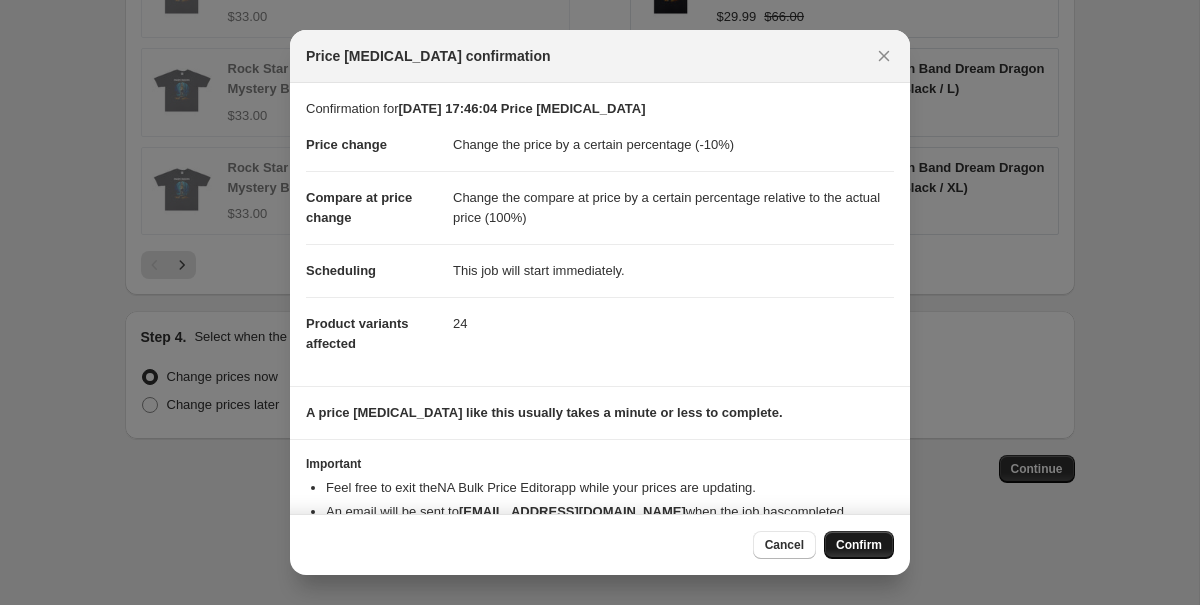 click on "Confirm" at bounding box center (859, 545) 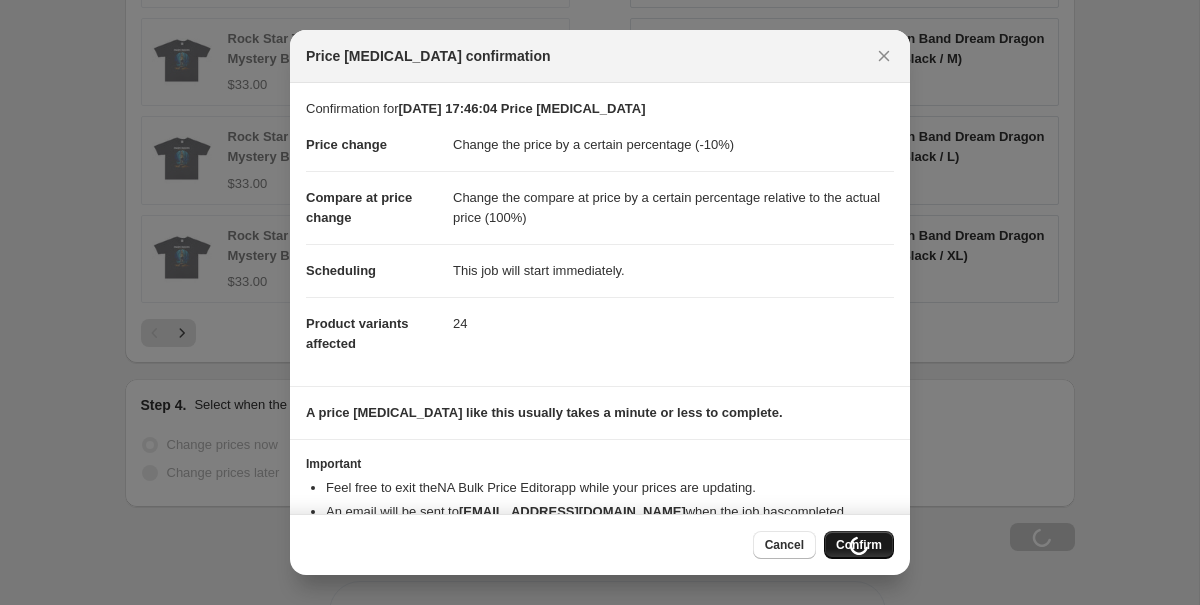 scroll, scrollTop: 1830, scrollLeft: 0, axis: vertical 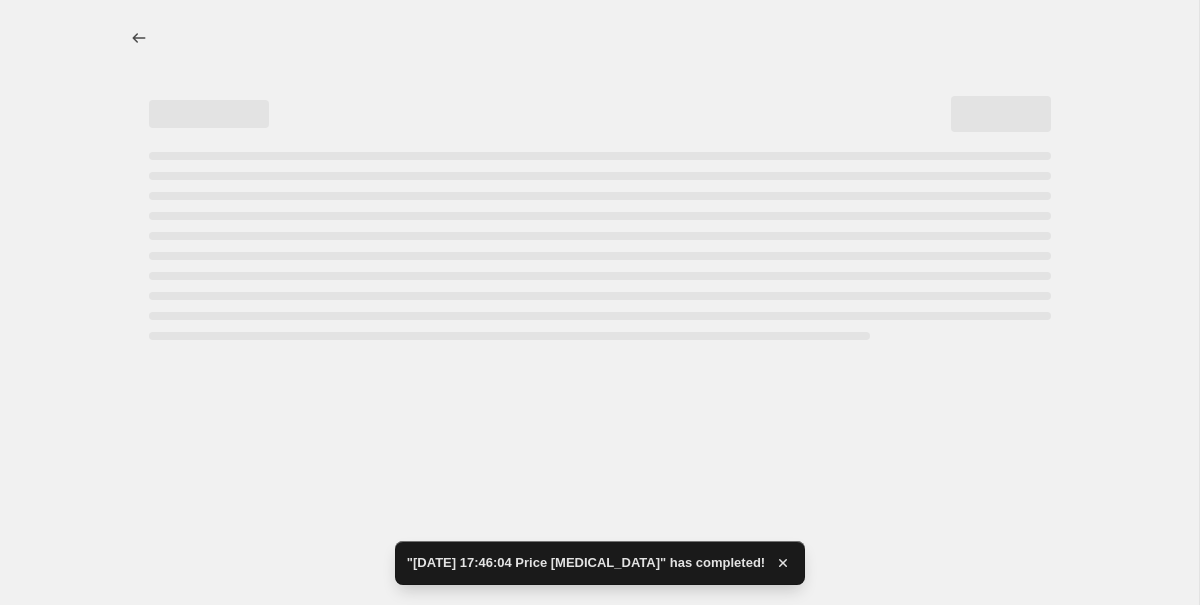select on "percentage" 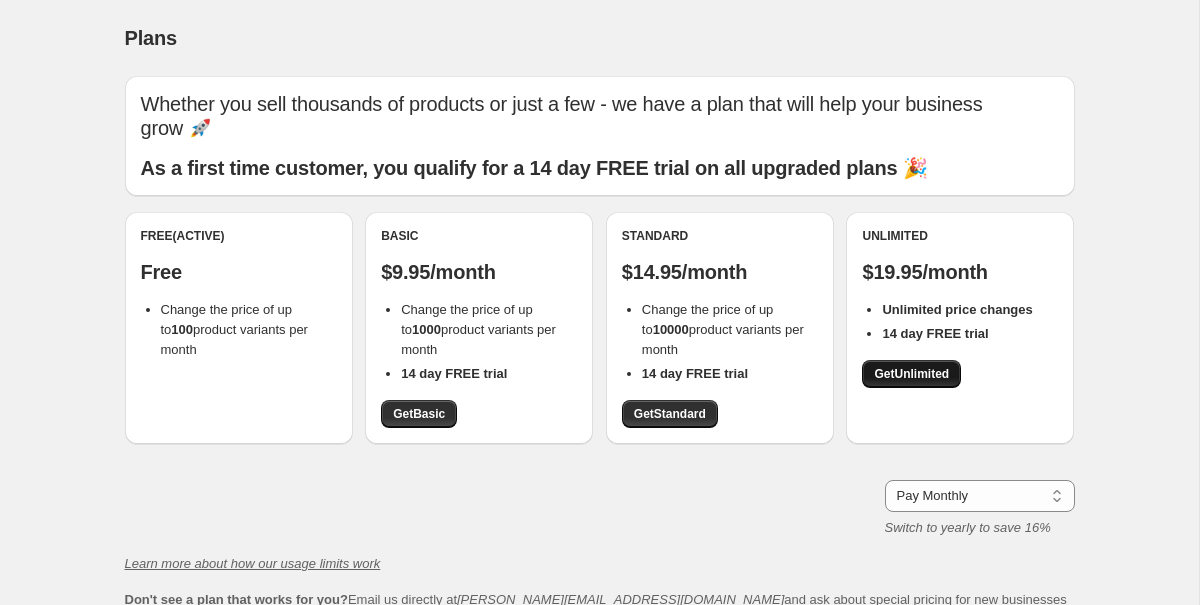 click on "Get  Unlimited" at bounding box center (911, 374) 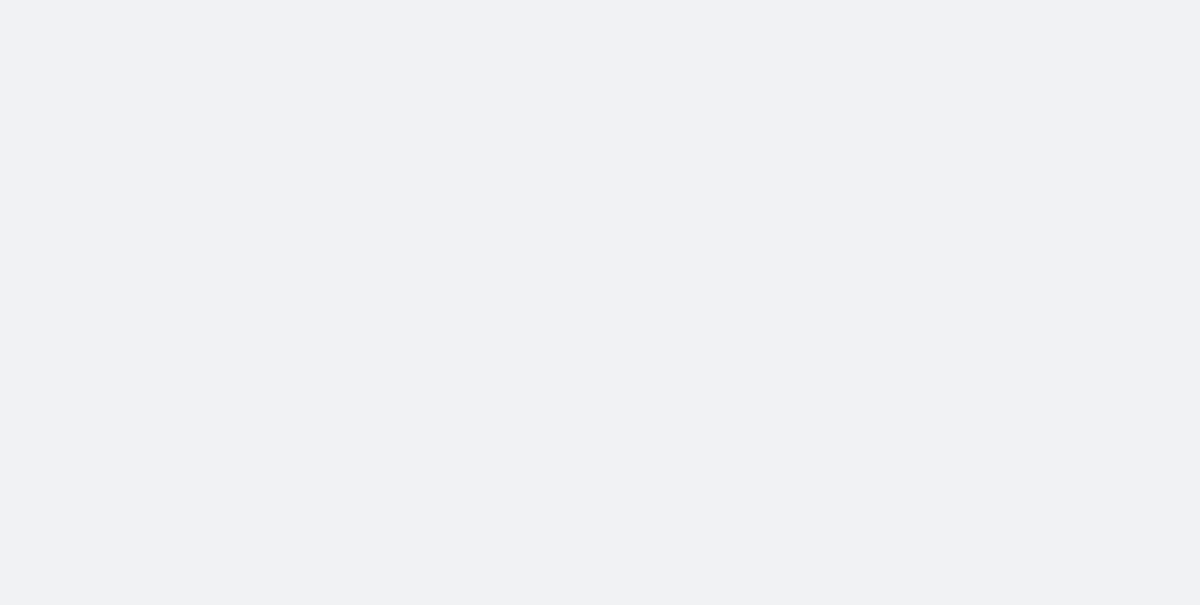 scroll, scrollTop: 0, scrollLeft: 0, axis: both 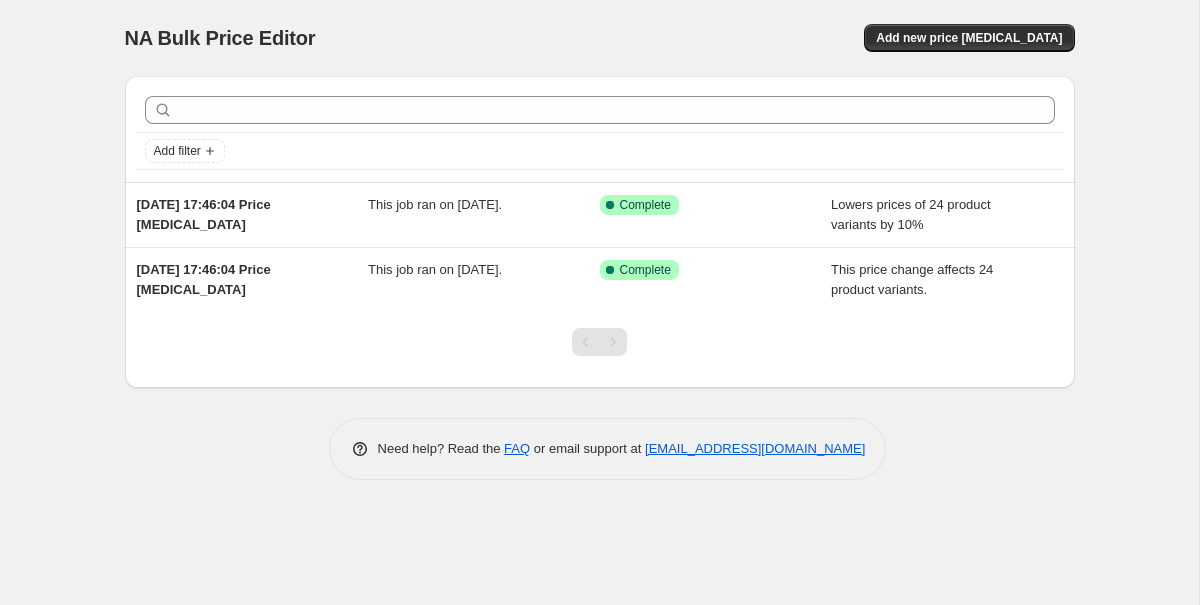 click on "NA Bulk Price Editor. This page is ready NA Bulk Price Editor Add new price [MEDICAL_DATA]" at bounding box center [600, 38] 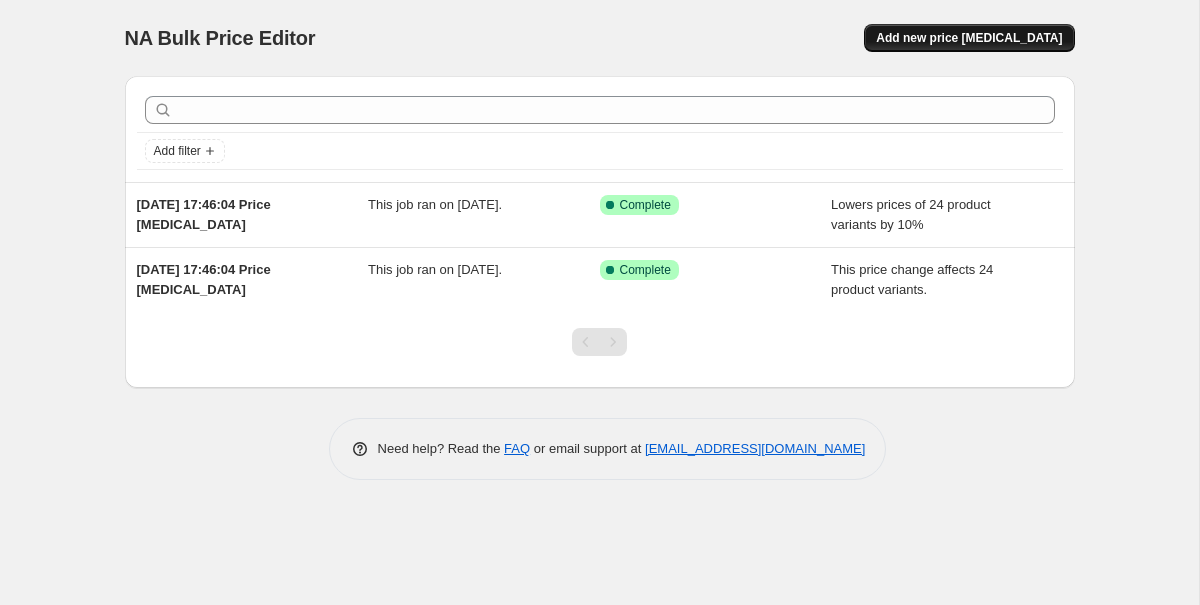 click on "Add new price [MEDICAL_DATA]" at bounding box center (969, 38) 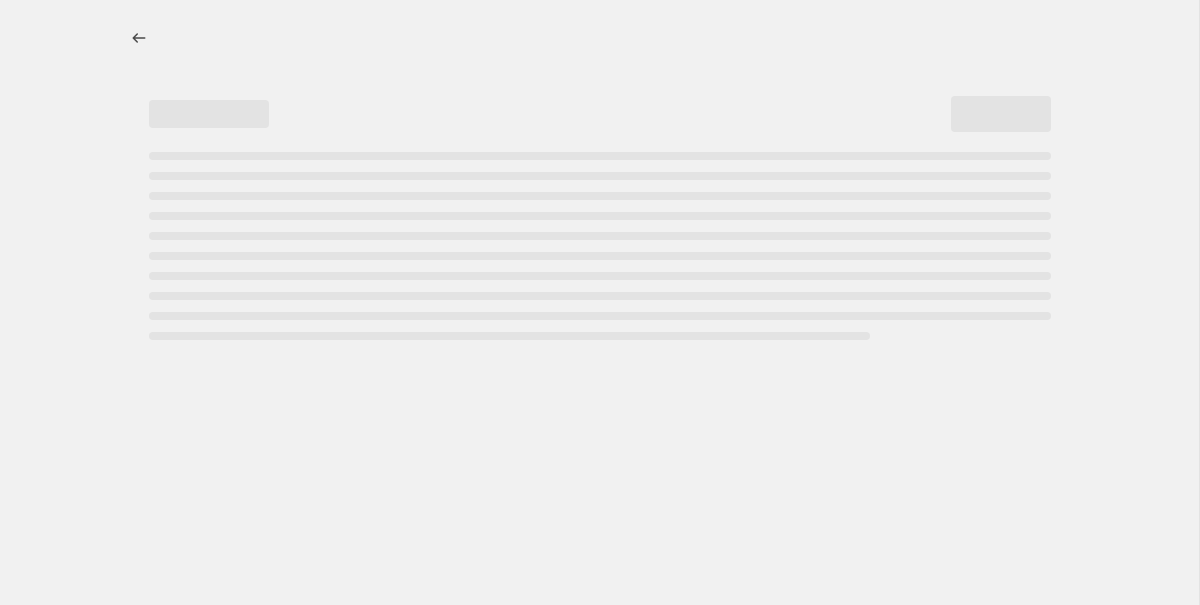 select on "percentage" 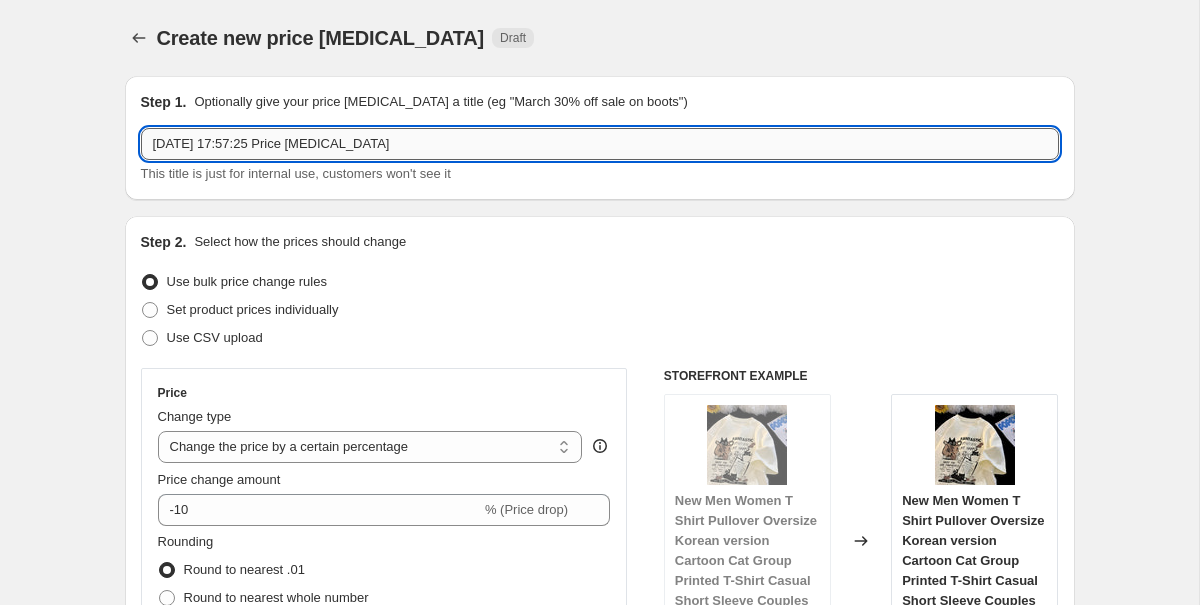 click on "10 Jul 2025, 17:57:25 Price change job" at bounding box center [600, 144] 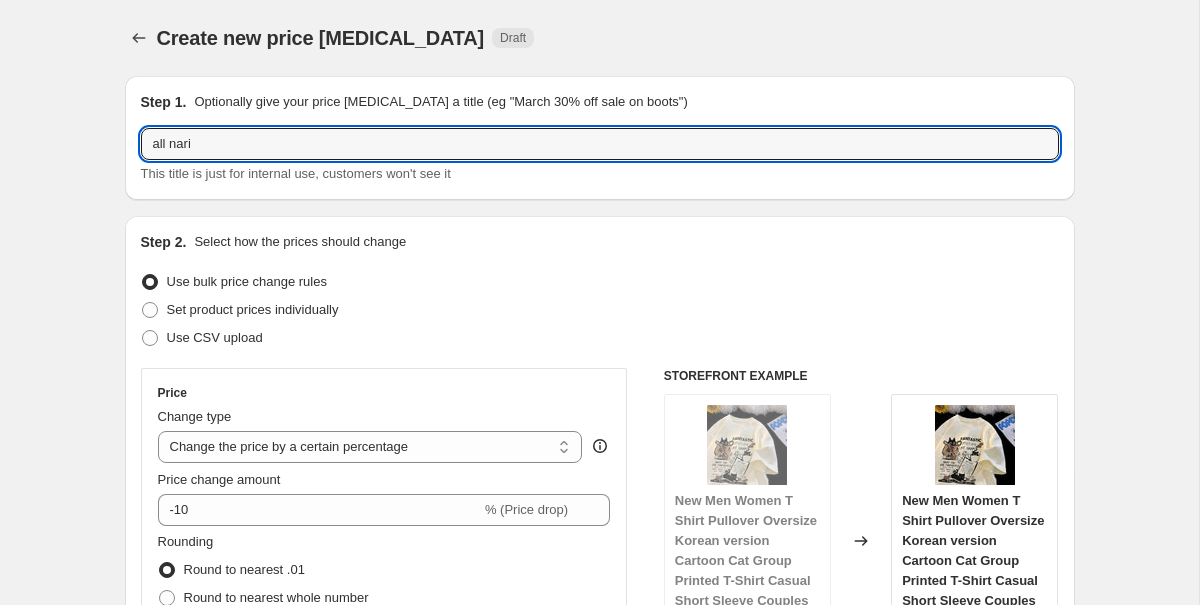 type on "all nari" 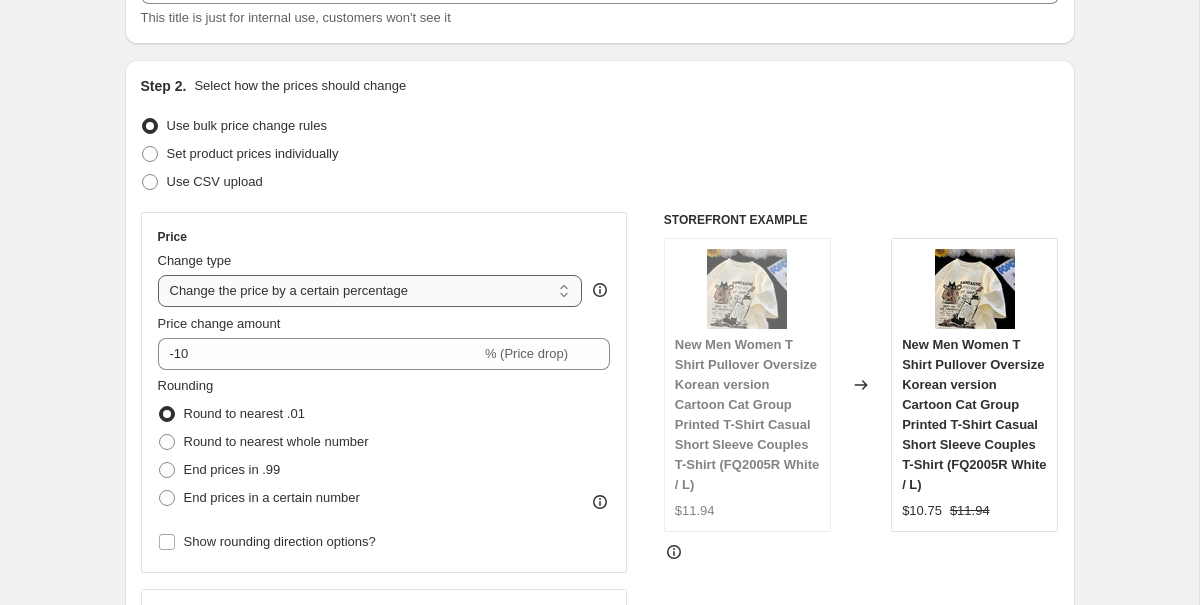 scroll, scrollTop: 184, scrollLeft: 0, axis: vertical 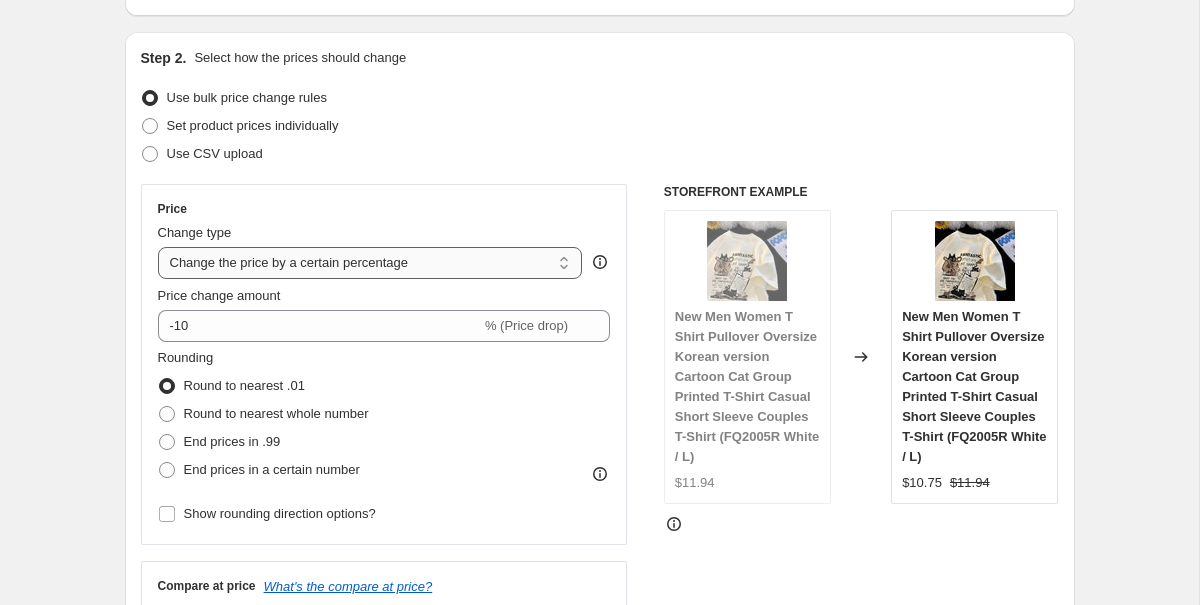 click on "Change the price to a certain amount Change the price by a certain amount Change the price by a certain percentage Change the price to the current compare at price (price before sale) Change the price by a certain amount relative to the compare at price Change the price by a certain percentage relative to the compare at price Don't change the price Change the price by a certain percentage relative to the cost per item Change price to certain cost margin" at bounding box center [370, 263] 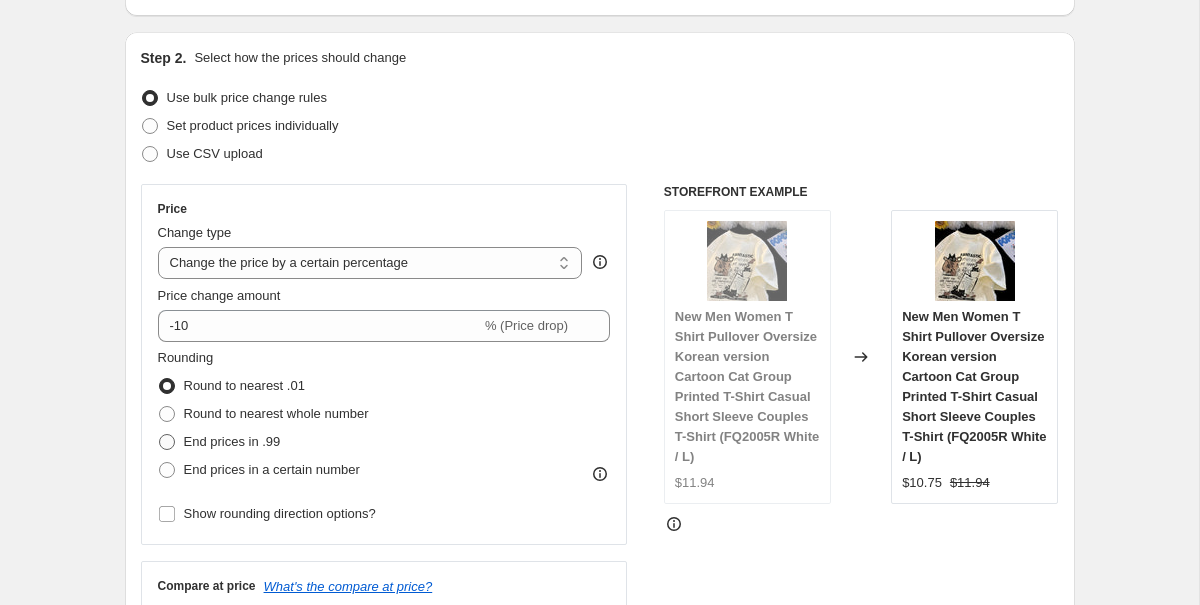 click on "End prices in .99" at bounding box center (232, 441) 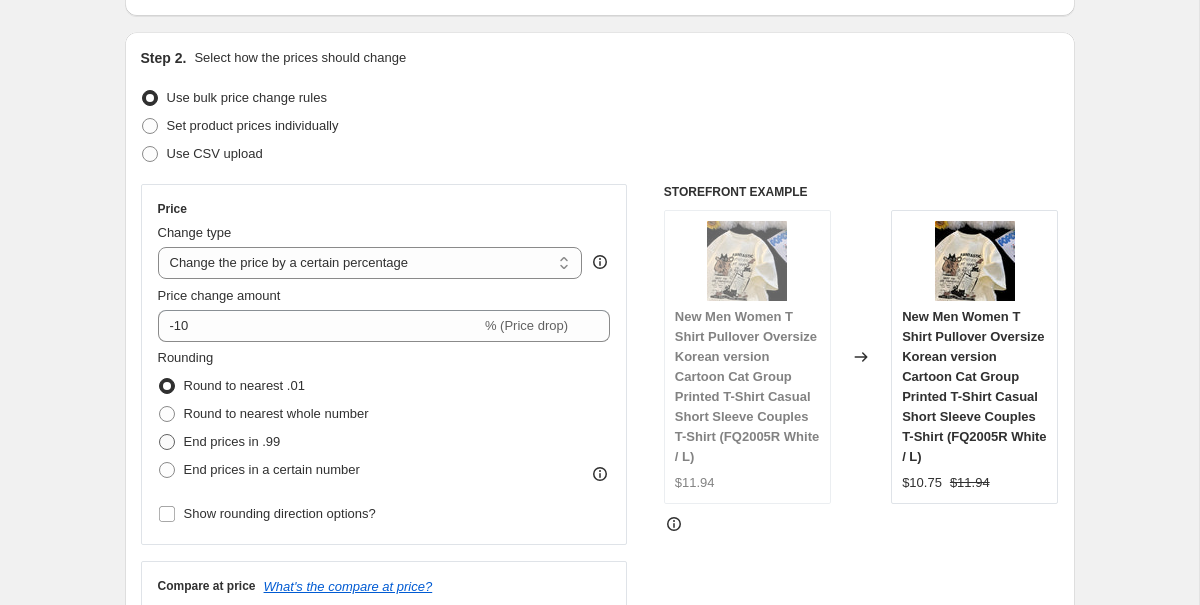 radio on "true" 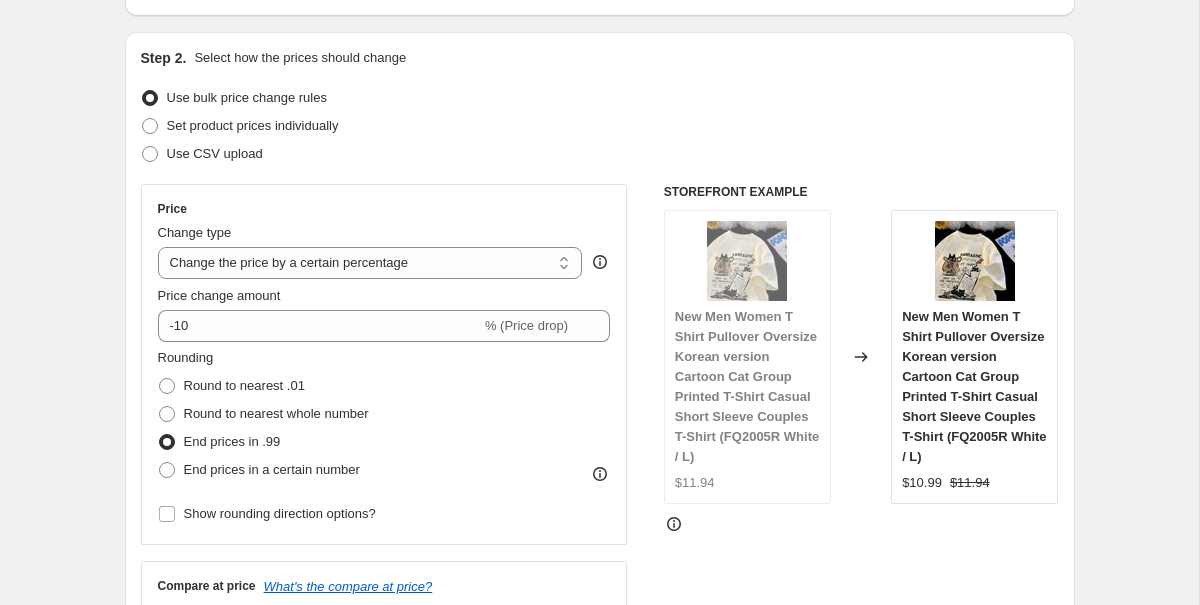 click on "Rounding Round to nearest .01 Round to nearest whole number End prices in .99 End prices in a certain number" at bounding box center (263, 416) 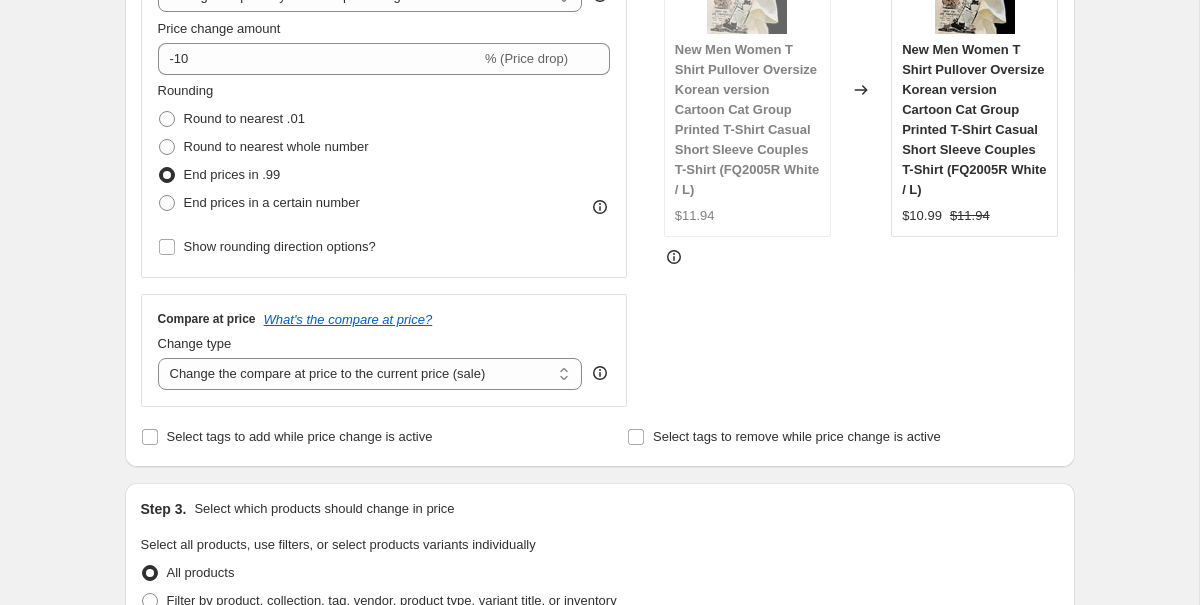 scroll, scrollTop: 469, scrollLeft: 0, axis: vertical 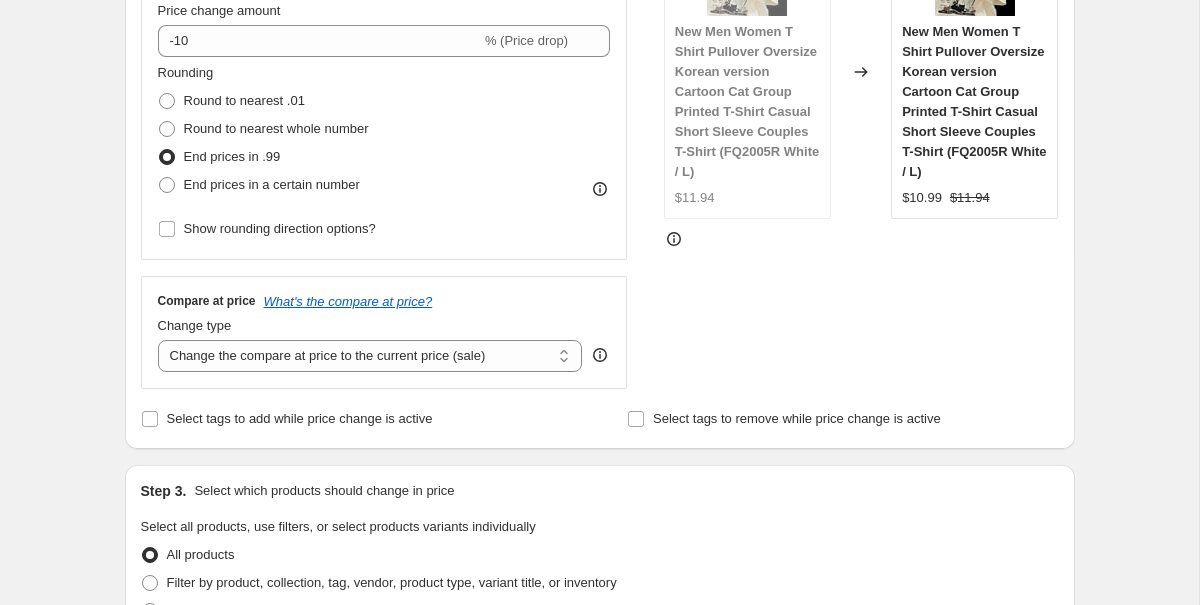 click on "Change the compare at price to the current price (sale) Change the compare at price to a certain amount Change the compare at price by a certain amount Change the compare at price by a certain percentage Change the compare at price by a certain amount relative to the actual price Change the compare at price by a certain percentage relative to the actual price Don't change the compare at price Remove the compare at price" at bounding box center [370, 356] 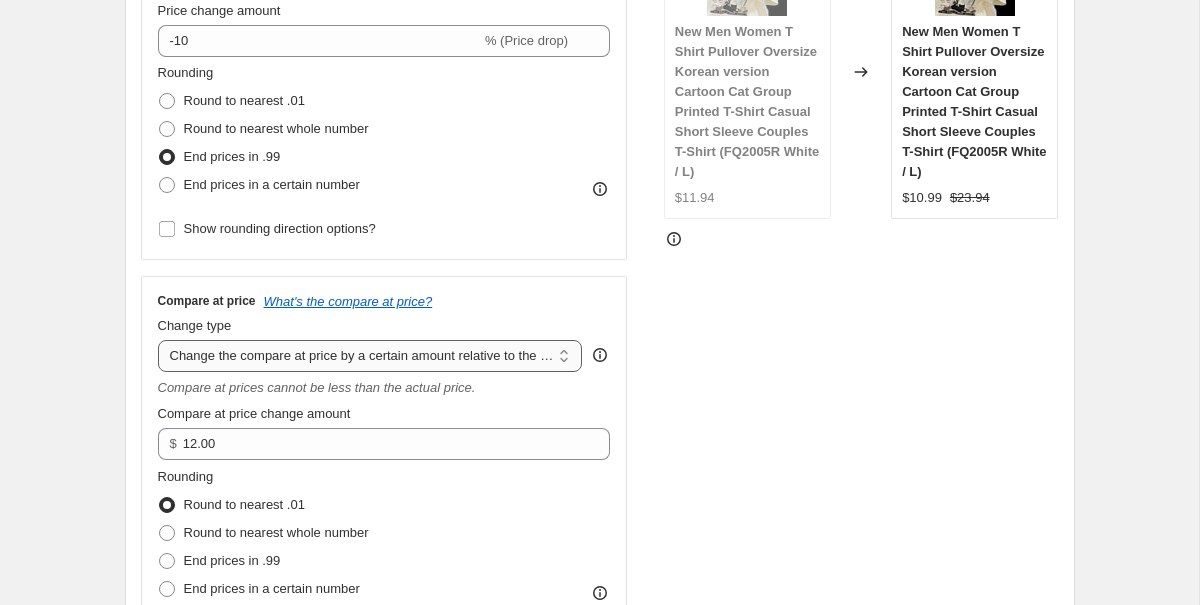 click on "Change the compare at price to the current price (sale) Change the compare at price to a certain amount Change the compare at price by a certain amount Change the compare at price by a certain percentage Change the compare at price by a certain amount relative to the actual price Change the compare at price by a certain percentage relative to the actual price Don't change the compare at price Remove the compare at price" at bounding box center [370, 356] 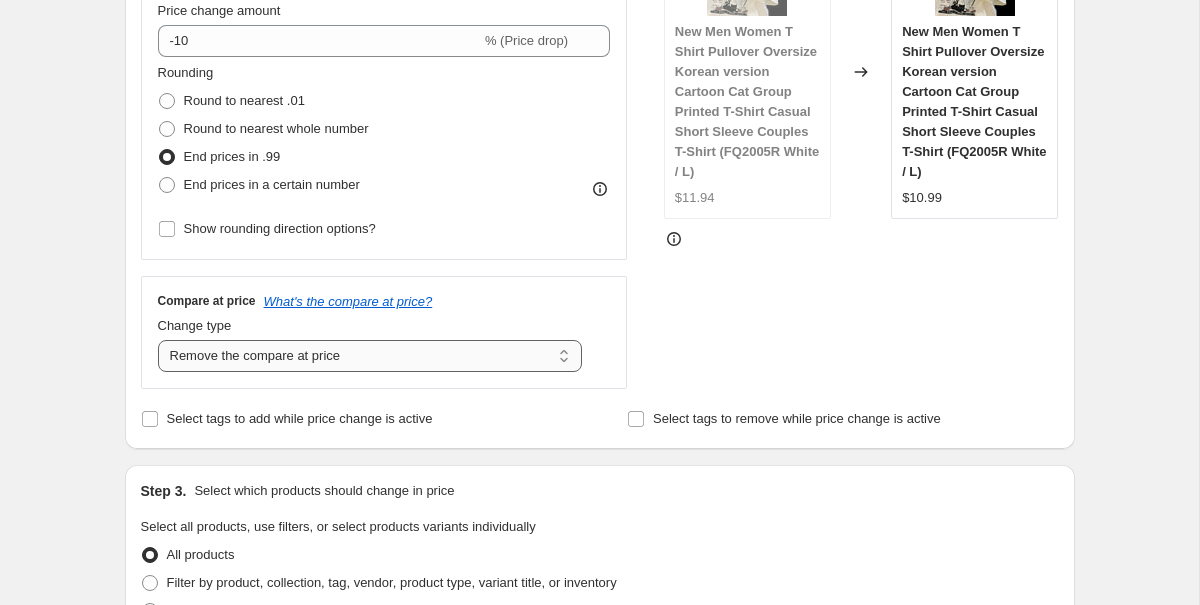 click on "Change the compare at price to the current price (sale) Change the compare at price to a certain amount Change the compare at price by a certain amount Change the compare at price by a certain percentage Change the compare at price by a certain amount relative to the actual price Change the compare at price by a certain percentage relative to the actual price Don't change the compare at price Remove the compare at price" at bounding box center (370, 356) 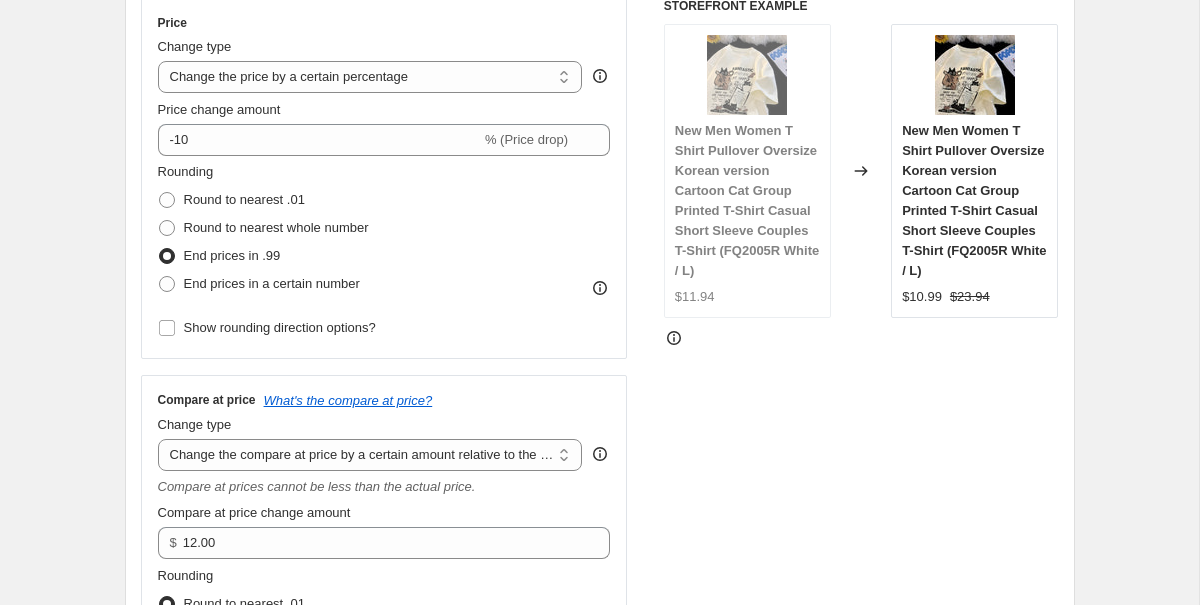 scroll, scrollTop: 261, scrollLeft: 0, axis: vertical 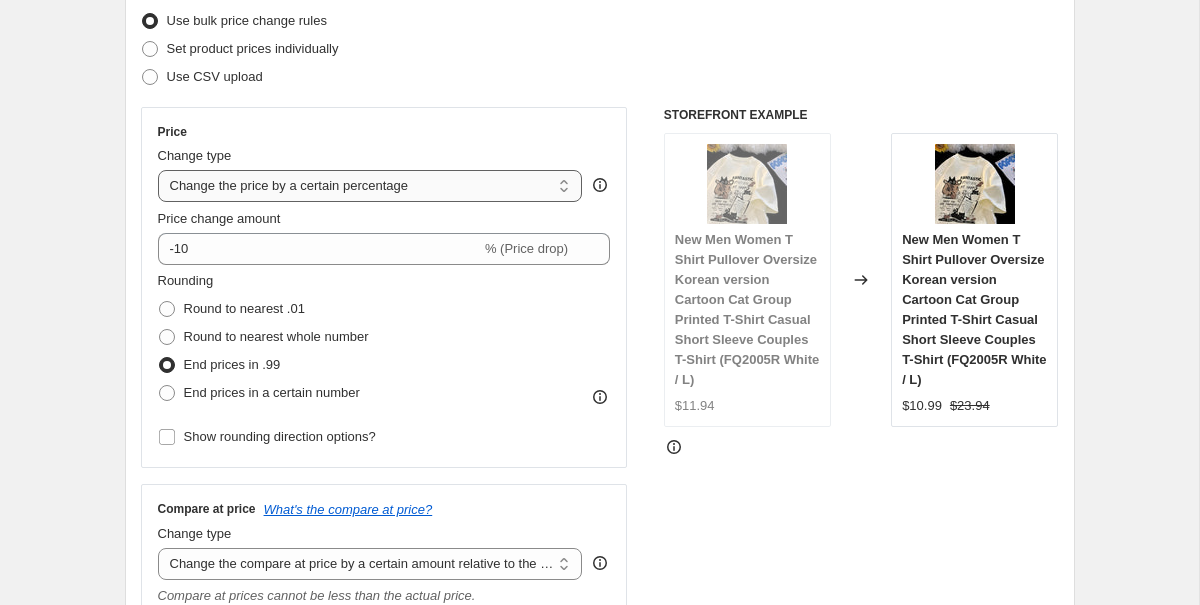 click on "Change the price to a certain amount Change the price by a certain amount Change the price by a certain percentage Change the price to the current compare at price (price before sale) Change the price by a certain amount relative to the compare at price Change the price by a certain percentage relative to the compare at price Don't change the price Change the price by a certain percentage relative to the cost per item Change price to certain cost margin" at bounding box center [370, 186] 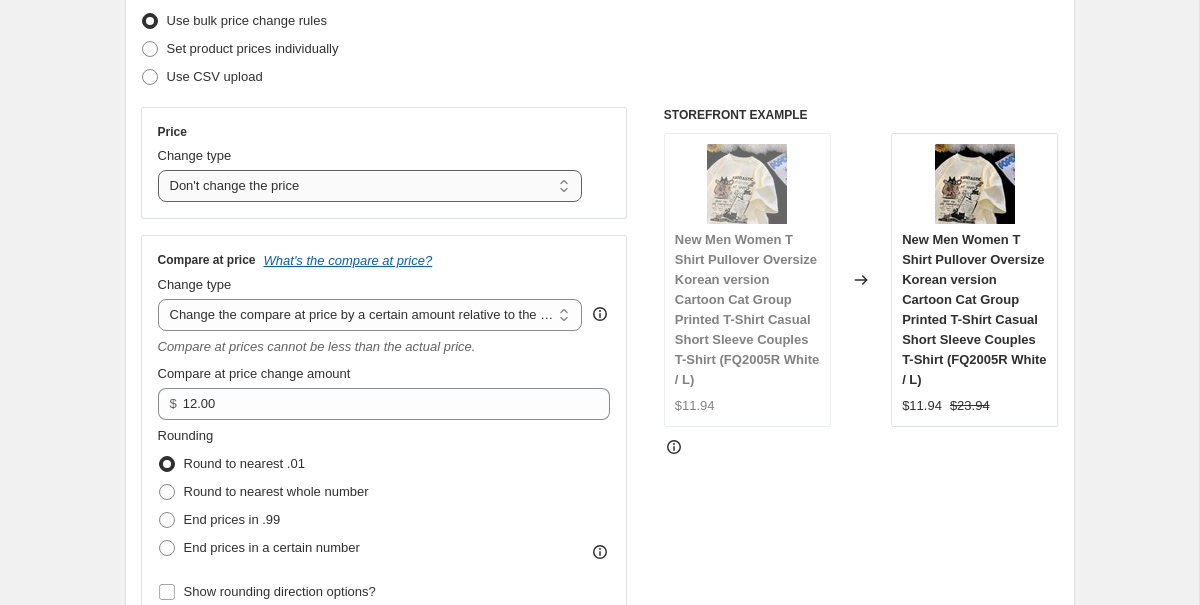 click on "Change the price to a certain amount Change the price by a certain amount Change the price by a certain percentage Change the price to the current compare at price (price before sale) Change the price by a certain amount relative to the compare at price Change the price by a certain percentage relative to the compare at price Don't change the price Change the price by a certain percentage relative to the cost per item Change price to certain cost margin" at bounding box center (370, 186) 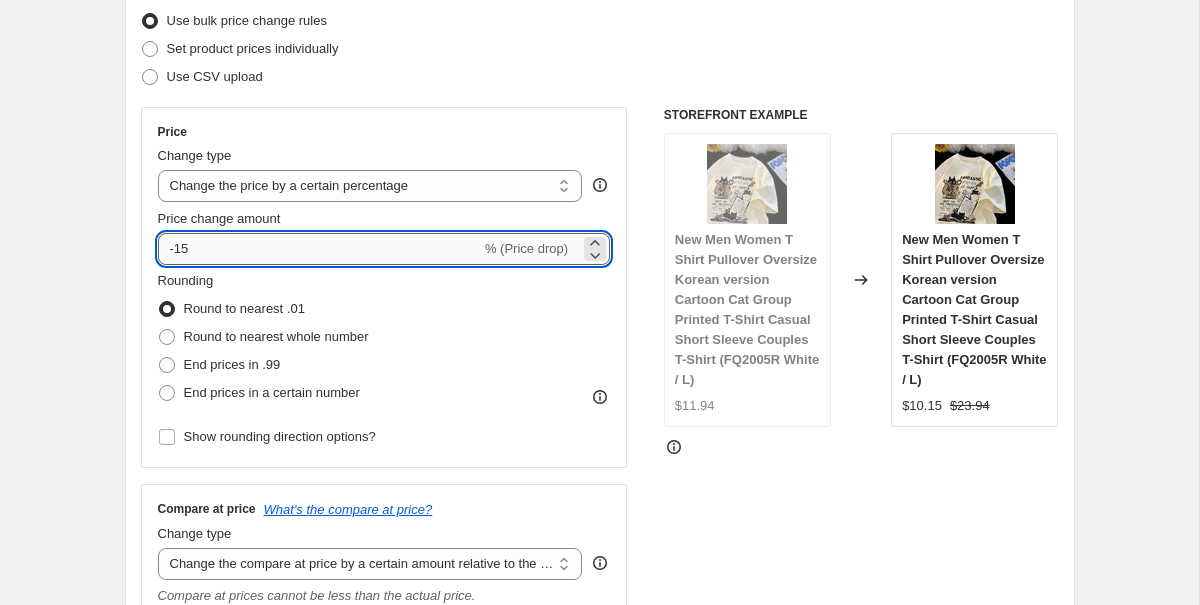 click on "-15" at bounding box center (319, 249) 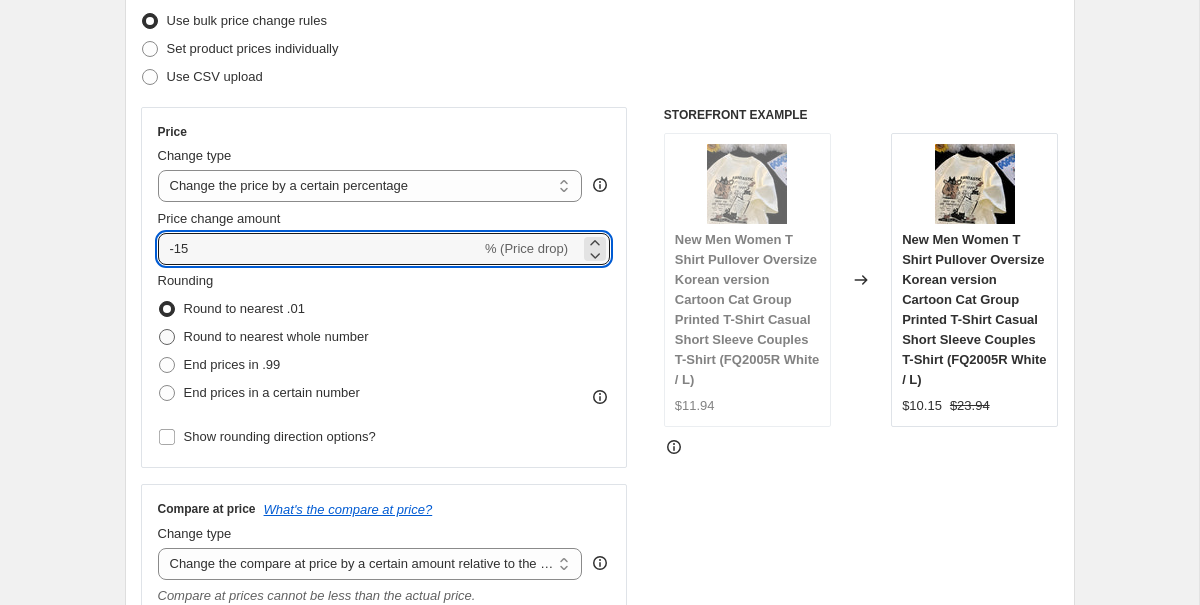 type on "-1" 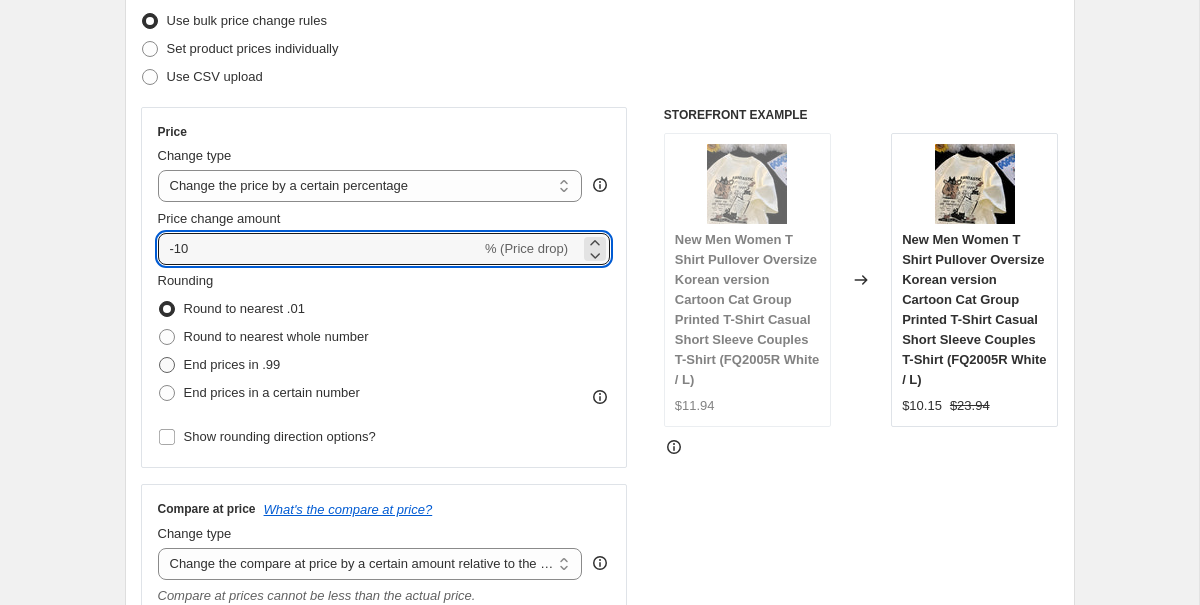 type on "-10" 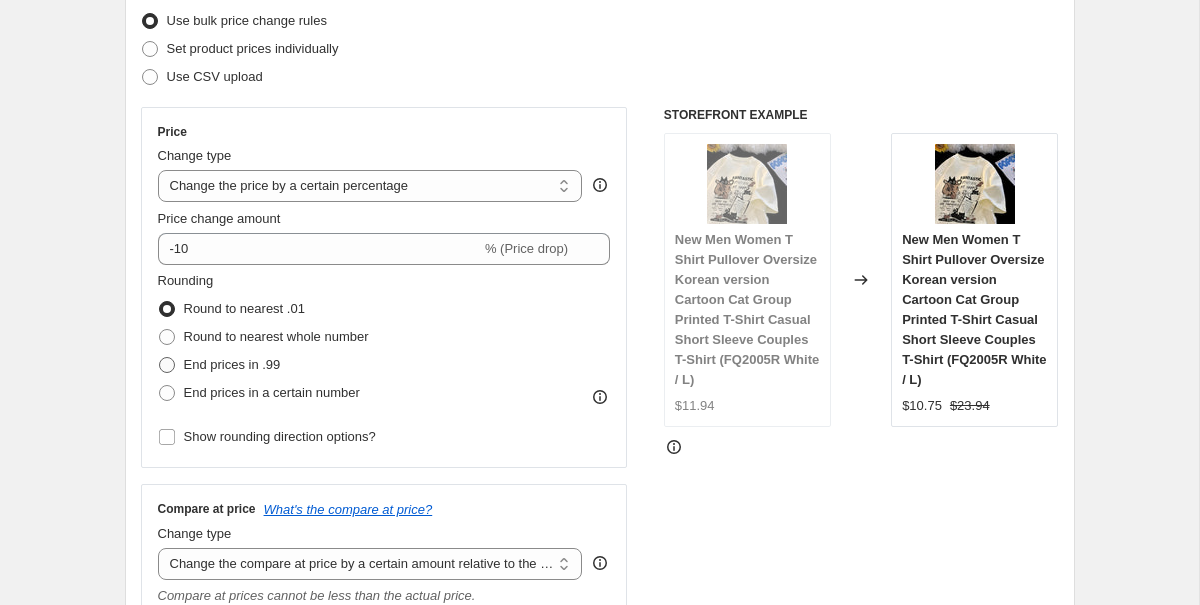 click on "End prices in .99" at bounding box center (232, 364) 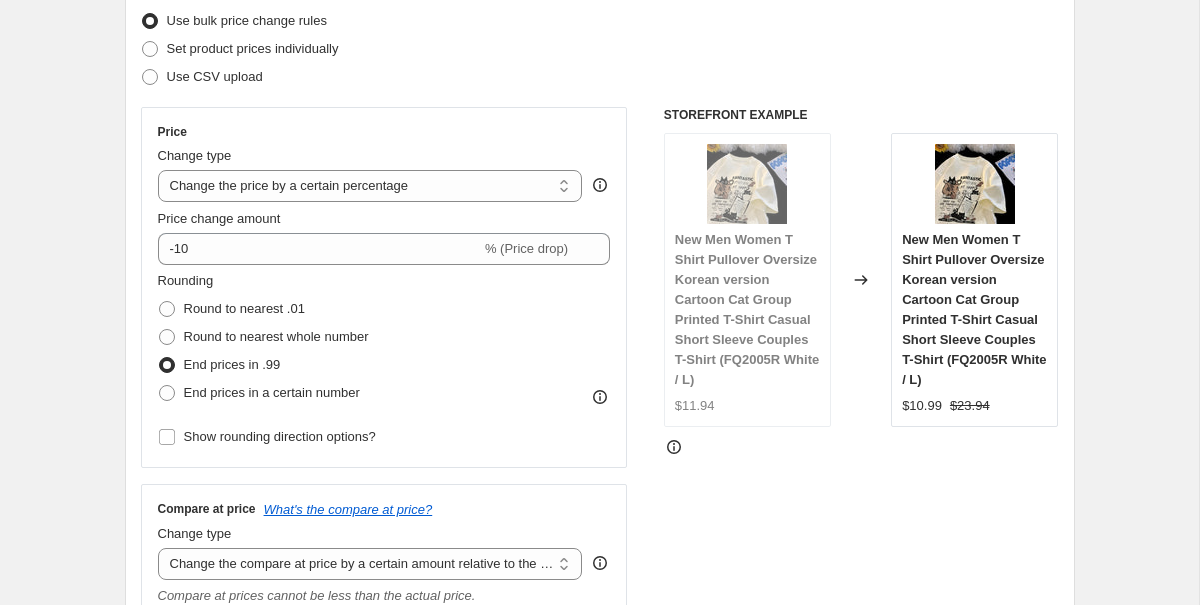 click on "Step 1. Optionally give your price change job a title (eg "March 30% off sale on boots") all nari This title is just for internal use, customers won't see it Step 2. Select how the prices should change Use bulk price change rules Set product prices individually Use CSV upload Price Change type Change the price to a certain amount Change the price by a certain amount Change the price by a certain percentage Change the price to the current compare at price (price before sale) Change the price by a certain amount relative to the compare at price Change the price by a certain percentage relative to the compare at price Don't change the price Change the price by a certain percentage relative to the cost per item Change price to certain cost margin Change the price by a certain percentage Price change amount -10 % (Price drop) Rounding Round to nearest .01 Round to nearest whole number End prices in .99 End prices in a certain number Show rounding direction options? Compare at price What's the compare at price? $" at bounding box center [592, 911] 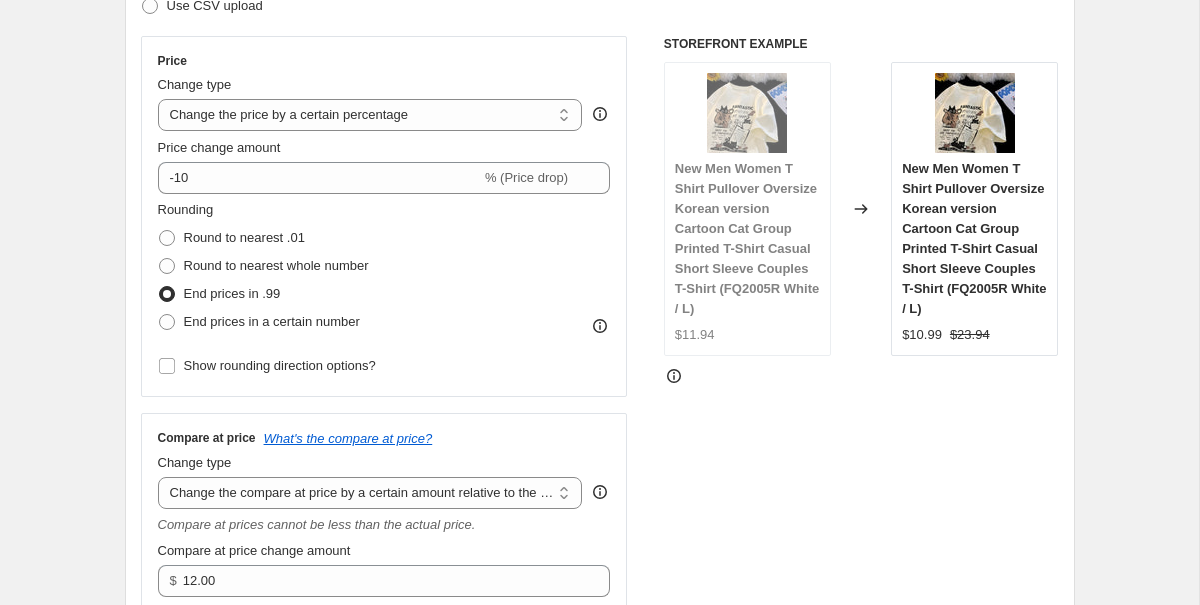 click on "Price Change type Change the price to a certain amount Change the price by a certain amount Change the price by a certain percentage Change the price to the current compare at price (price before sale) Change the price by a certain amount relative to the compare at price Change the price by a certain percentage relative to the compare at price Don't change the price Change the price by a certain percentage relative to the cost per item Change price to certain cost margin Change the price by a certain percentage Price change amount -10 % (Price drop) Rounding Round to nearest .01 Round to nearest whole number End prices in .99 End prices in a certain number Show rounding direction options? Compare at price What's the compare at price? Change type Change the compare at price to the current price (sale) Change the compare at price to a certain amount Change the compare at price by a certain amount Change the compare at price by a certain percentage Don't change the compare at price Remove the compare at price $" at bounding box center (384, 418) 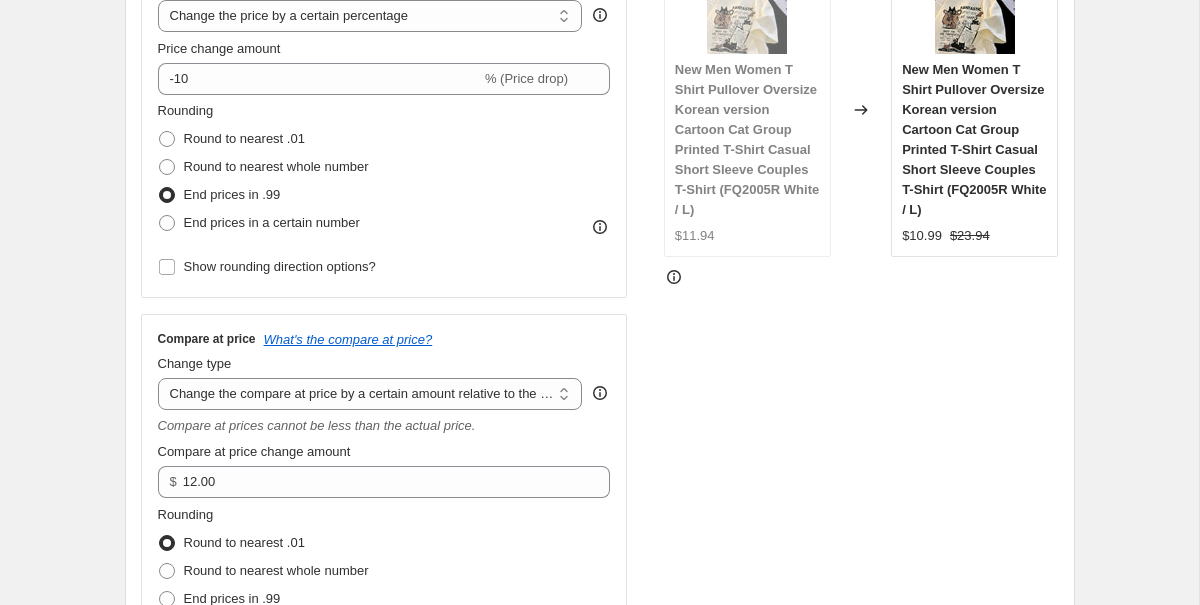 scroll, scrollTop: 429, scrollLeft: 0, axis: vertical 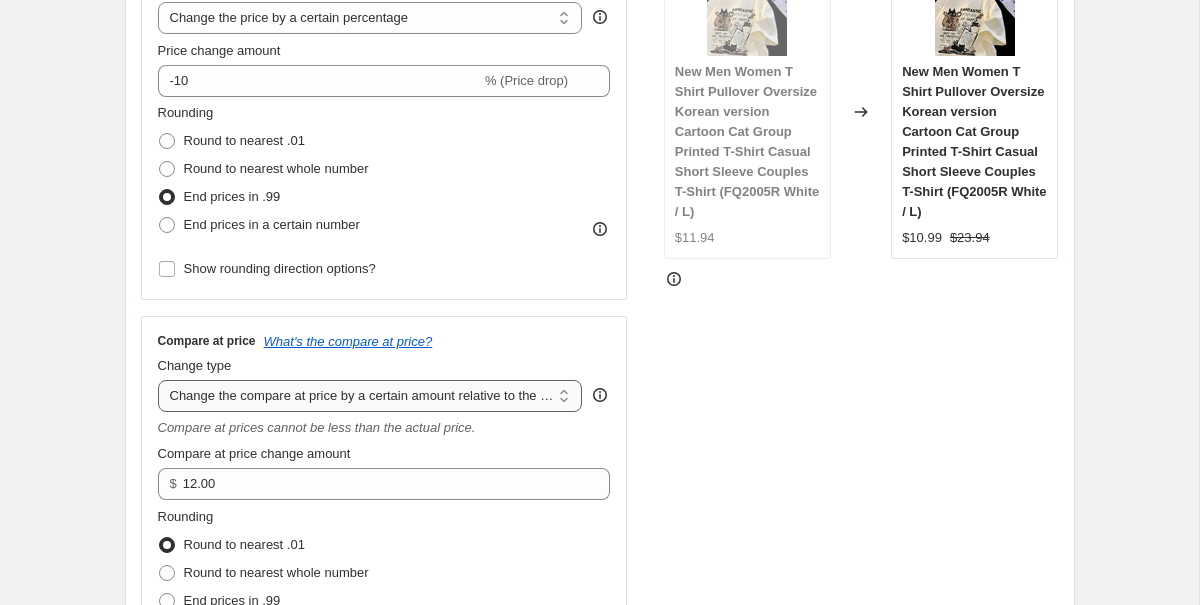 click on "Change the compare at price to the current price (sale) Change the compare at price to a certain amount Change the compare at price by a certain amount Change the compare at price by a certain percentage Change the compare at price by a certain amount relative to the actual price Change the compare at price by a certain percentage relative to the actual price Don't change the compare at price Remove the compare at price" at bounding box center [370, 396] 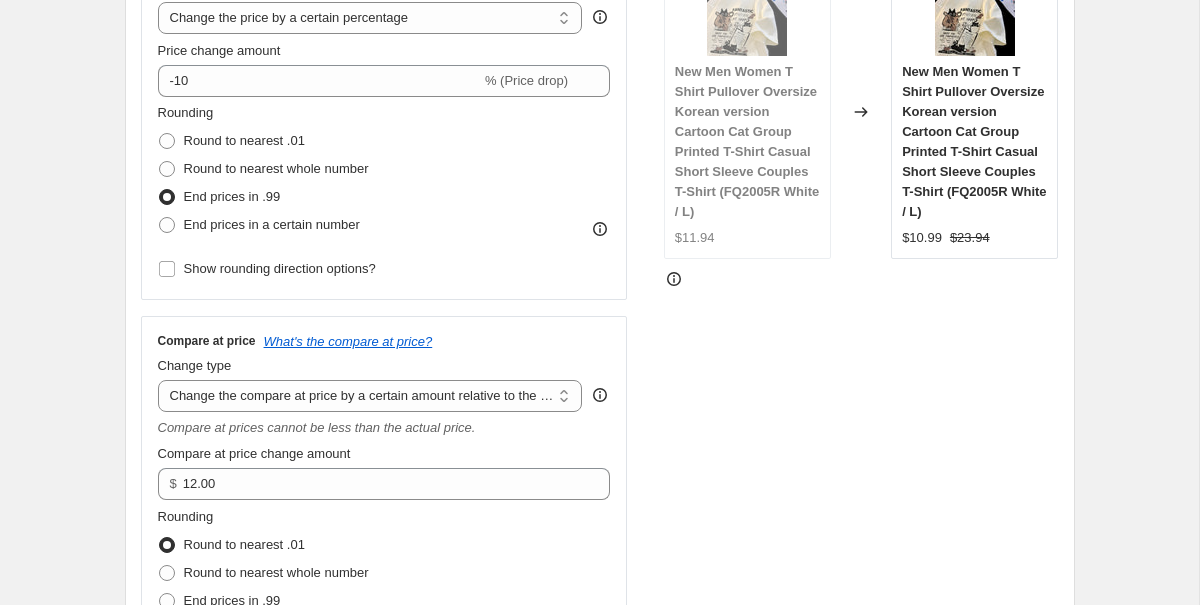 scroll, scrollTop: 497, scrollLeft: 0, axis: vertical 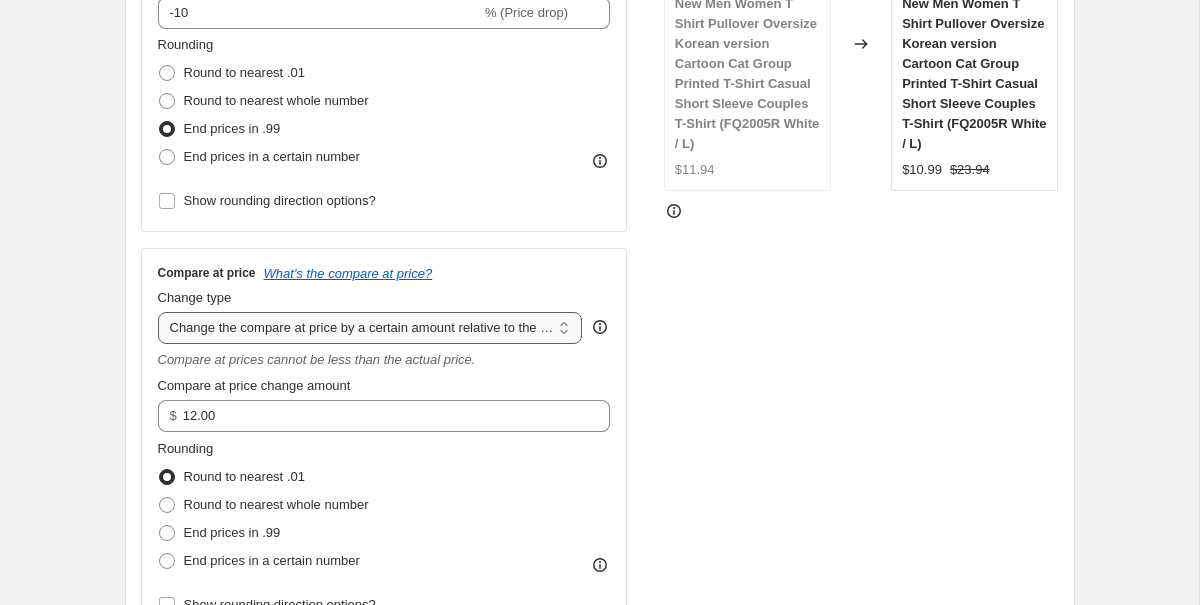 click on "Change the compare at price to the current price (sale) Change the compare at price to a certain amount Change the compare at price by a certain amount Change the compare at price by a certain percentage Change the compare at price by a certain amount relative to the actual price Change the compare at price by a certain percentage relative to the actual price Don't change the compare at price Remove the compare at price" at bounding box center (370, 328) 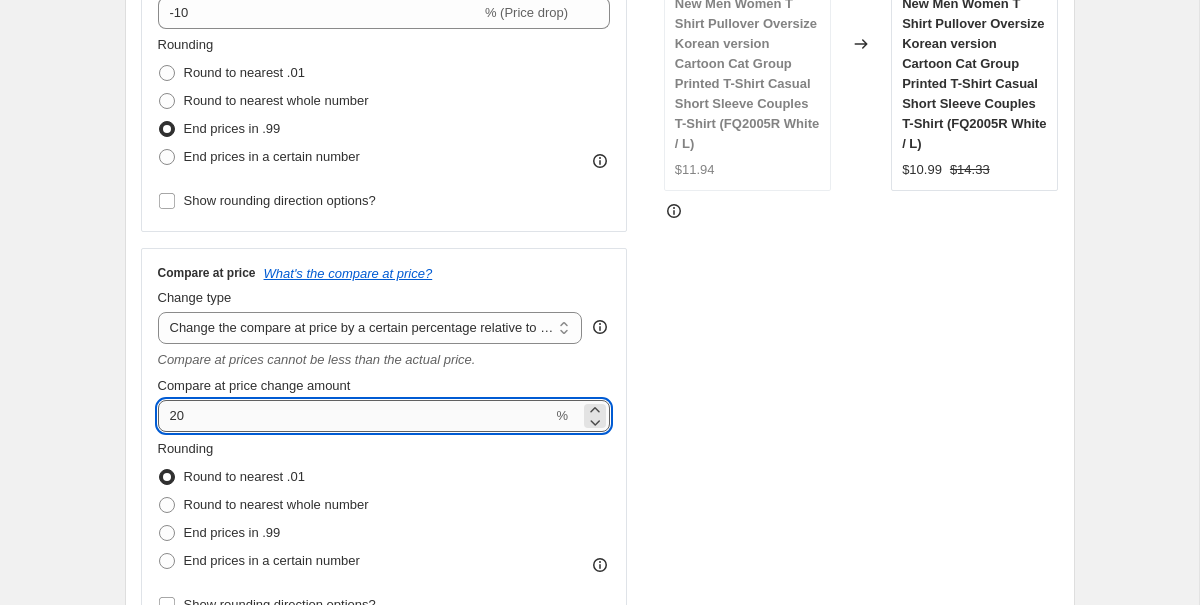 click on "20" at bounding box center (355, 416) 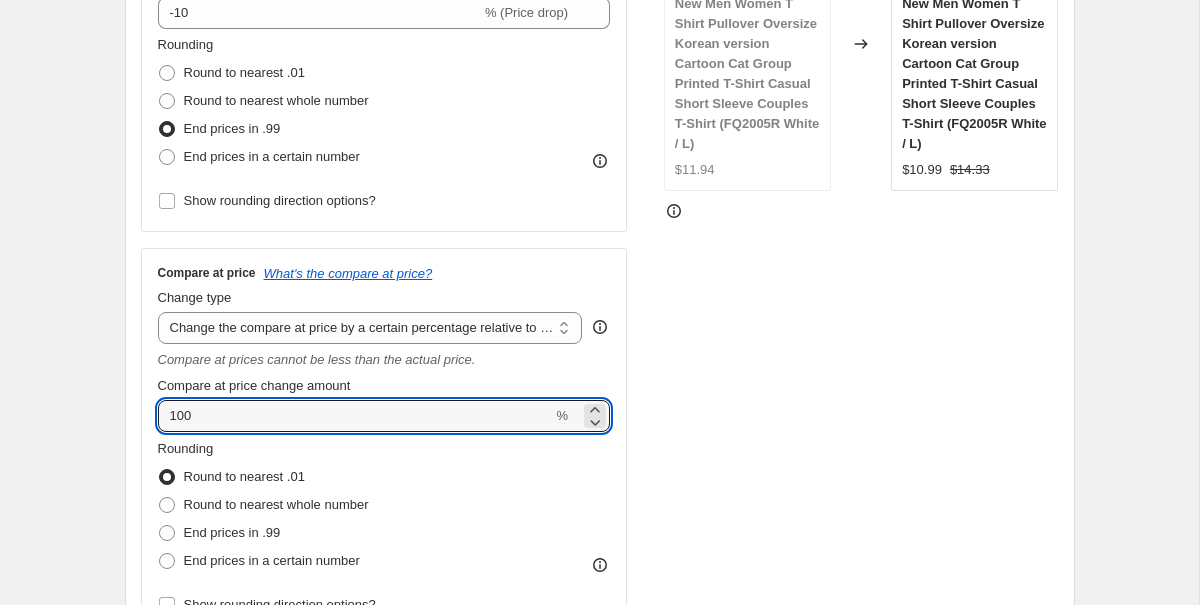 type on "100" 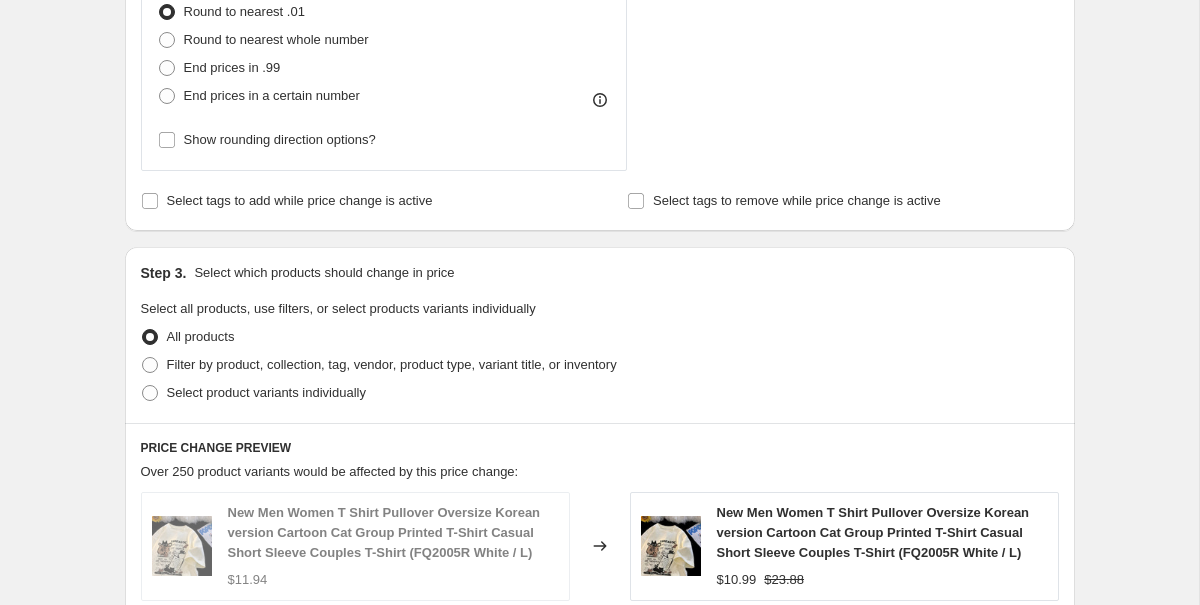 scroll, scrollTop: 957, scrollLeft: 0, axis: vertical 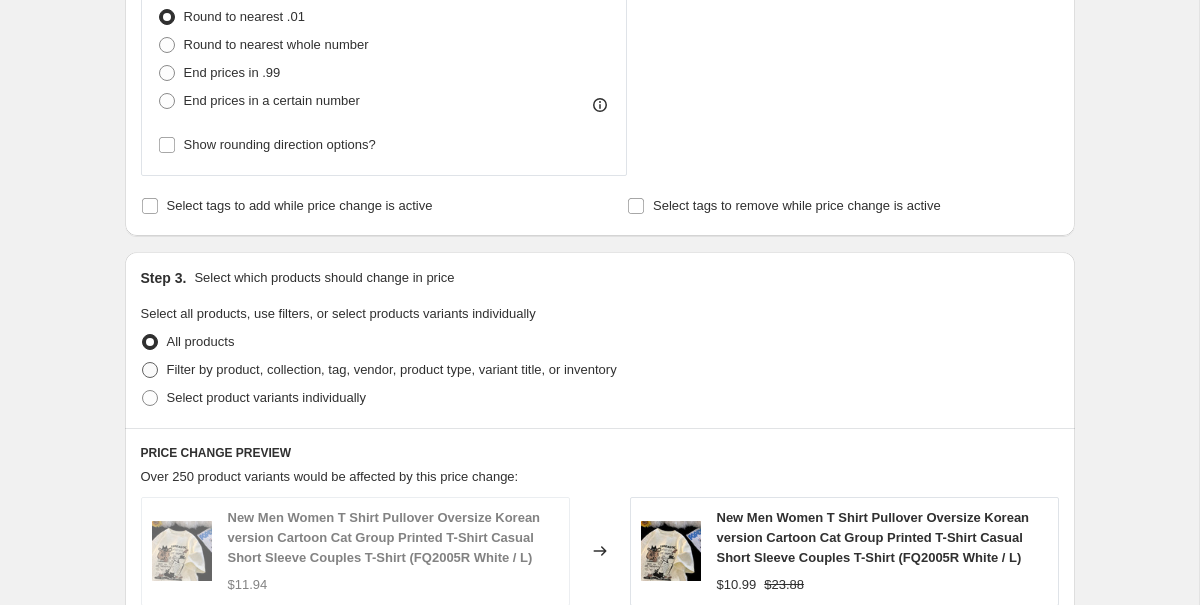 click on "Filter by product, collection, tag, vendor, product type, variant title, or inventory" at bounding box center [392, 369] 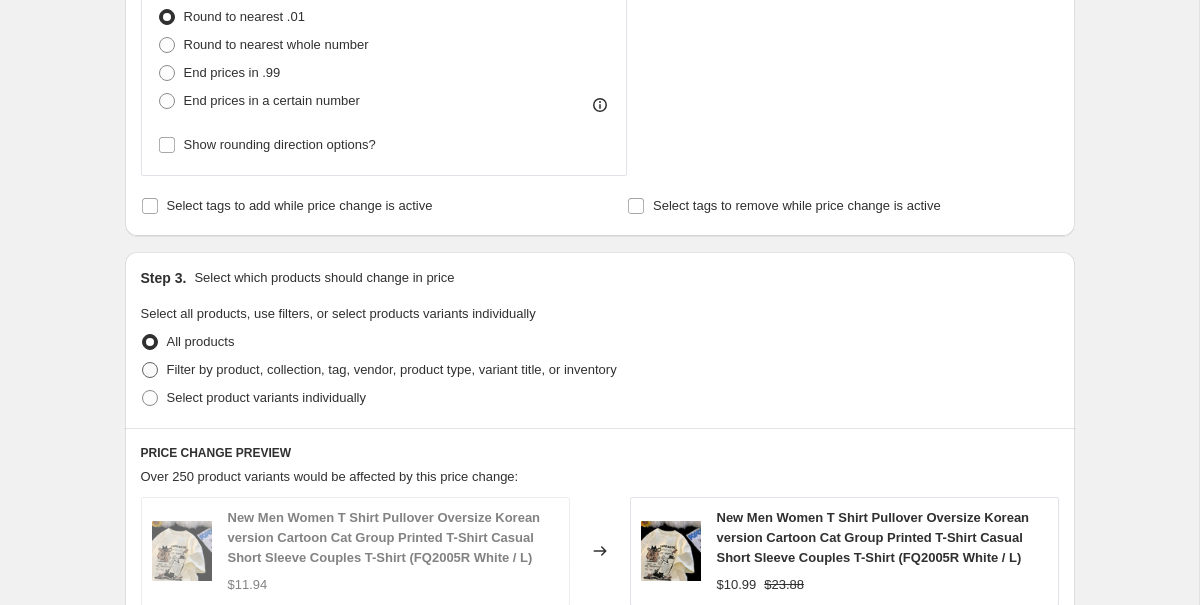radio on "true" 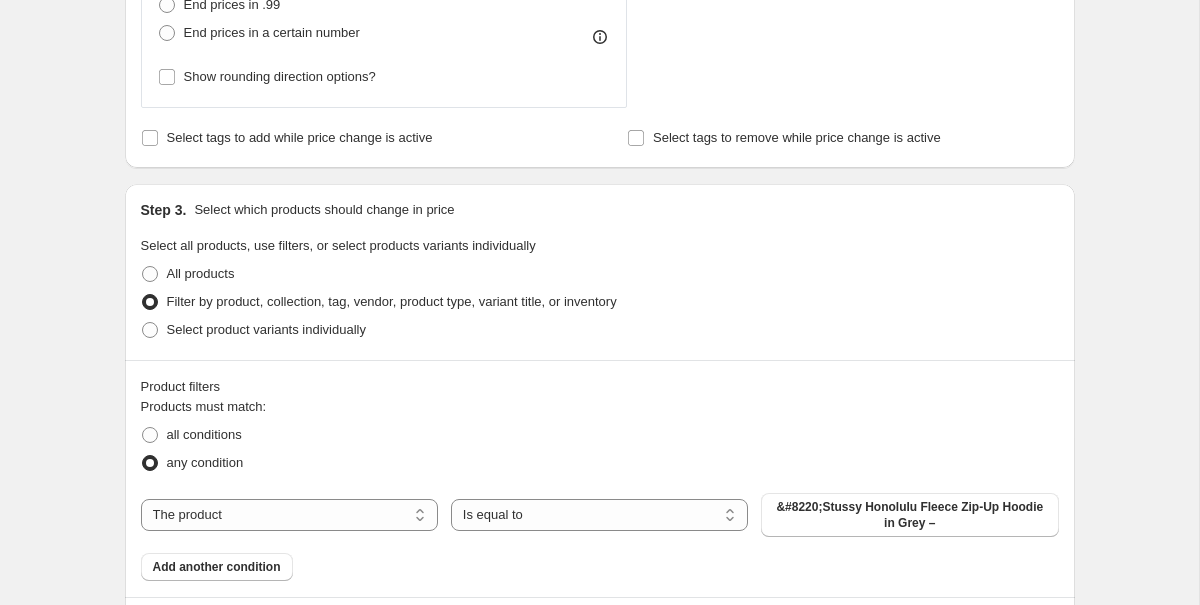 scroll, scrollTop: 1093, scrollLeft: 0, axis: vertical 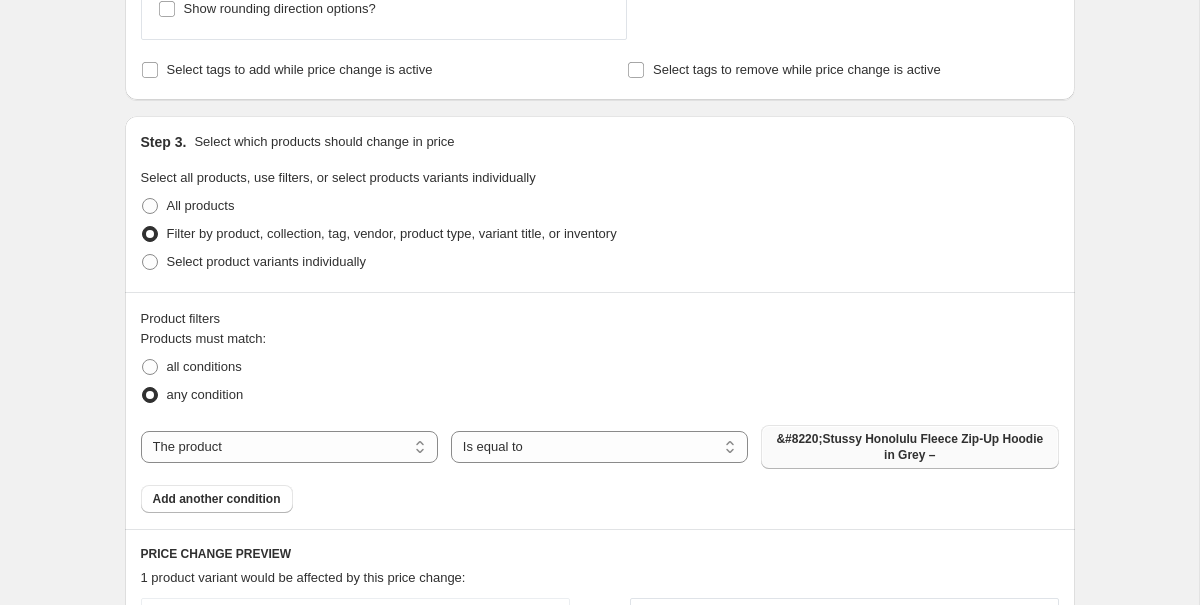 click on "&#8220;Stussy Honolulu Fleece Zip-Up Hoodie in Grey –" at bounding box center (909, 447) 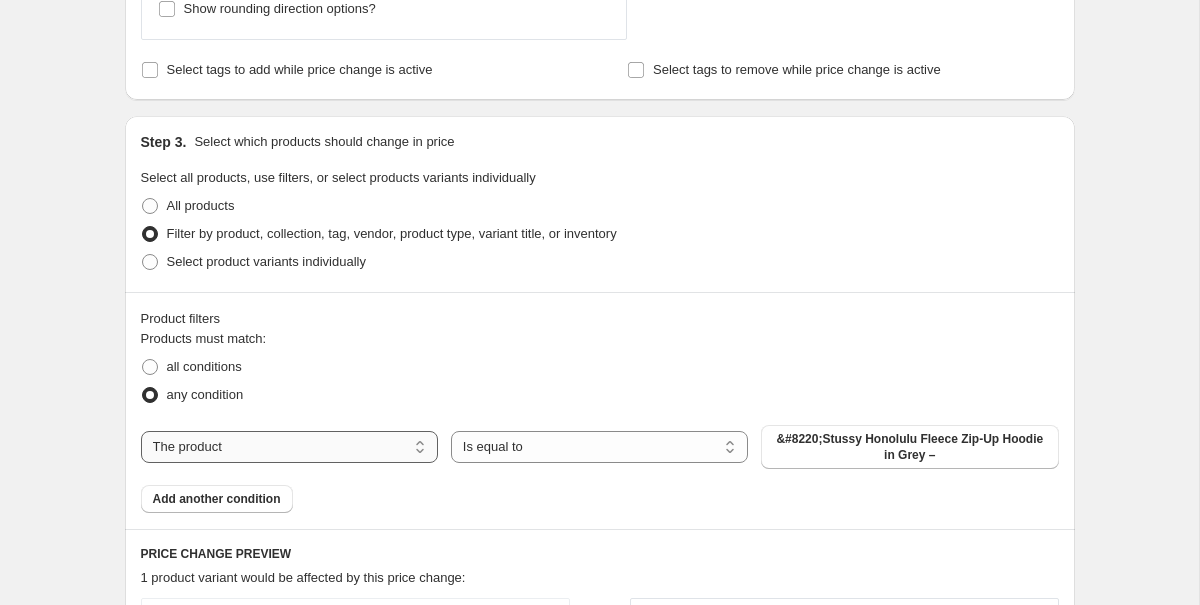 click on "The product The product's collection The product's tag The product's vendor The product's type The product's status The variant's title Inventory quantity" at bounding box center (289, 447) 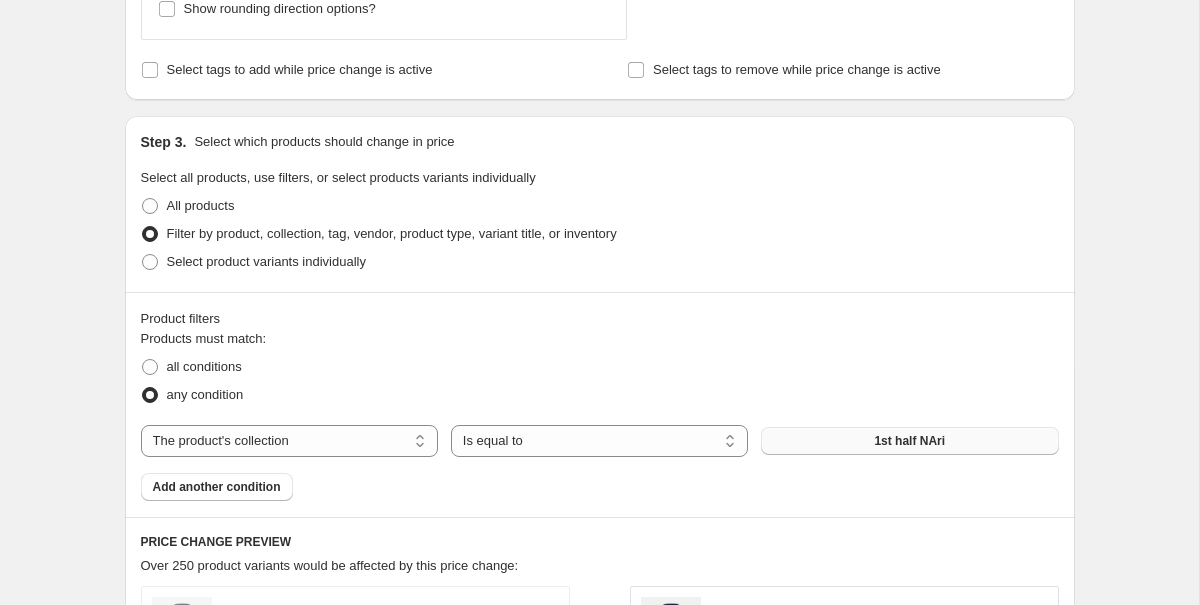 click on "1st half NAri" at bounding box center [909, 441] 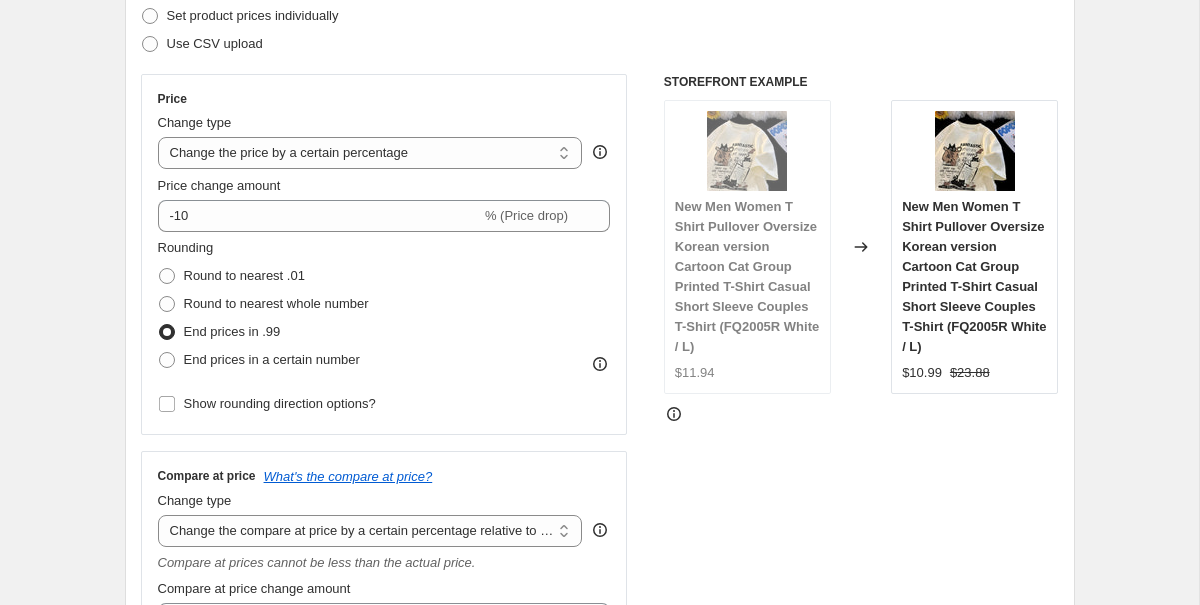 scroll, scrollTop: 222, scrollLeft: 0, axis: vertical 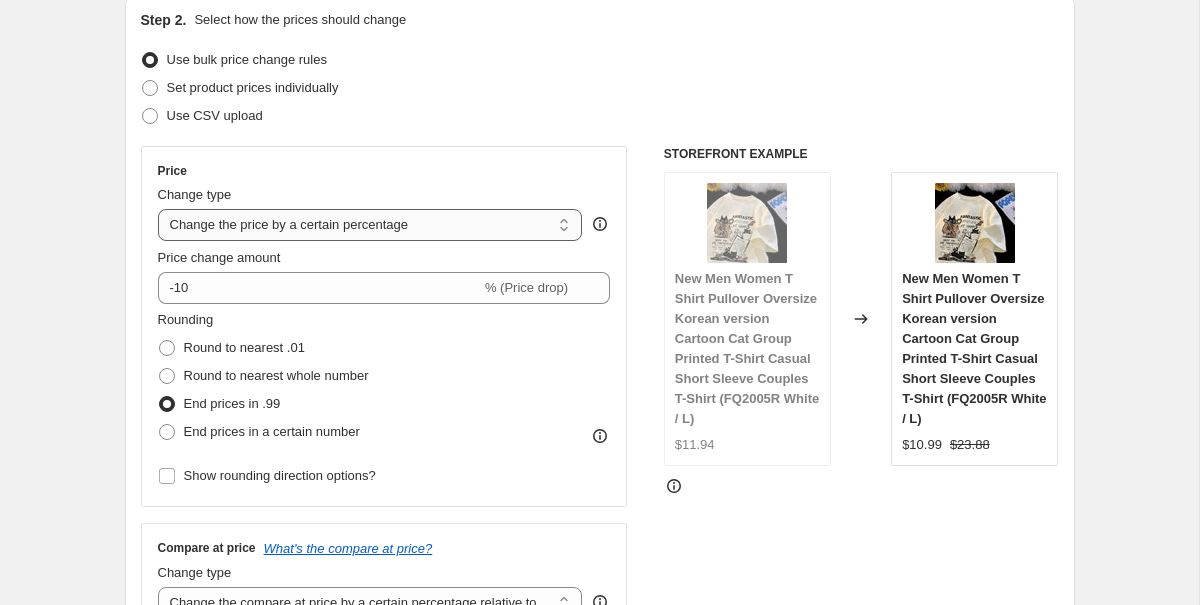 click on "Change the price to a certain amount Change the price by a certain amount Change the price by a certain percentage Change the price to the current compare at price (price before sale) Change the price by a certain amount relative to the compare at price Change the price by a certain percentage relative to the compare at price Don't change the price Change the price by a certain percentage relative to the cost per item Change price to certain cost margin" at bounding box center [370, 225] 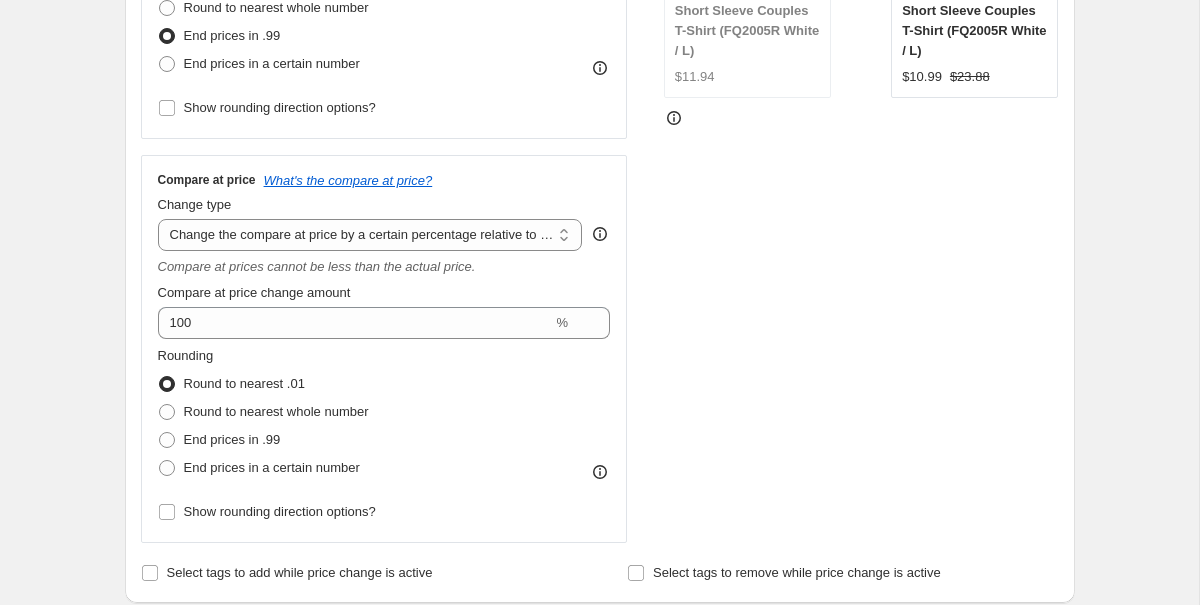 scroll, scrollTop: 616, scrollLeft: 0, axis: vertical 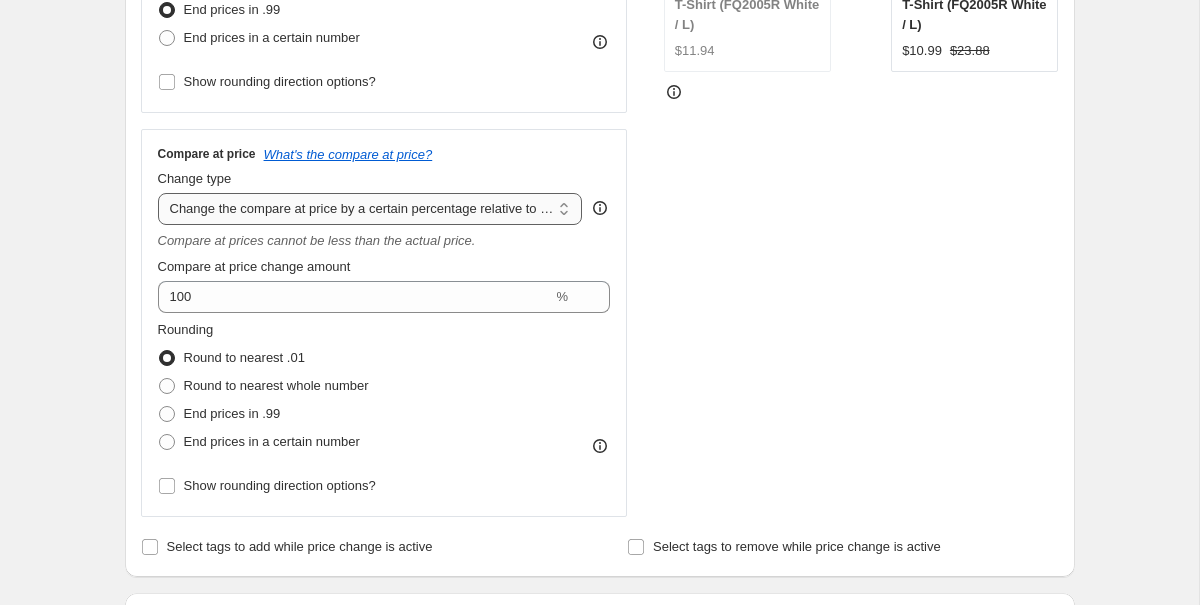 click on "Change the compare at price to the current price (sale) Change the compare at price to a certain amount Change the compare at price by a certain amount Change the compare at price by a certain percentage Change the compare at price by a certain amount relative to the actual price Change the compare at price by a certain percentage relative to the actual price Don't change the compare at price Remove the compare at price" at bounding box center [370, 209] 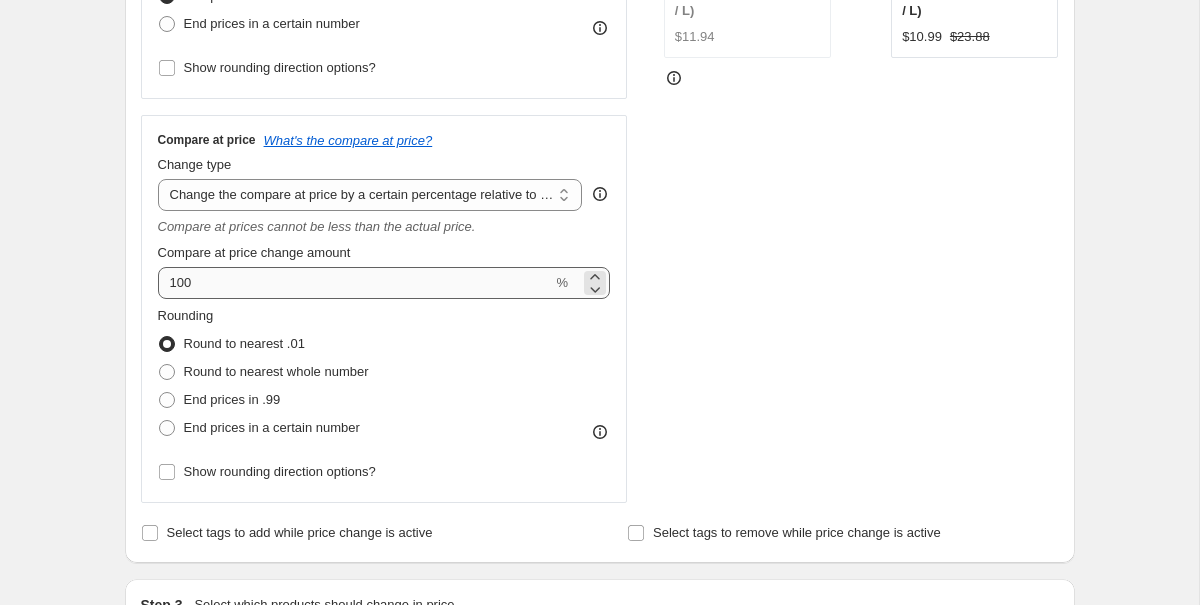 scroll, scrollTop: 503, scrollLeft: 0, axis: vertical 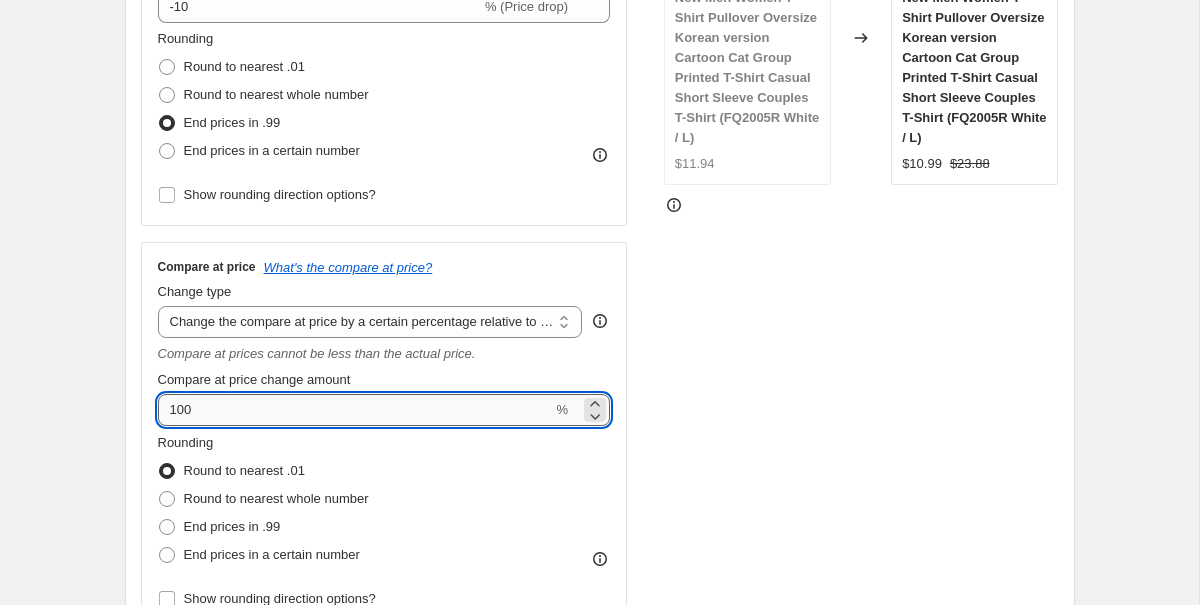 click on "100" at bounding box center (355, 410) 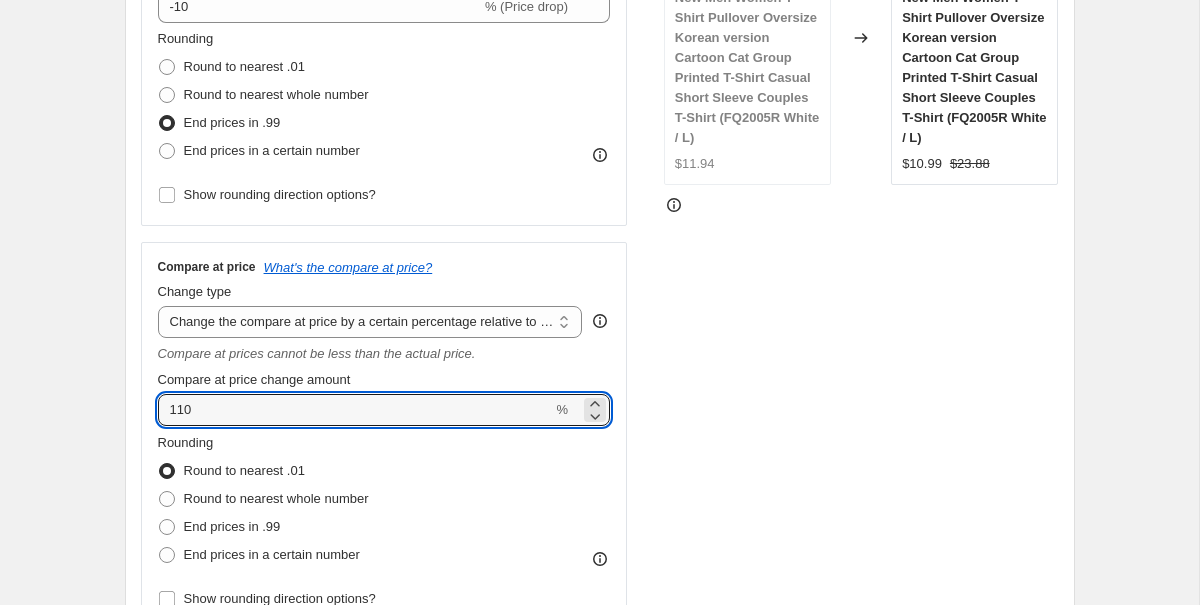 type on "110" 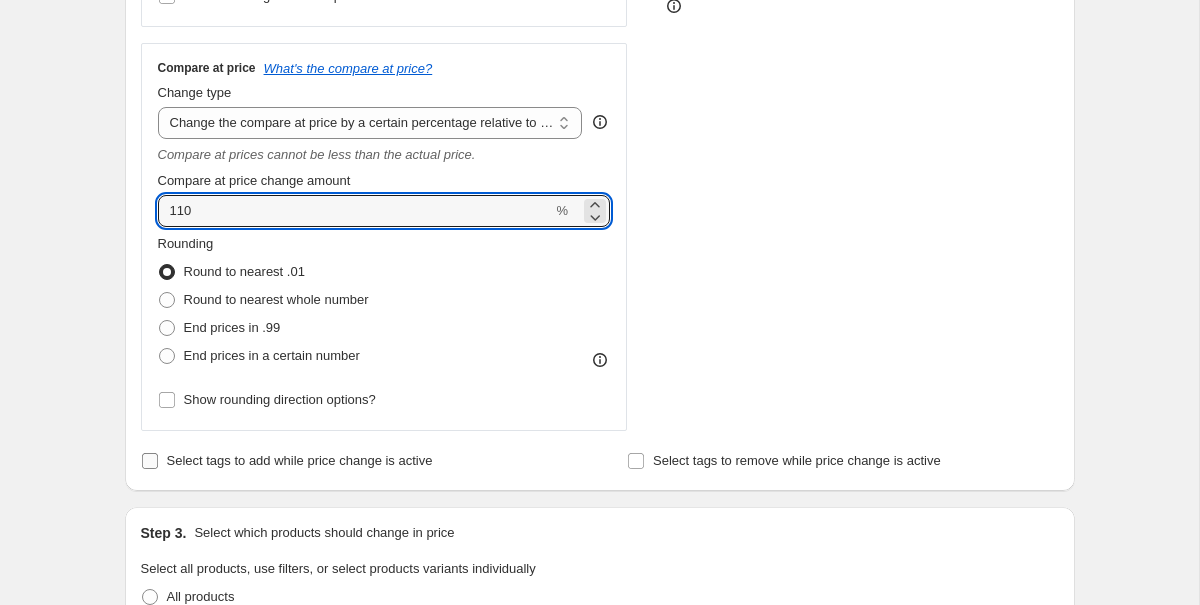 scroll, scrollTop: 739, scrollLeft: 0, axis: vertical 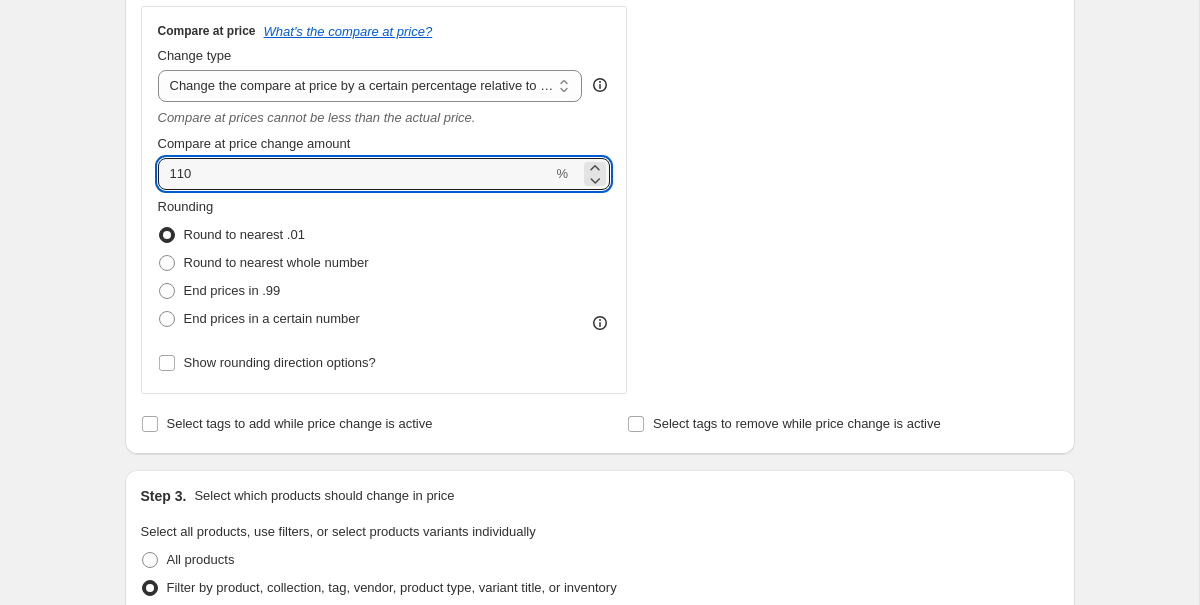 click on "Step 1. Optionally give your price change job a title (eg "March 30% off sale on boots") all nari This title is just for internal use, customers won't see it Step 2. Select how the prices should change Use bulk price change rules Set product prices individually Use CSV upload Price Change type Change the price to a certain amount Change the price by a certain amount Change the price by a certain percentage Change the price to the current compare at price (price before sale) Change the price by a certain amount relative to the compare at price Change the price by a certain percentage relative to the compare at price Don't change the price Change the price by a certain percentage relative to the cost per item Change price to certain cost margin Change the price by a certain percentage Price change amount -10 % (Price drop) Rounding Round to nearest .01 Round to nearest whole number End prices in .99 End prices in a certain number Show rounding direction options? Compare at price What's the compare at price? 110" at bounding box center (592, 545) 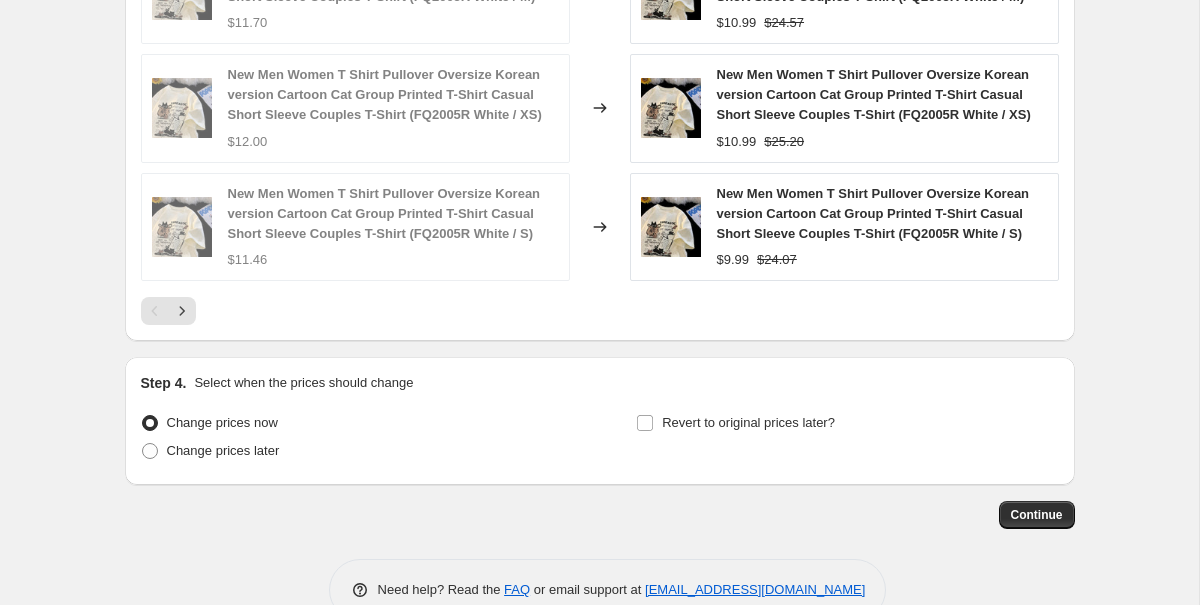 scroll, scrollTop: 2026, scrollLeft: 0, axis: vertical 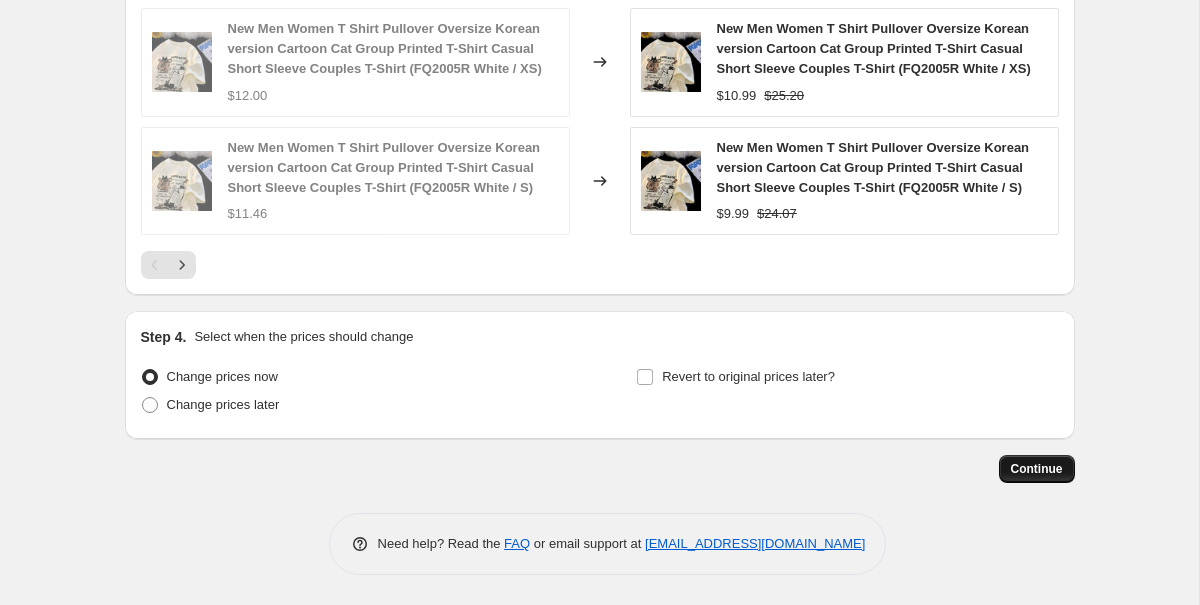 click on "Continue" at bounding box center [1037, 469] 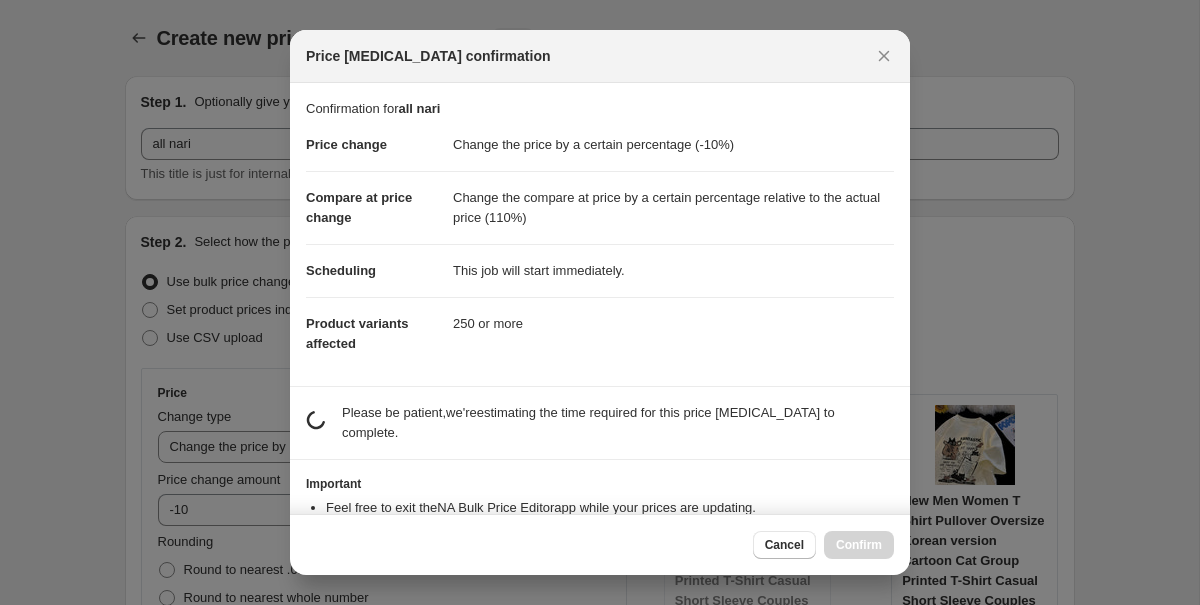 scroll, scrollTop: 0, scrollLeft: 0, axis: both 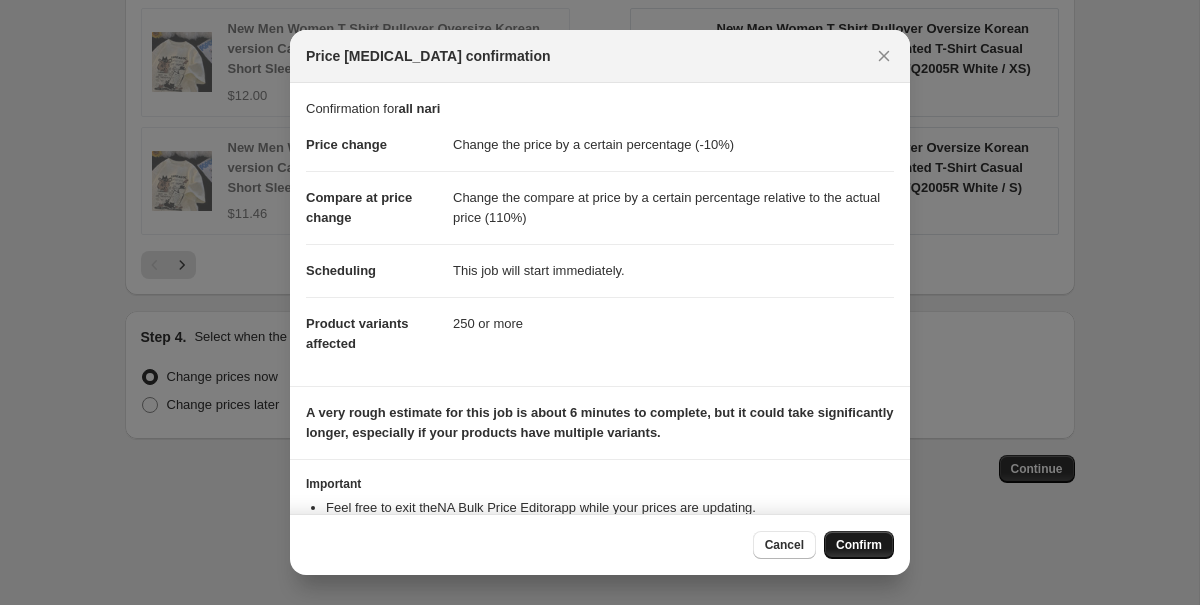 click on "Confirm" at bounding box center [859, 545] 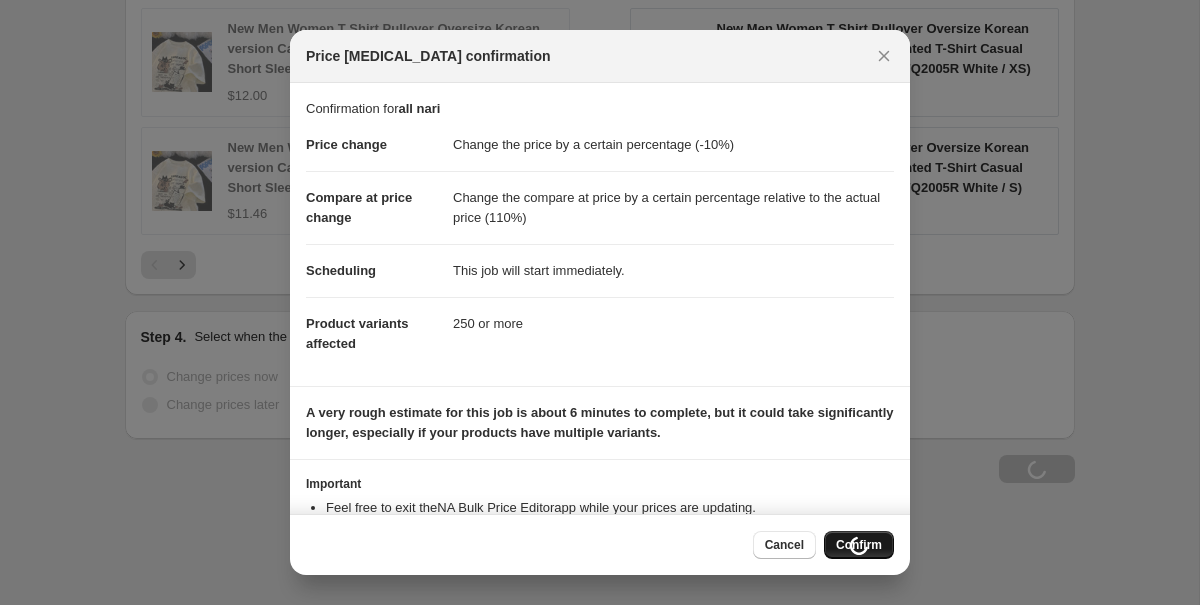 scroll, scrollTop: 2094, scrollLeft: 0, axis: vertical 